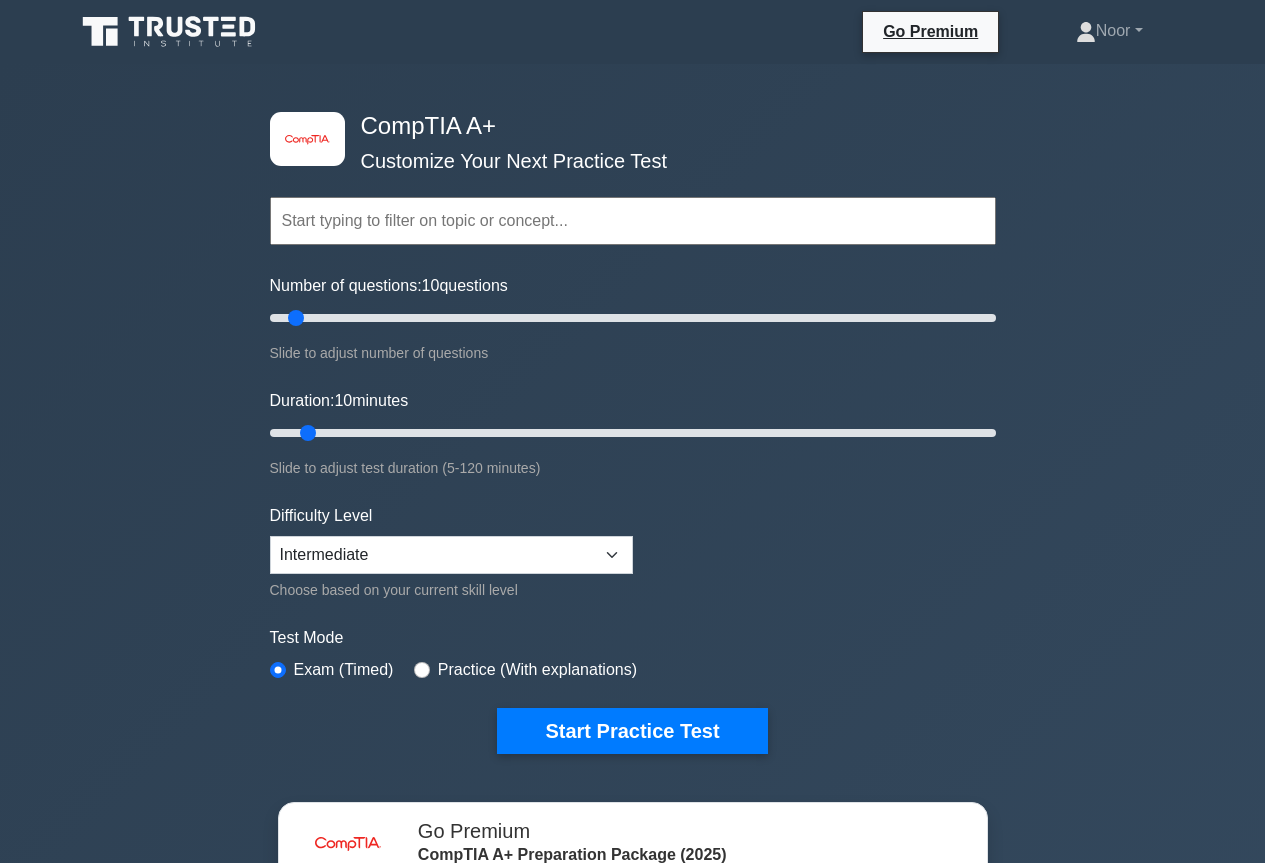 scroll, scrollTop: 743, scrollLeft: 0, axis: vertical 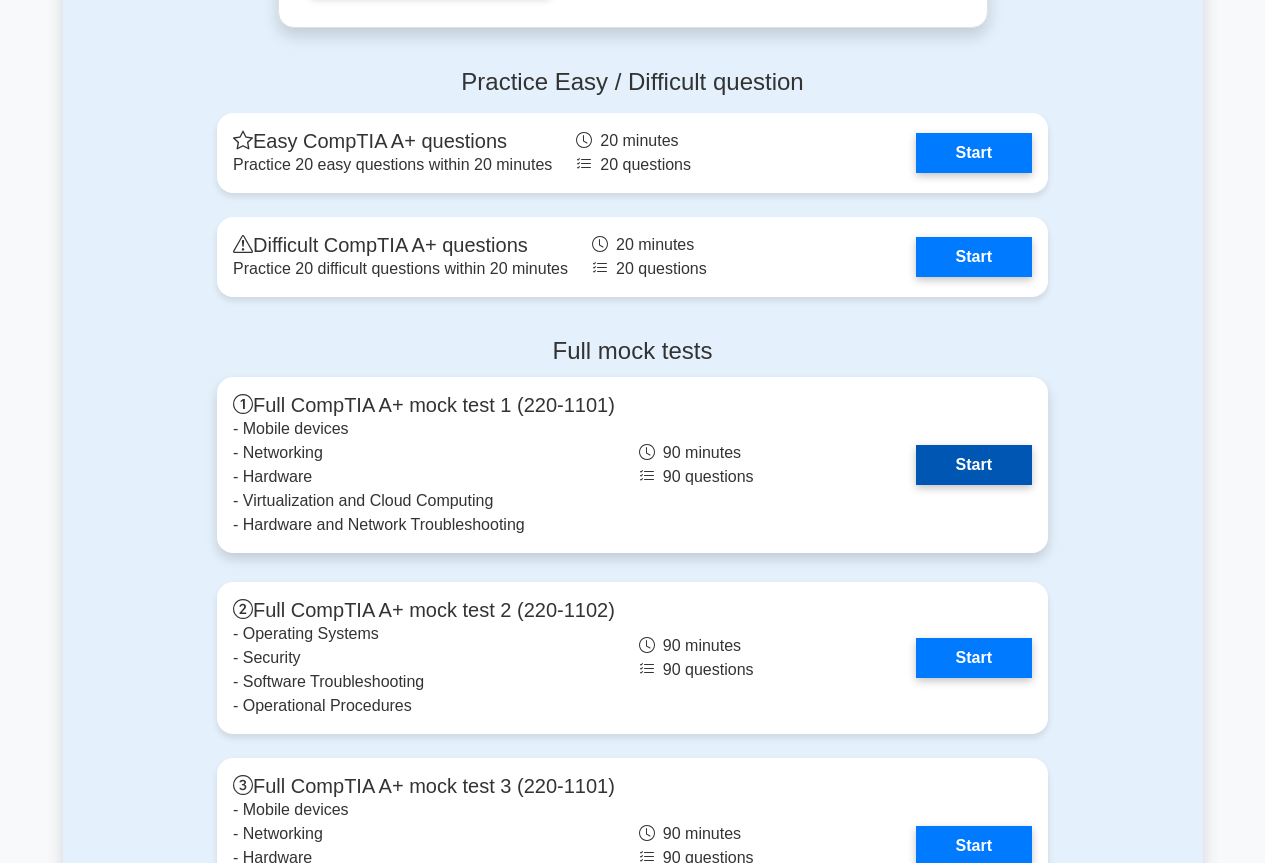 click on "Start" at bounding box center (974, 465) 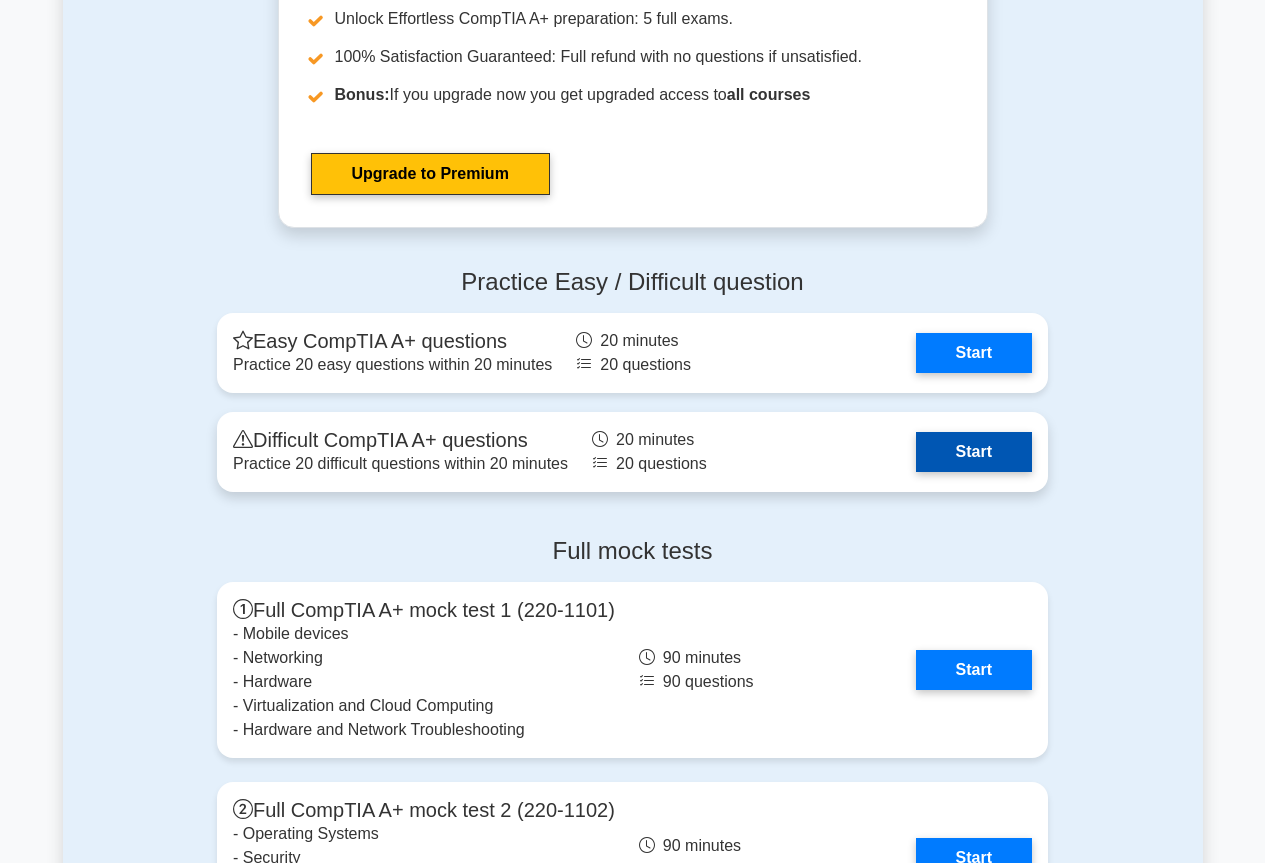click on "Start" at bounding box center (974, 452) 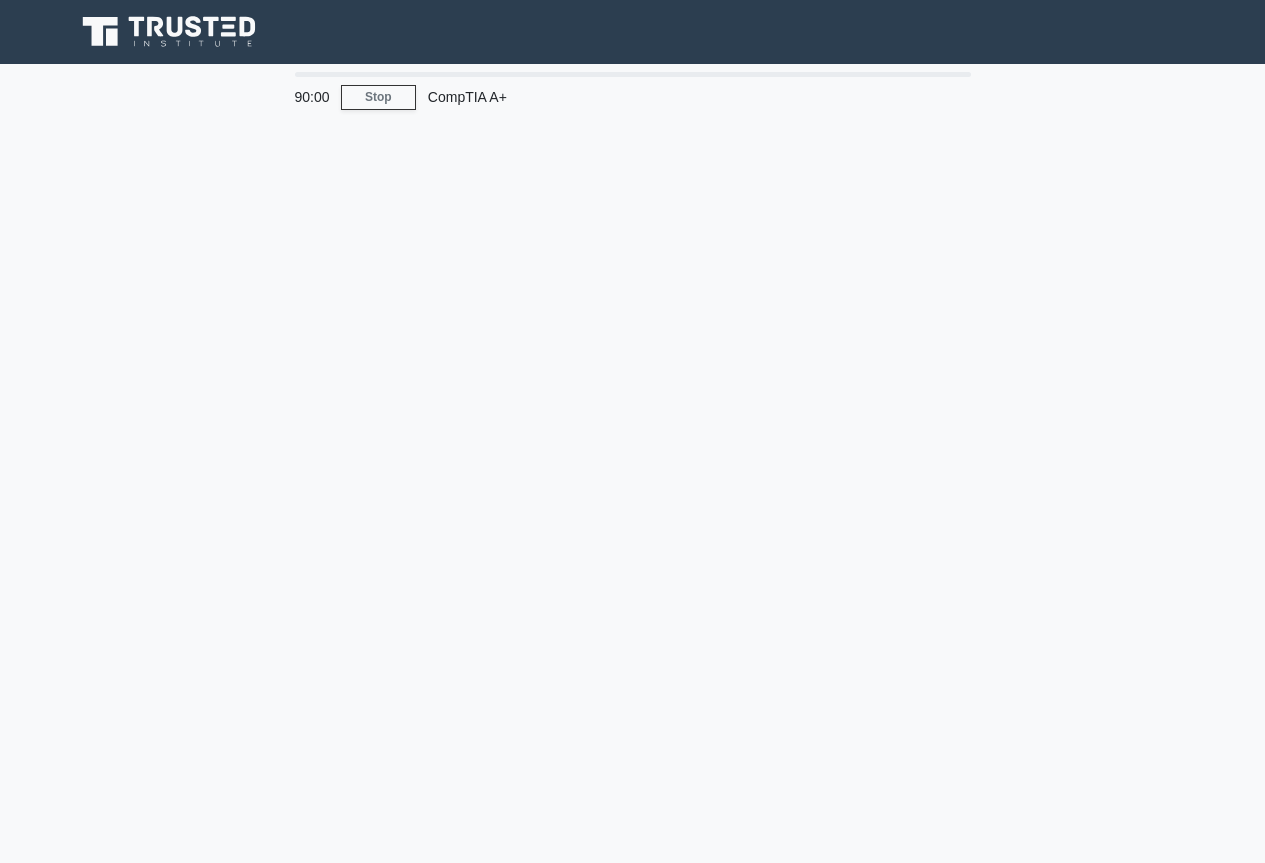 scroll, scrollTop: 0, scrollLeft: 0, axis: both 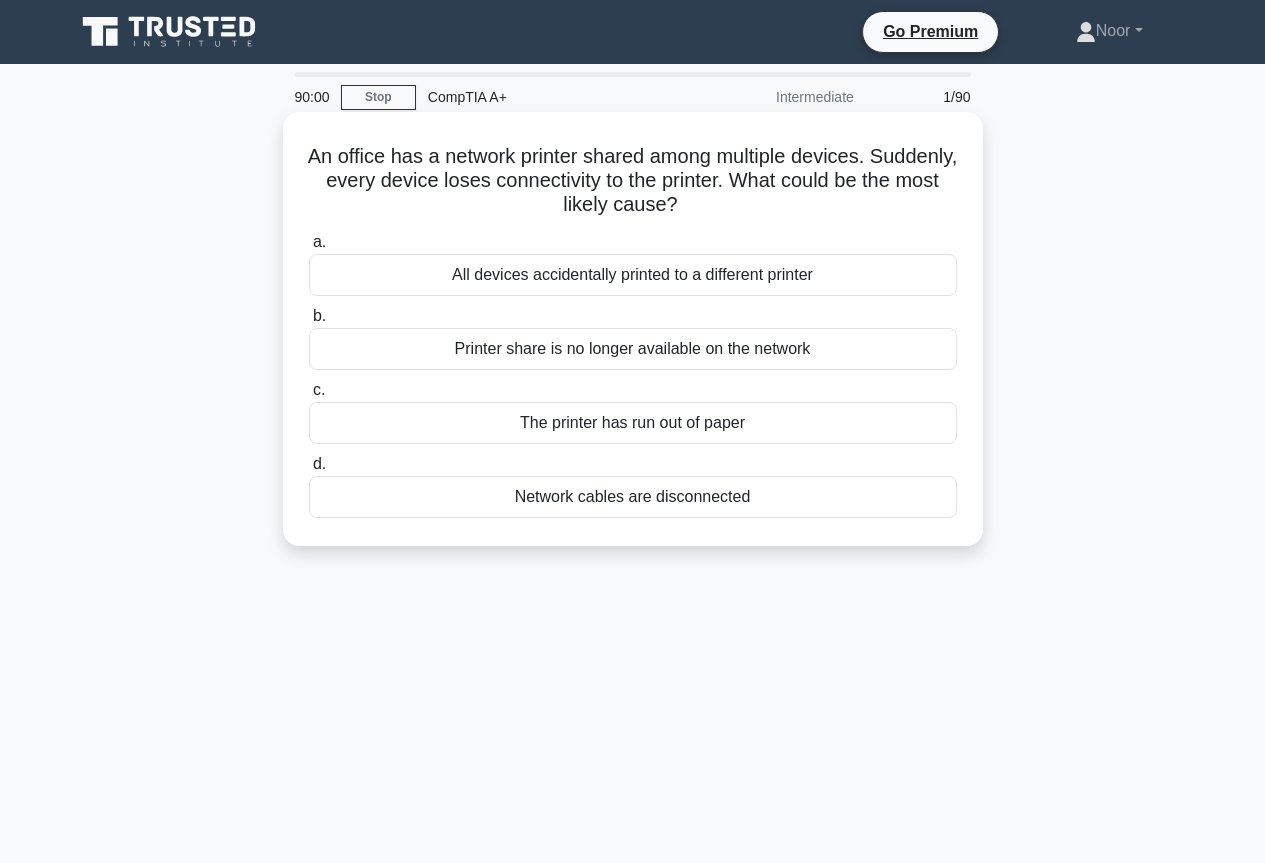 click on "All devices accidentally printed to a different printer" at bounding box center [633, 275] 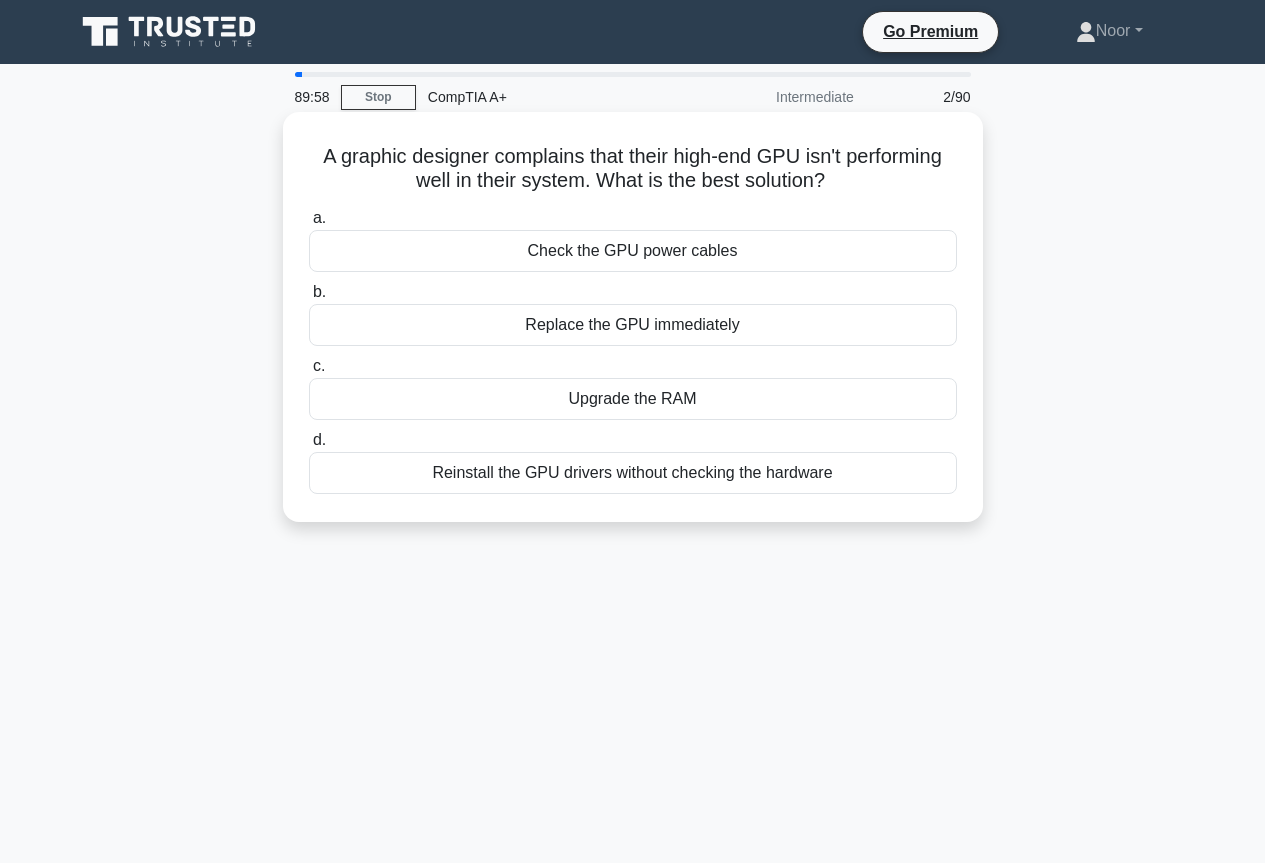 click on "Check the GPU power cables" at bounding box center [633, 251] 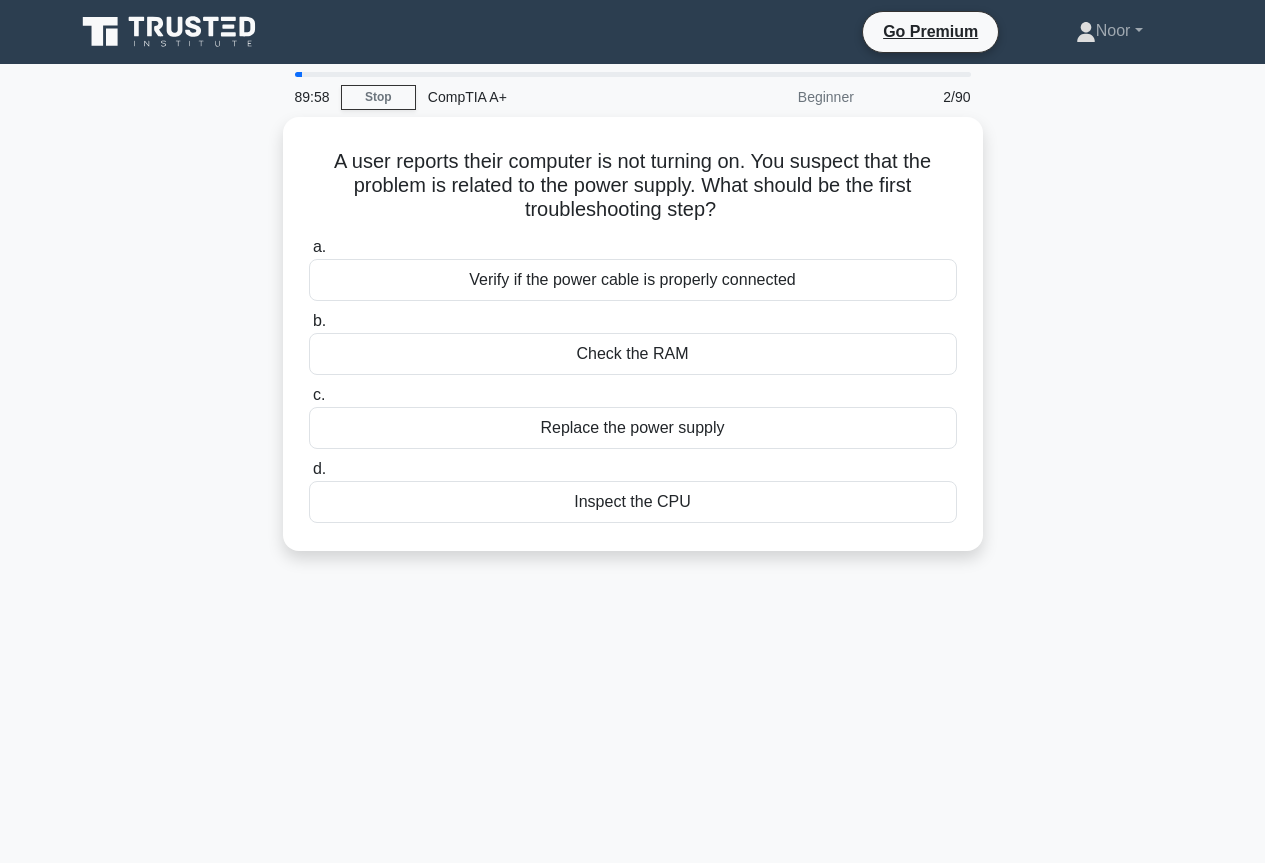 click on "a.
Verify if the power cable is properly connected
b.
Check the RAM
c. d." at bounding box center [633, 379] 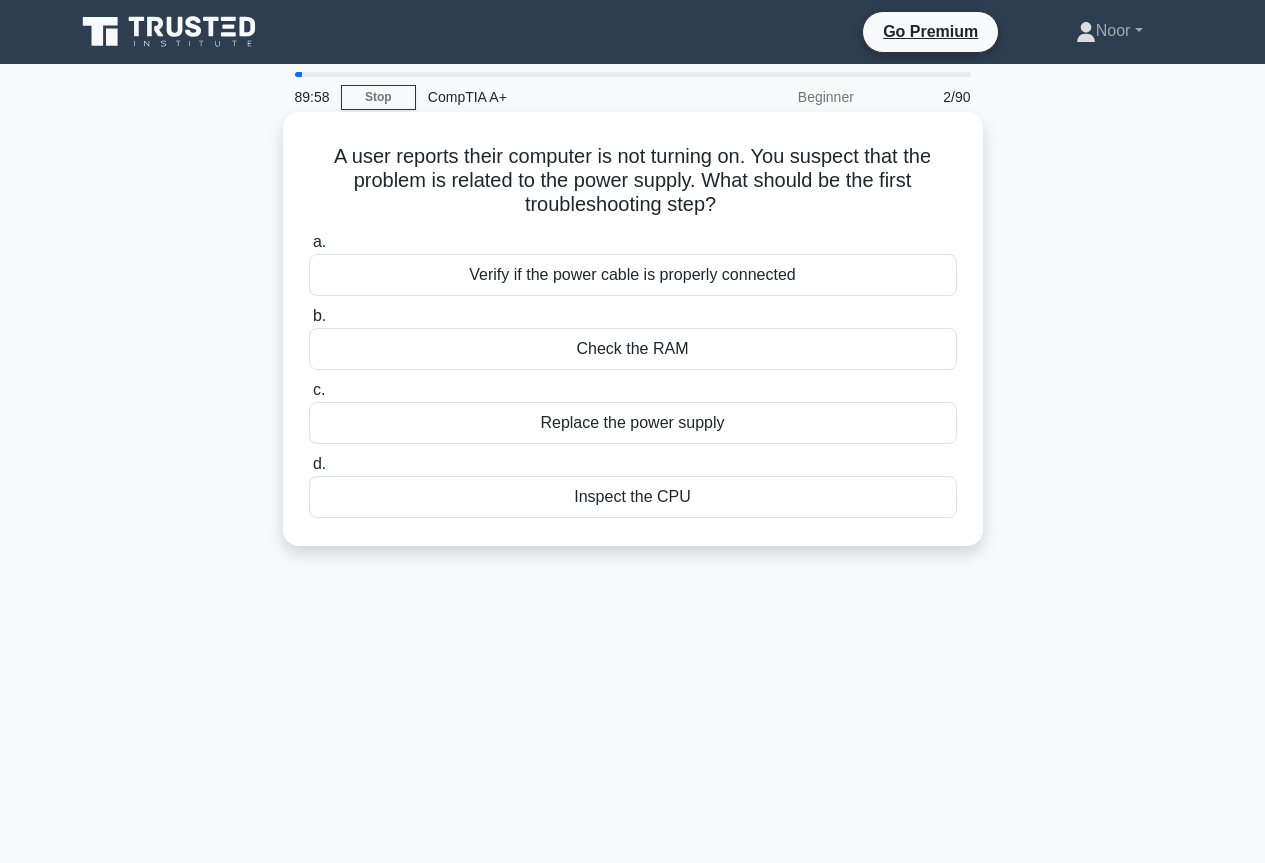 click on "a.
Verify if the power cable is properly connected
b.
Check the RAM
c. d." at bounding box center (633, 374) 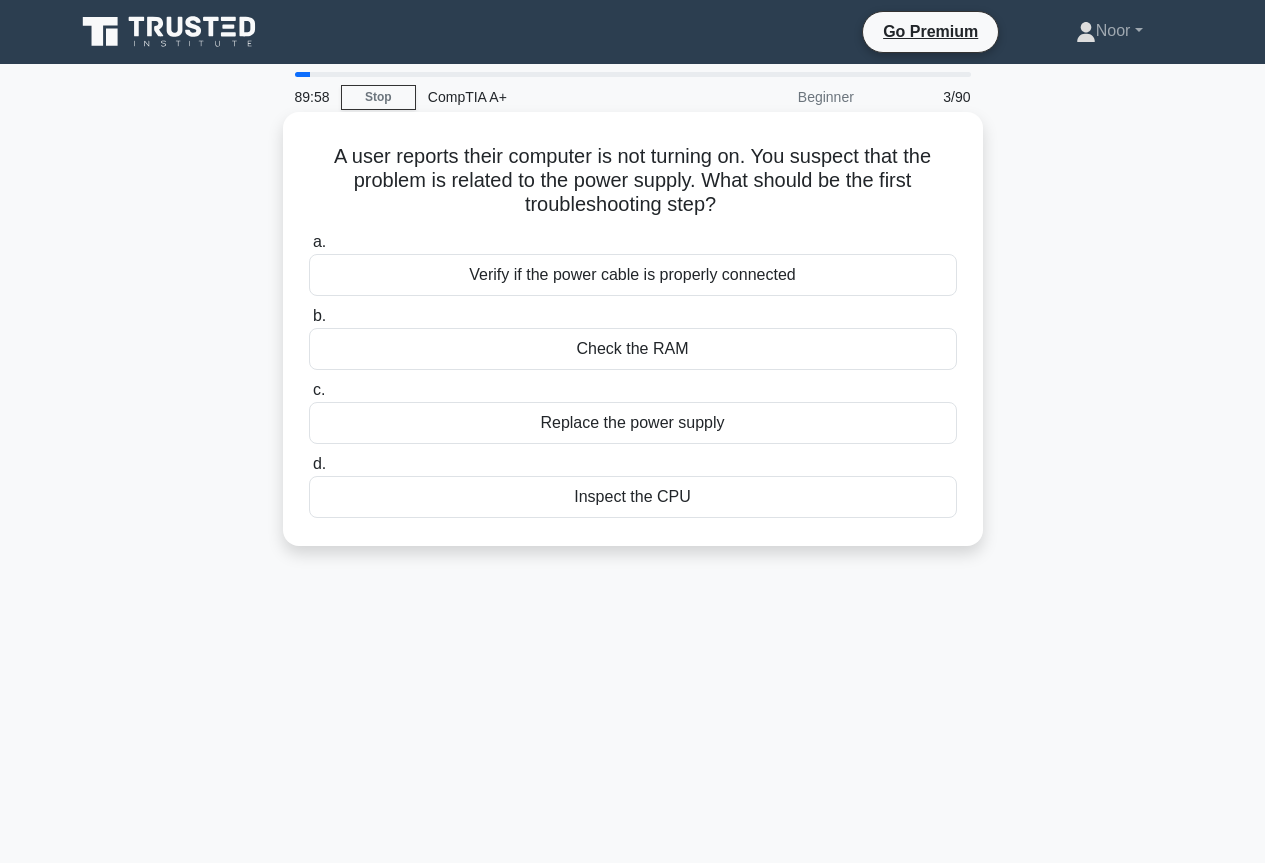 click on "a.
Verify if the power cable is properly connected
b.
Check the RAM
c. d." at bounding box center [633, 374] 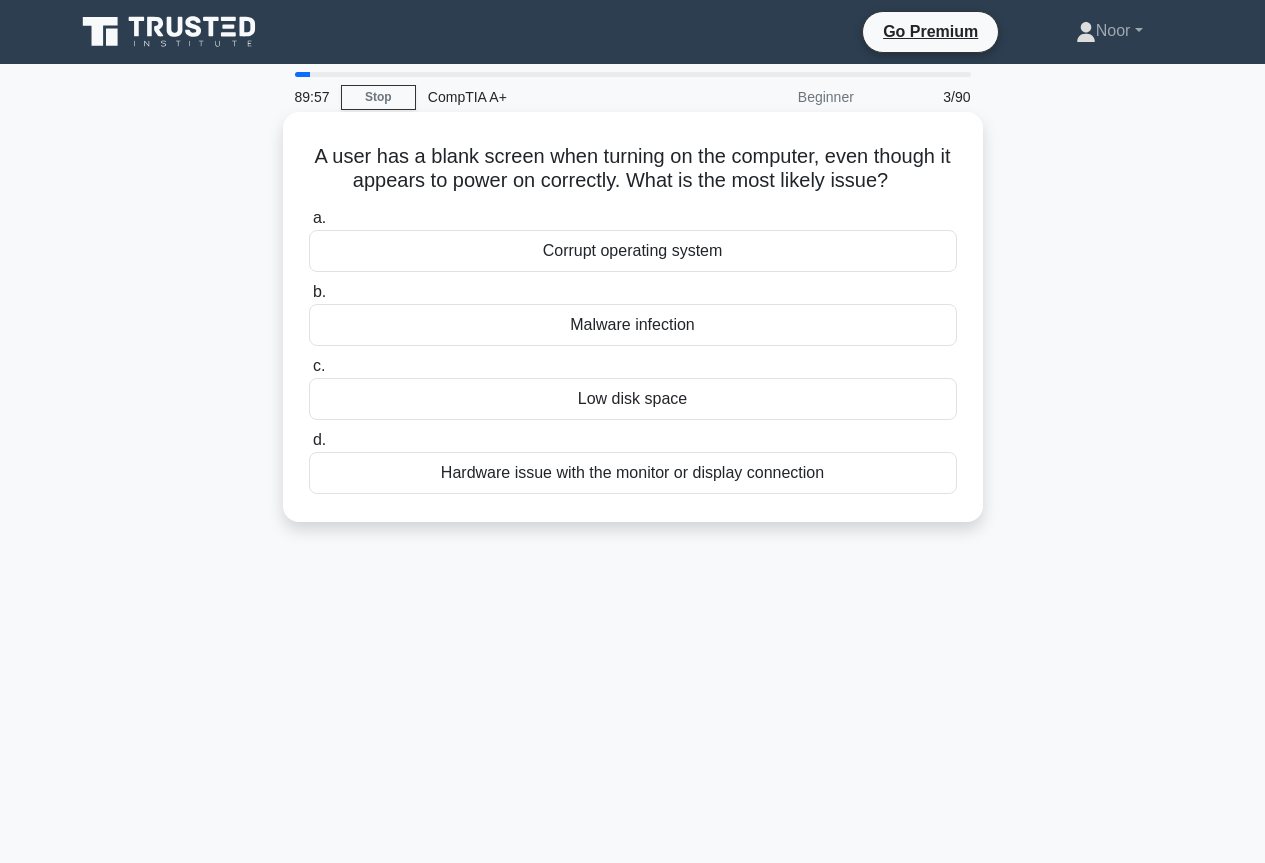 click on "a.
Corrupt operating system
b.
Malware infection
c." at bounding box center [633, 350] 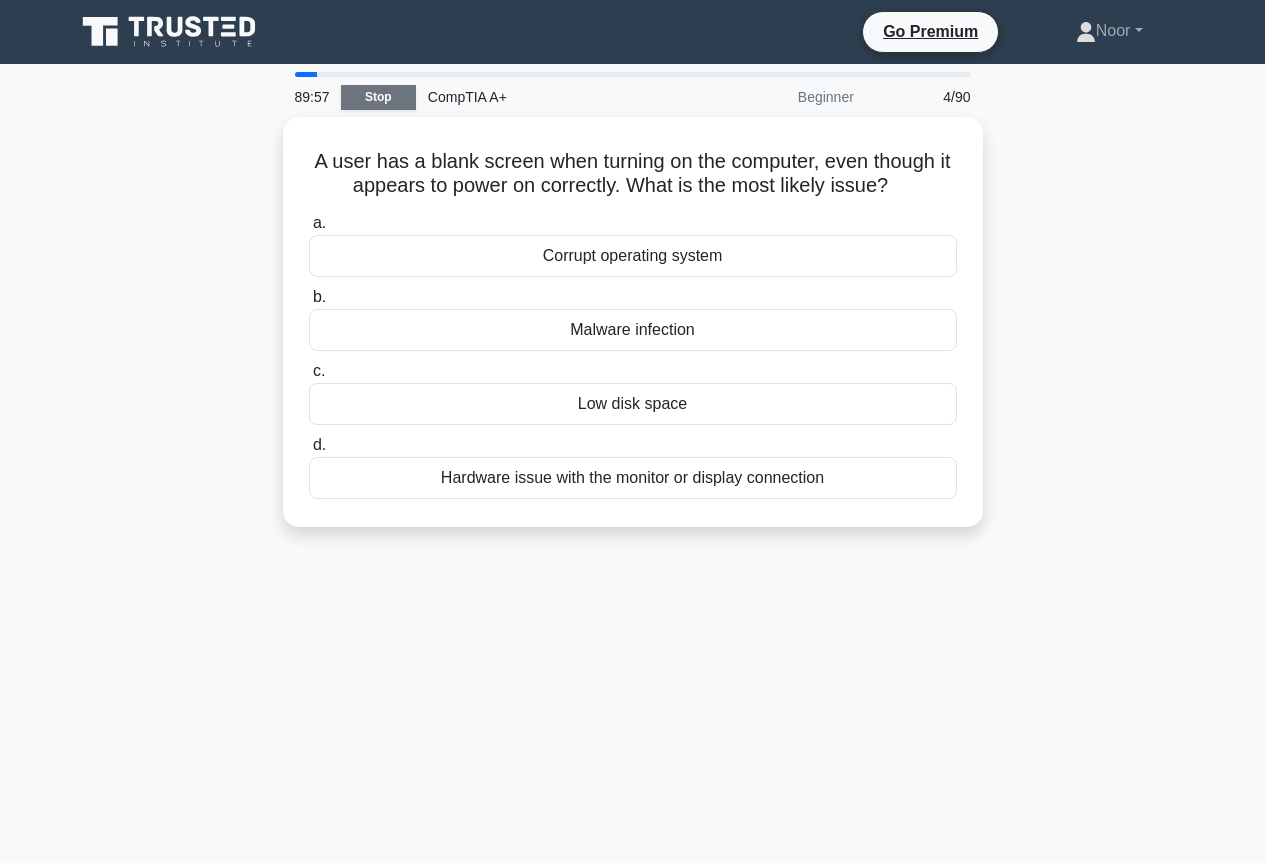 click on "Stop" at bounding box center (378, 97) 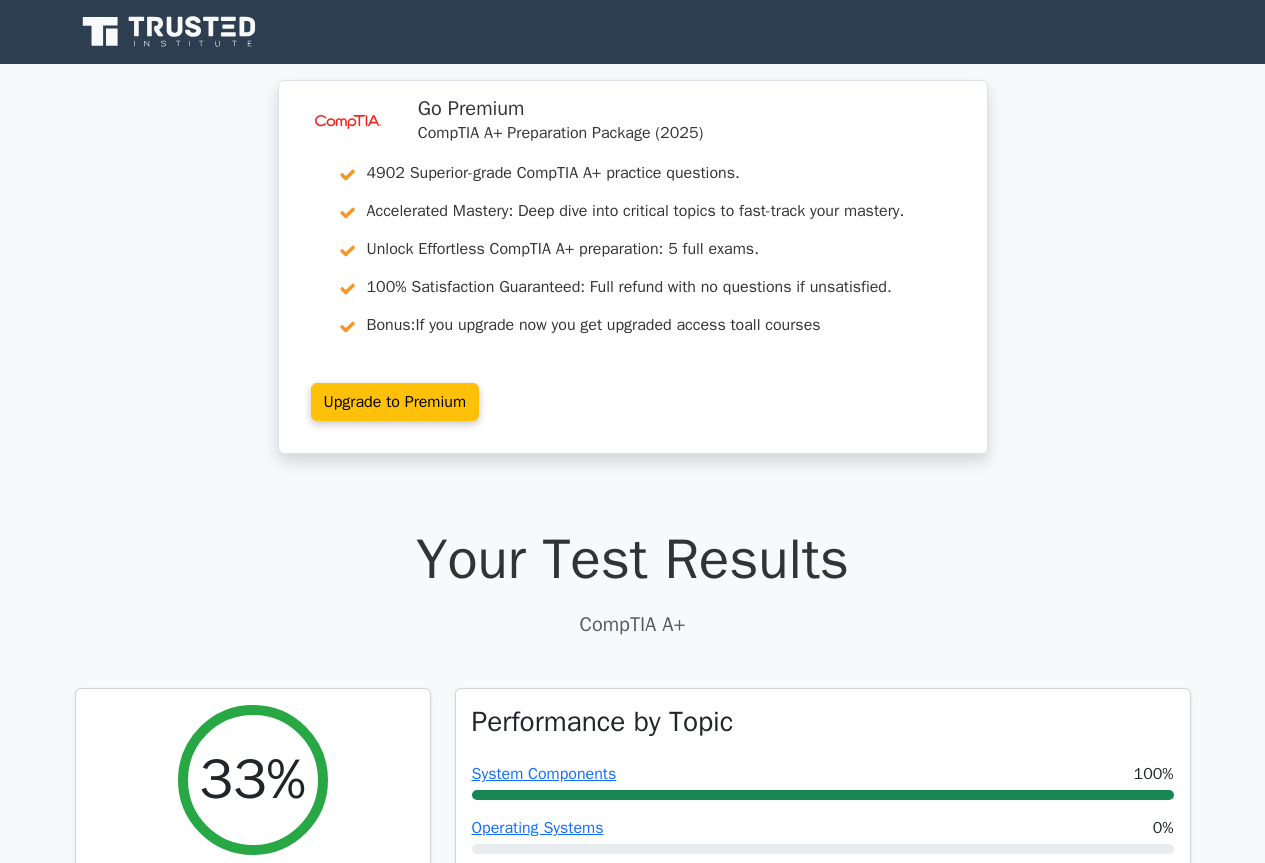 scroll, scrollTop: 0, scrollLeft: 0, axis: both 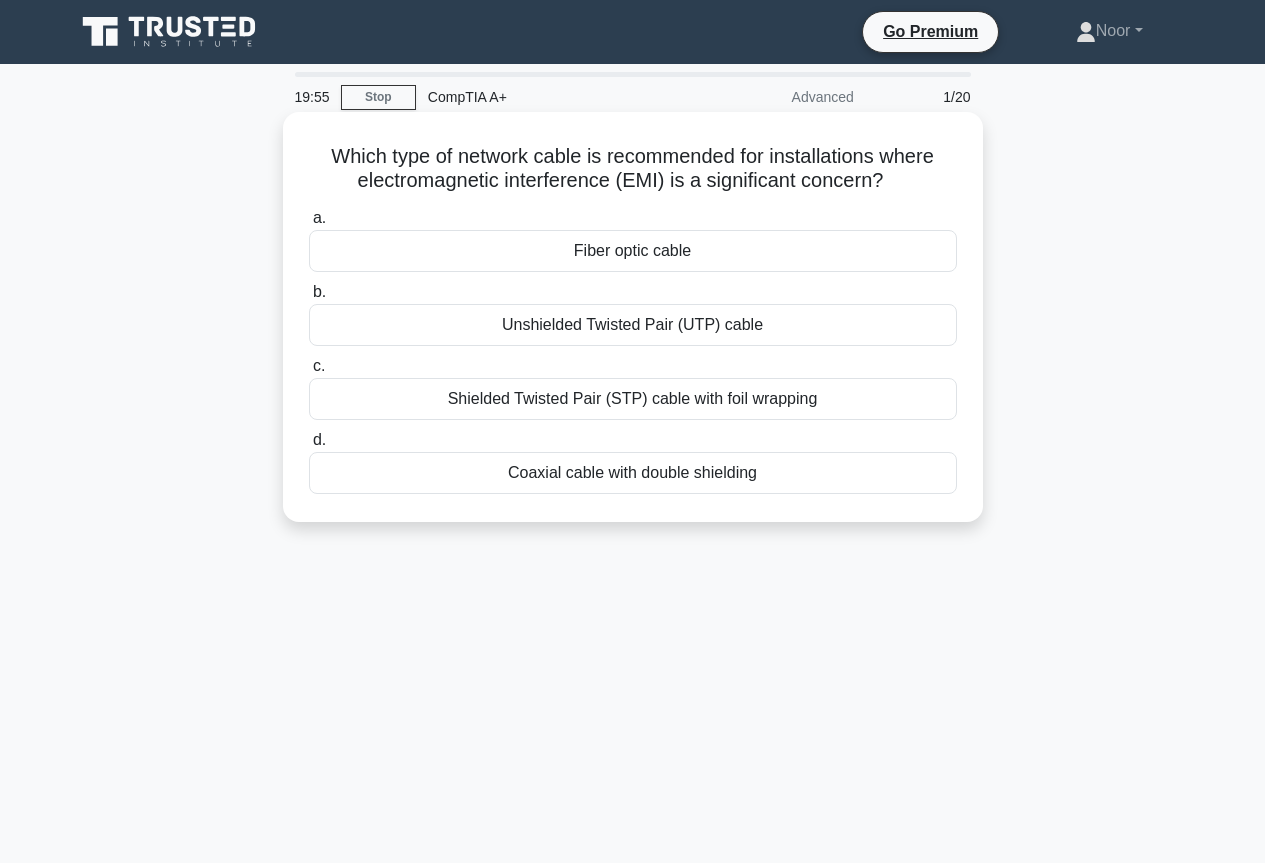 click on "Fiber optic cable" at bounding box center [633, 251] 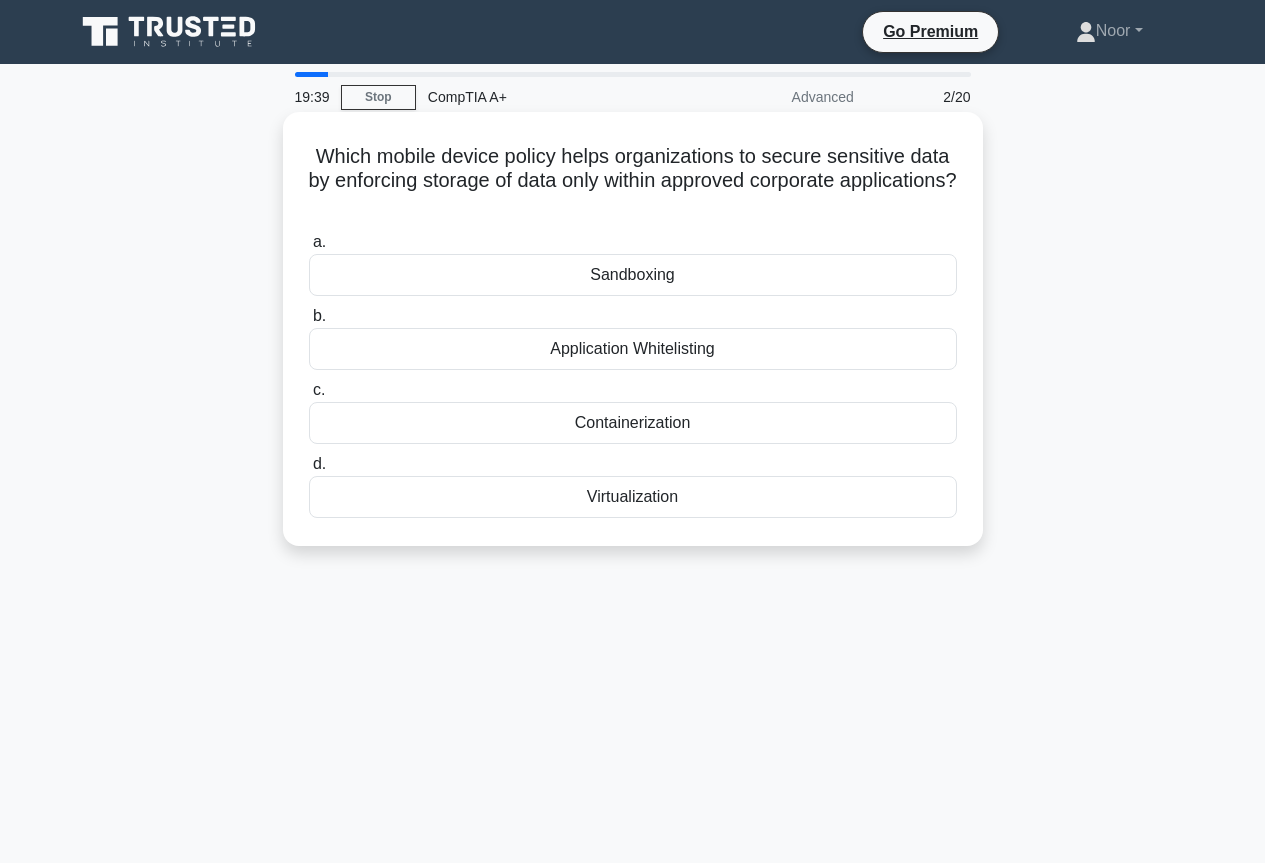 click on "Virtualization" at bounding box center (633, 497) 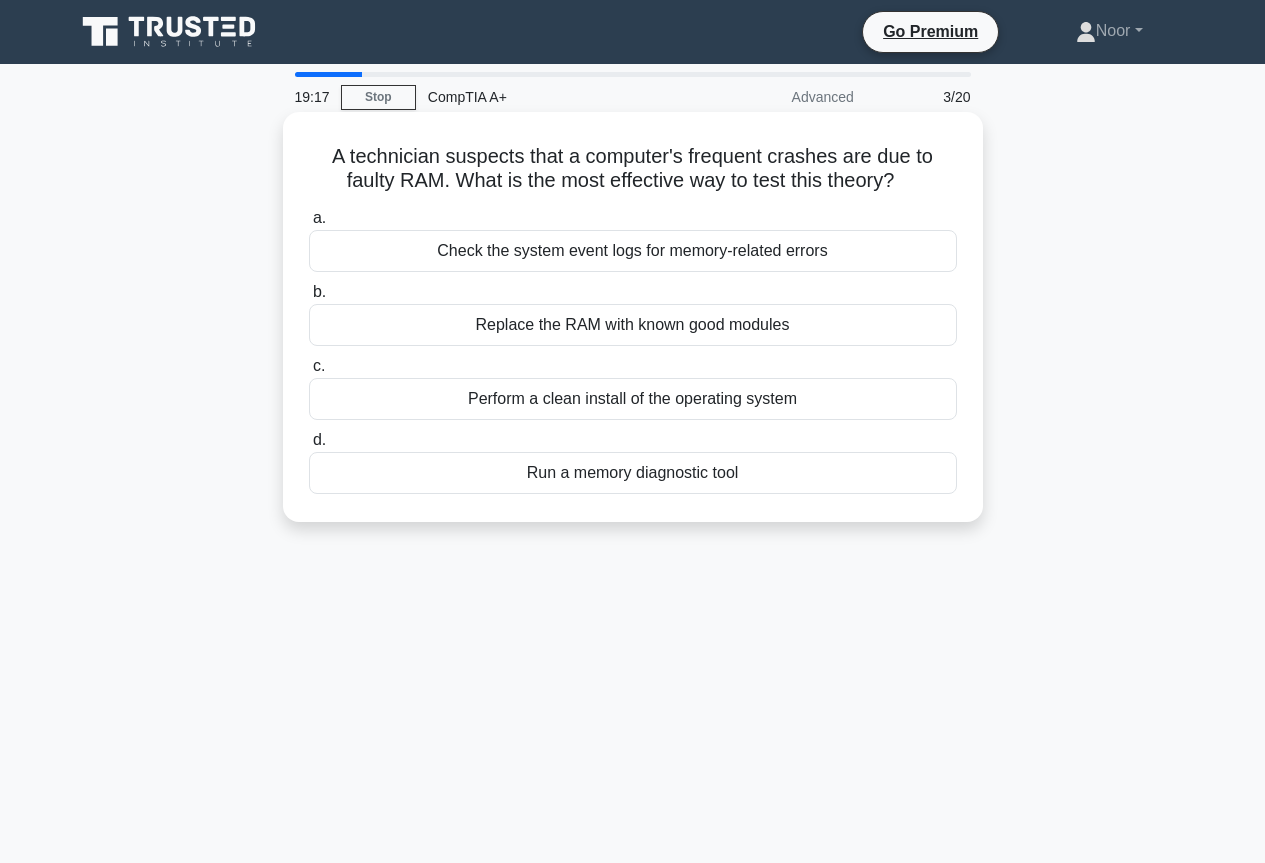 click on "Replace the RAM with known good modules" at bounding box center (633, 325) 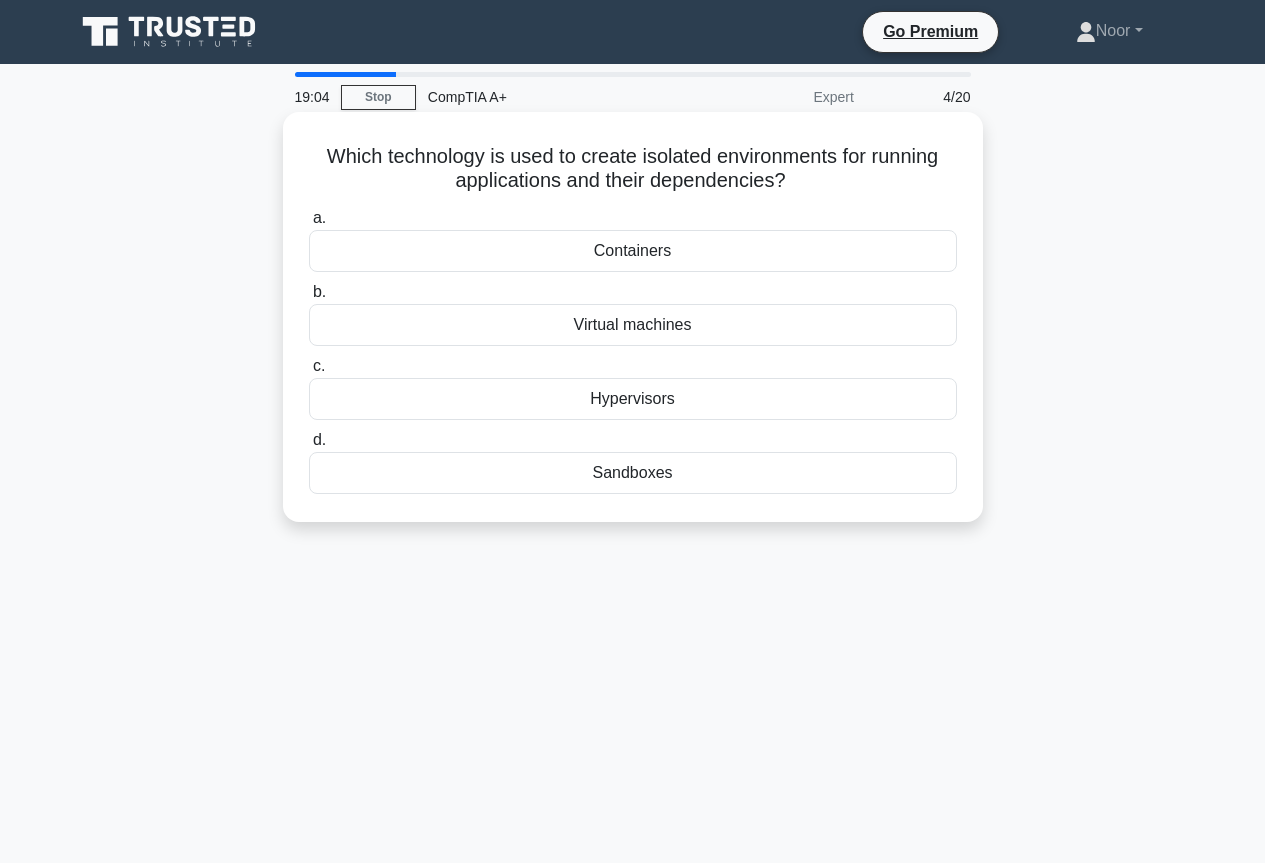 click on "Virtual machines" at bounding box center (633, 325) 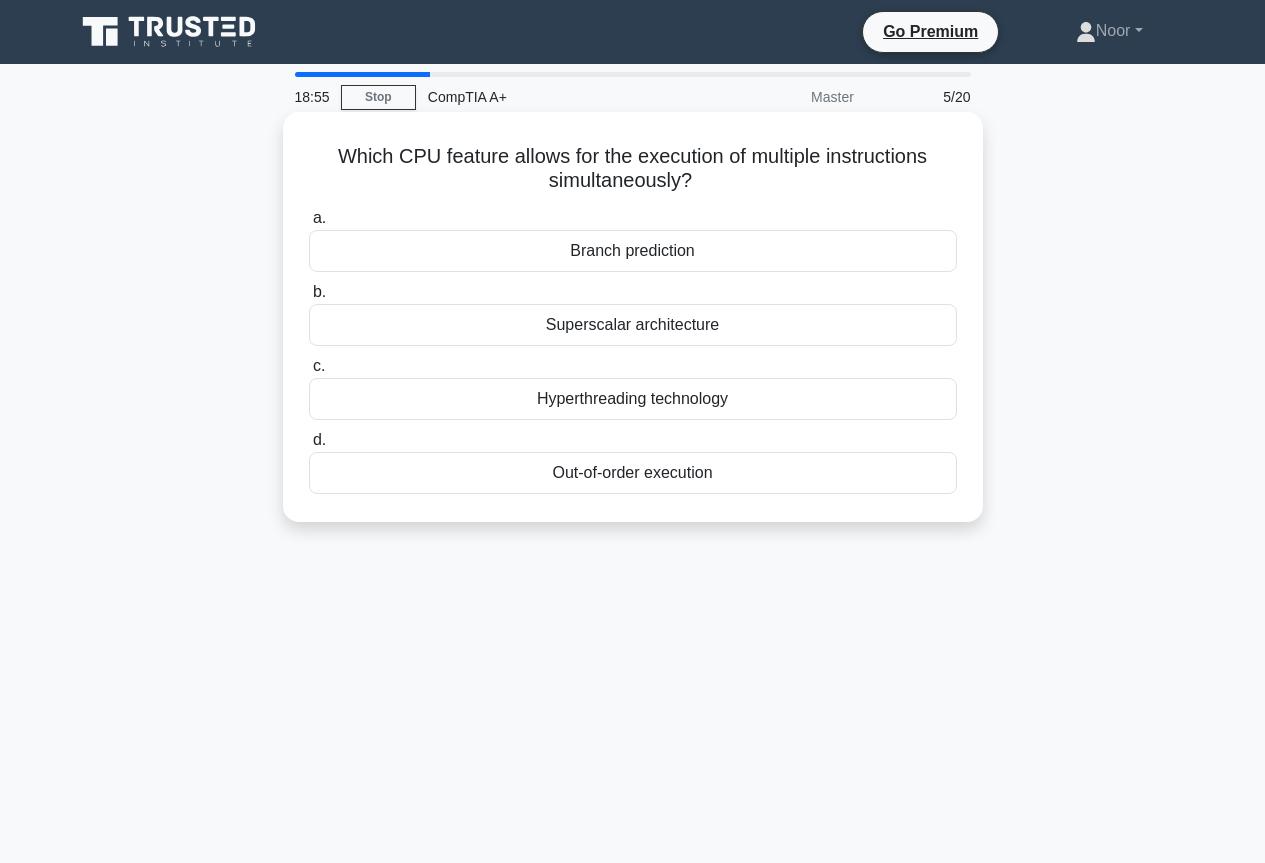 click on "Hyperthreading technology" at bounding box center (633, 399) 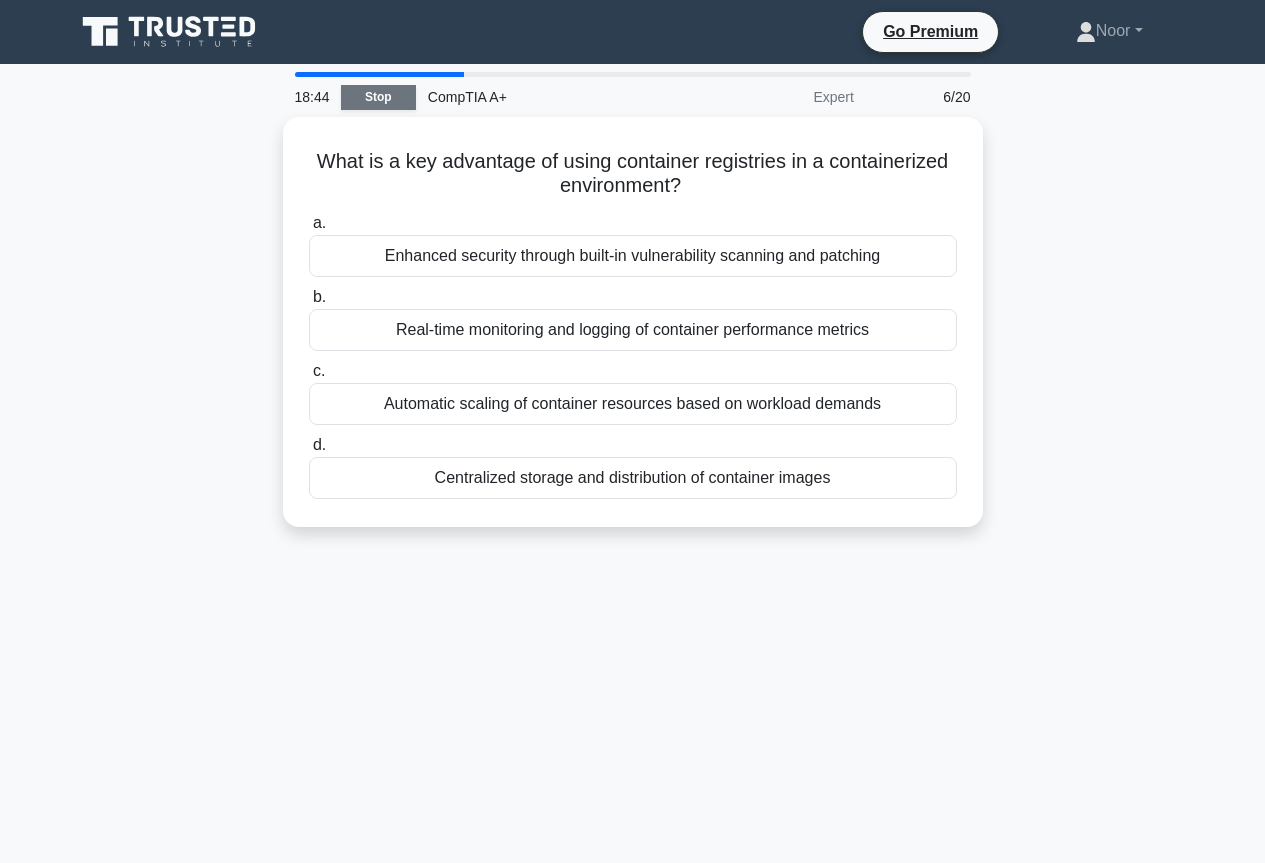click on "Stop" at bounding box center [378, 97] 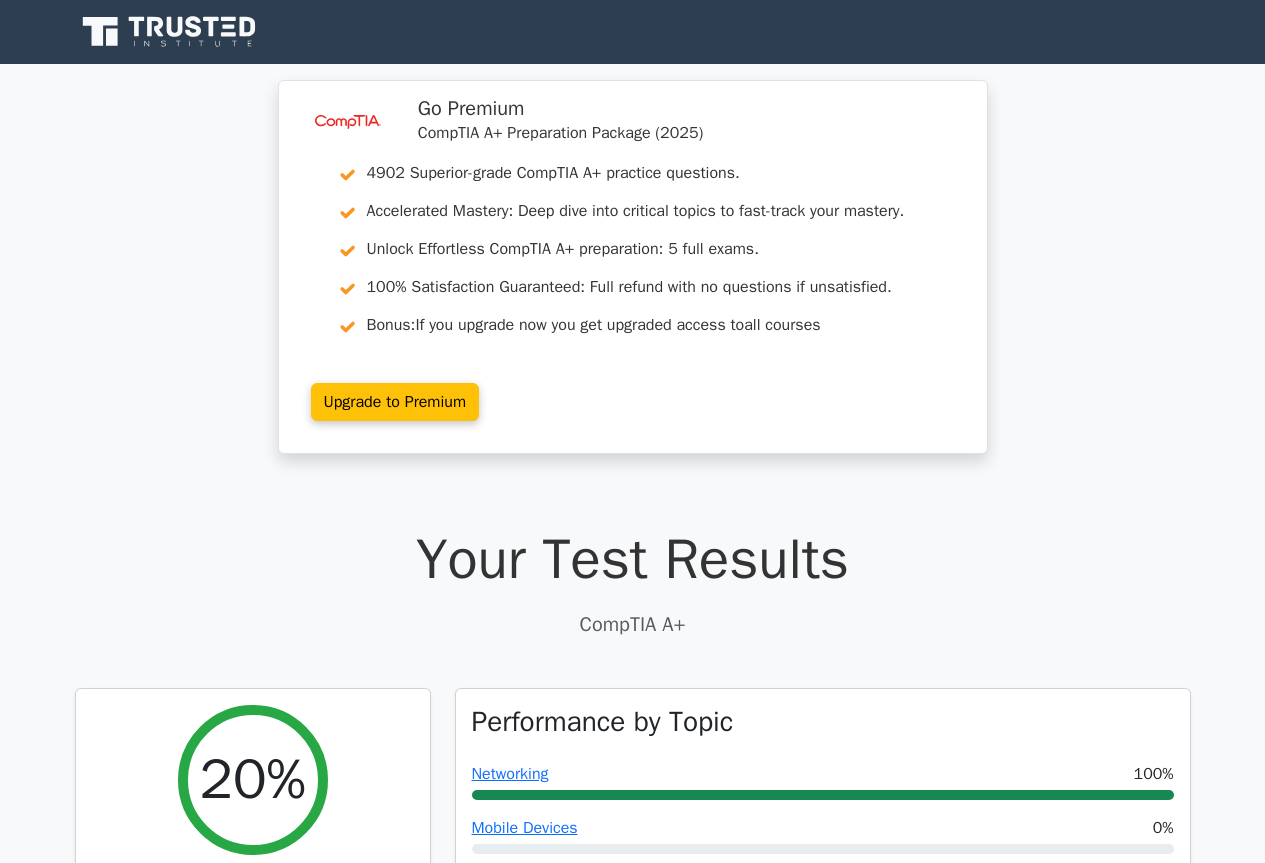 scroll, scrollTop: 0, scrollLeft: 0, axis: both 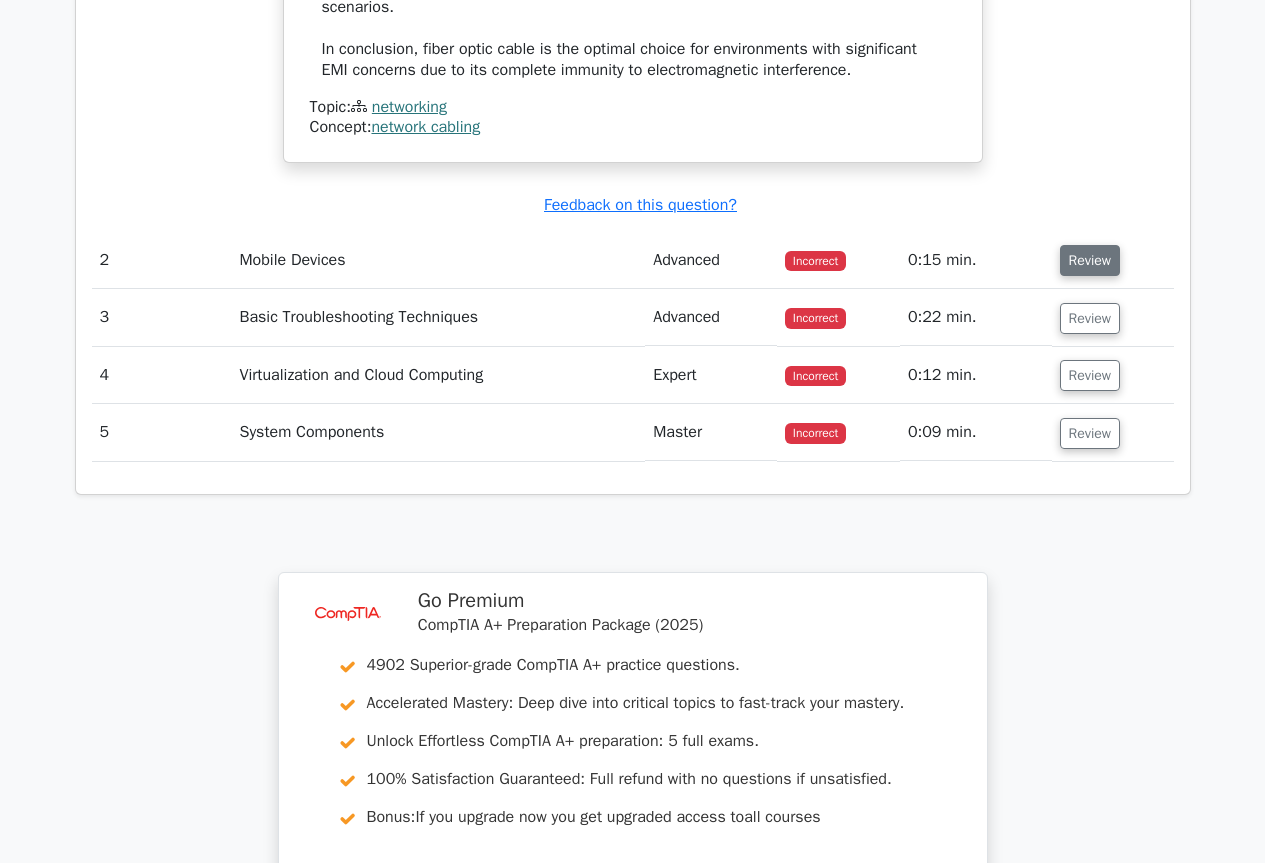 click on "Review" at bounding box center [1090, 260] 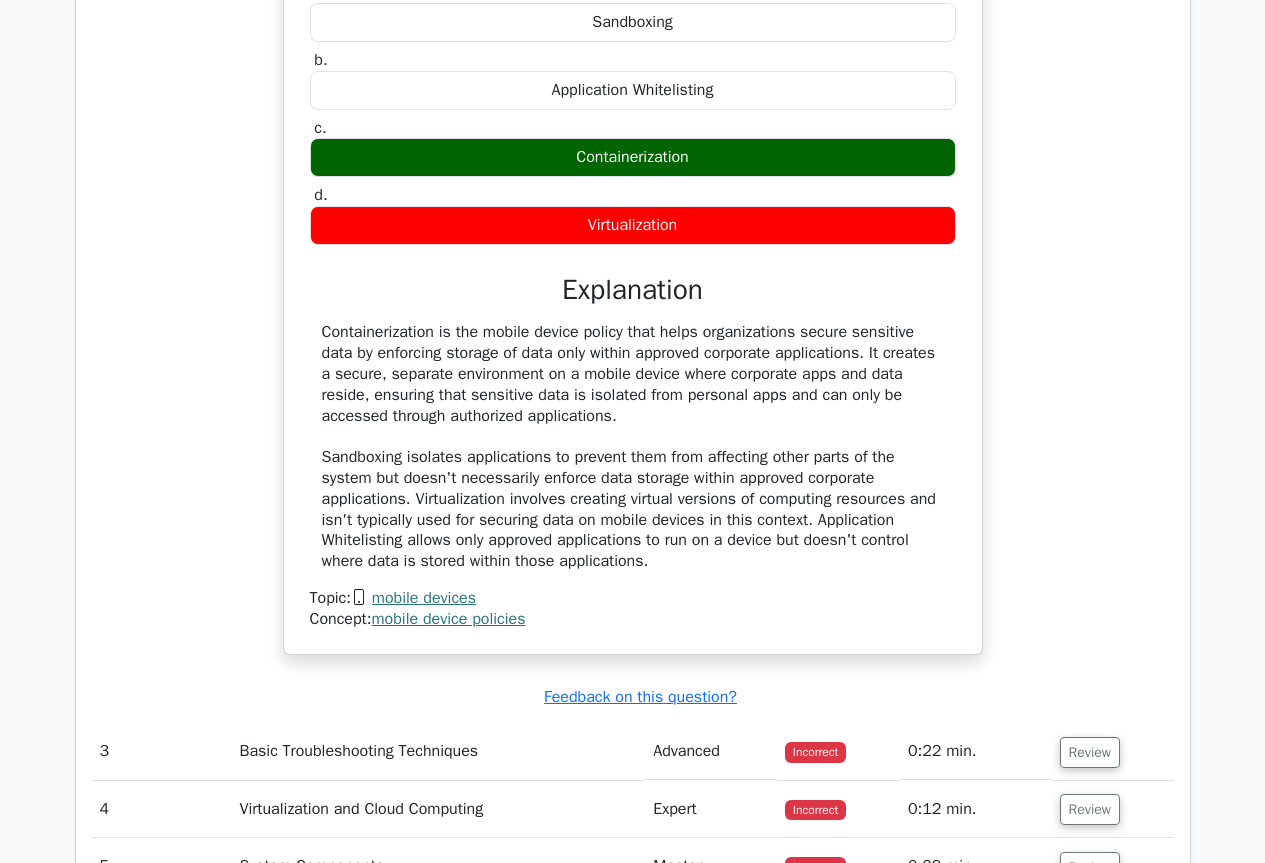 scroll, scrollTop: 3200, scrollLeft: 0, axis: vertical 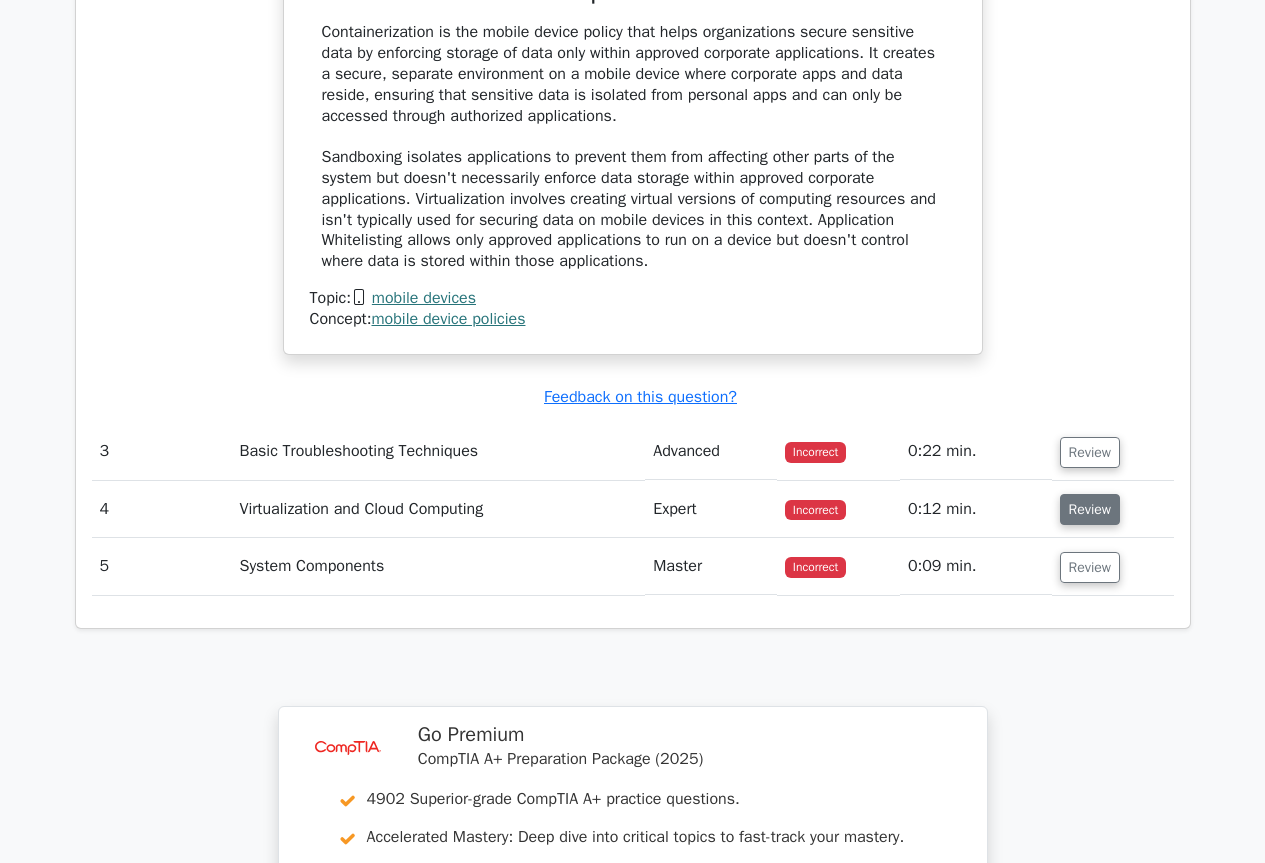 click on "Review" at bounding box center (1090, 509) 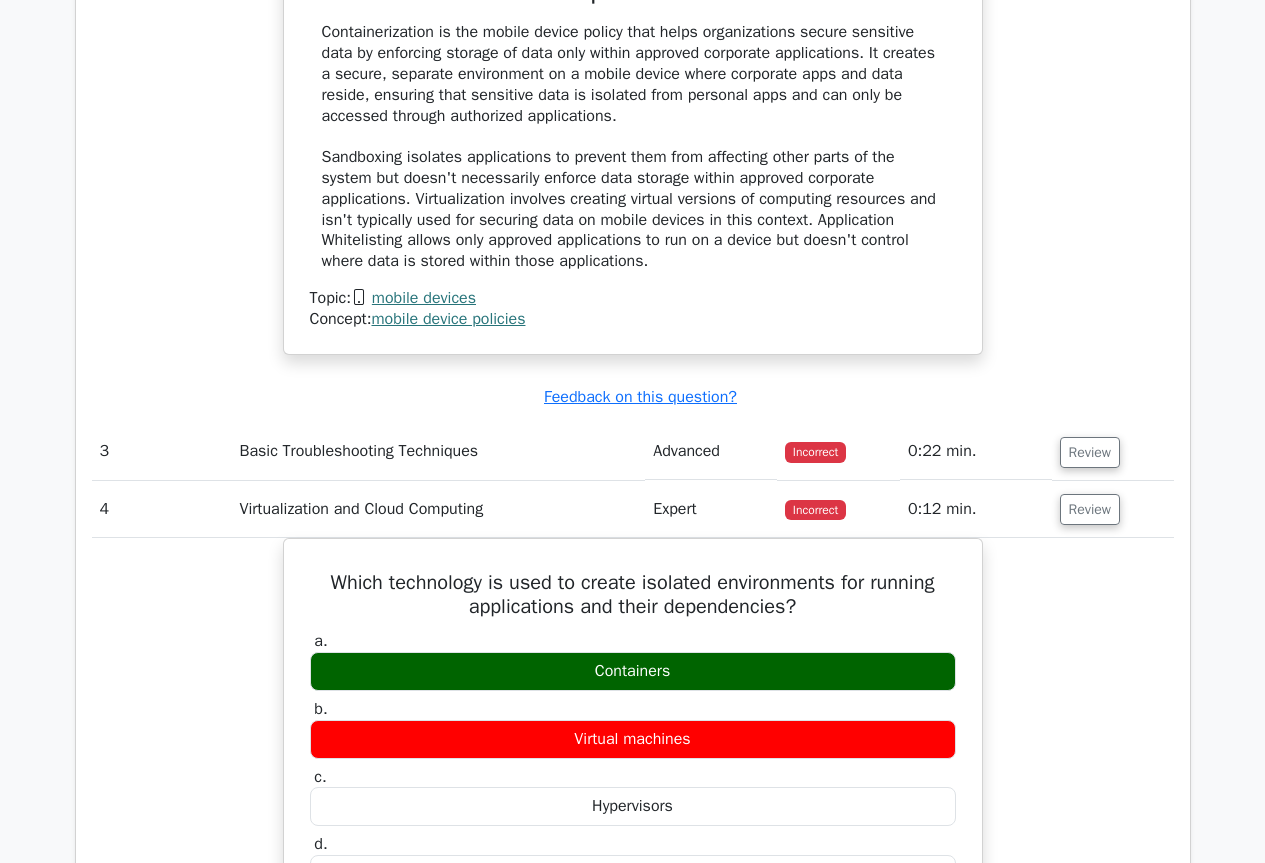 scroll, scrollTop: 3300, scrollLeft: 0, axis: vertical 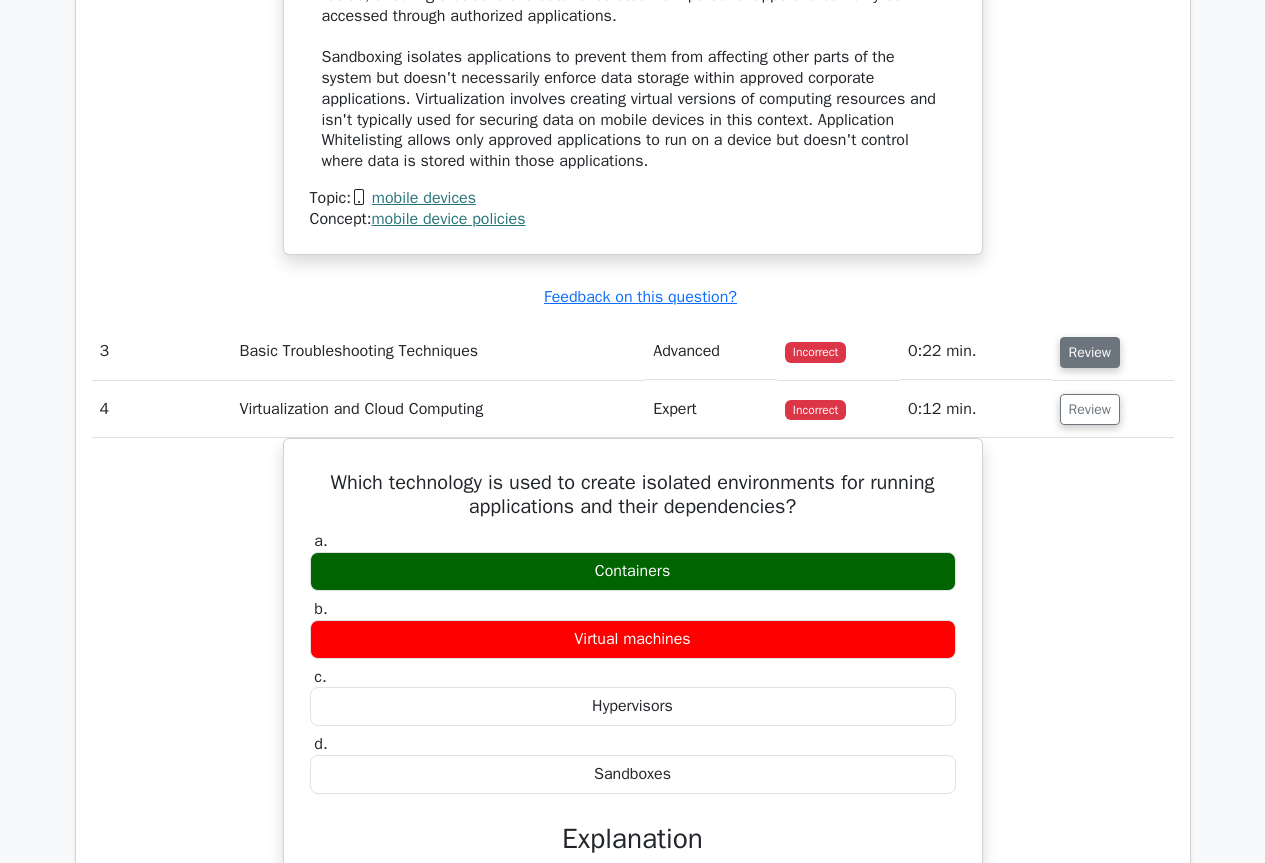 click on "Review" at bounding box center (1090, 352) 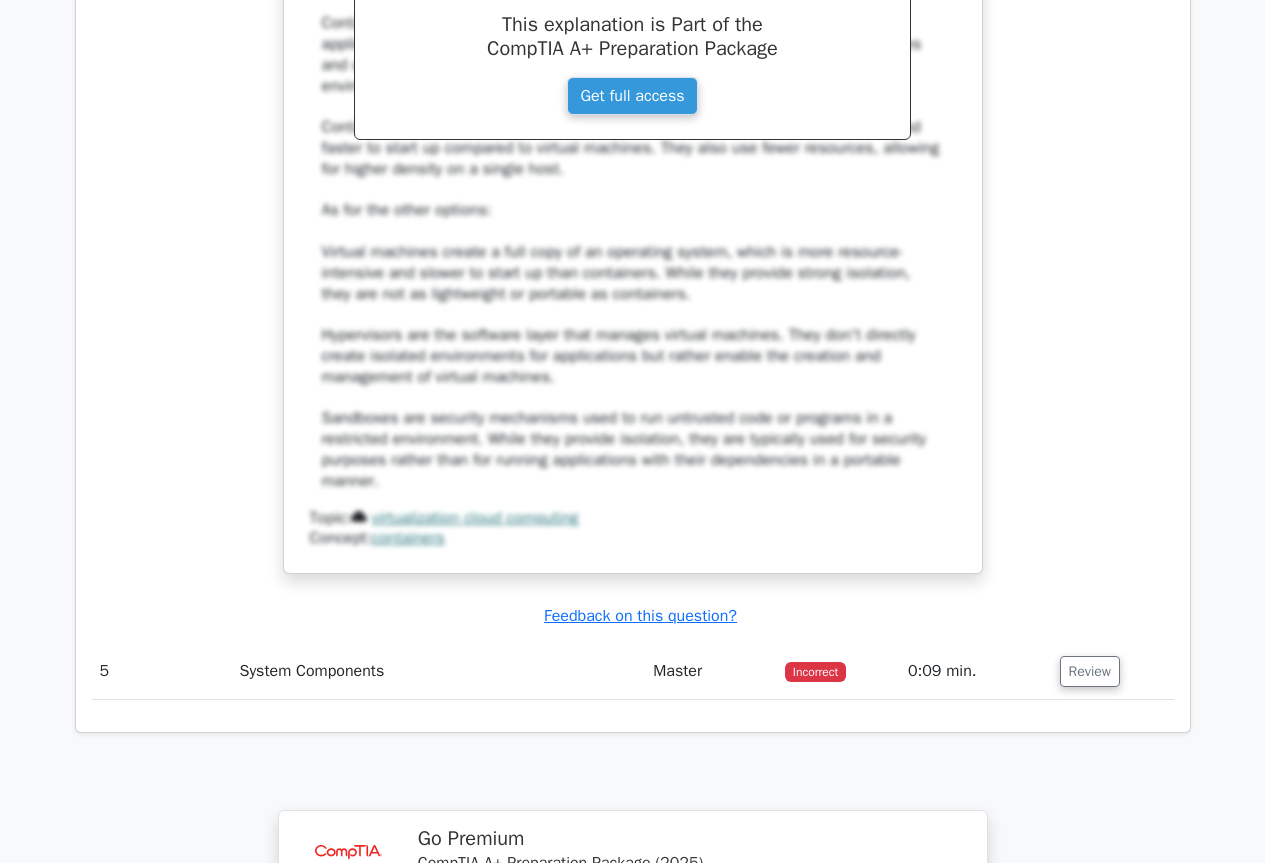 scroll, scrollTop: 5400, scrollLeft: 0, axis: vertical 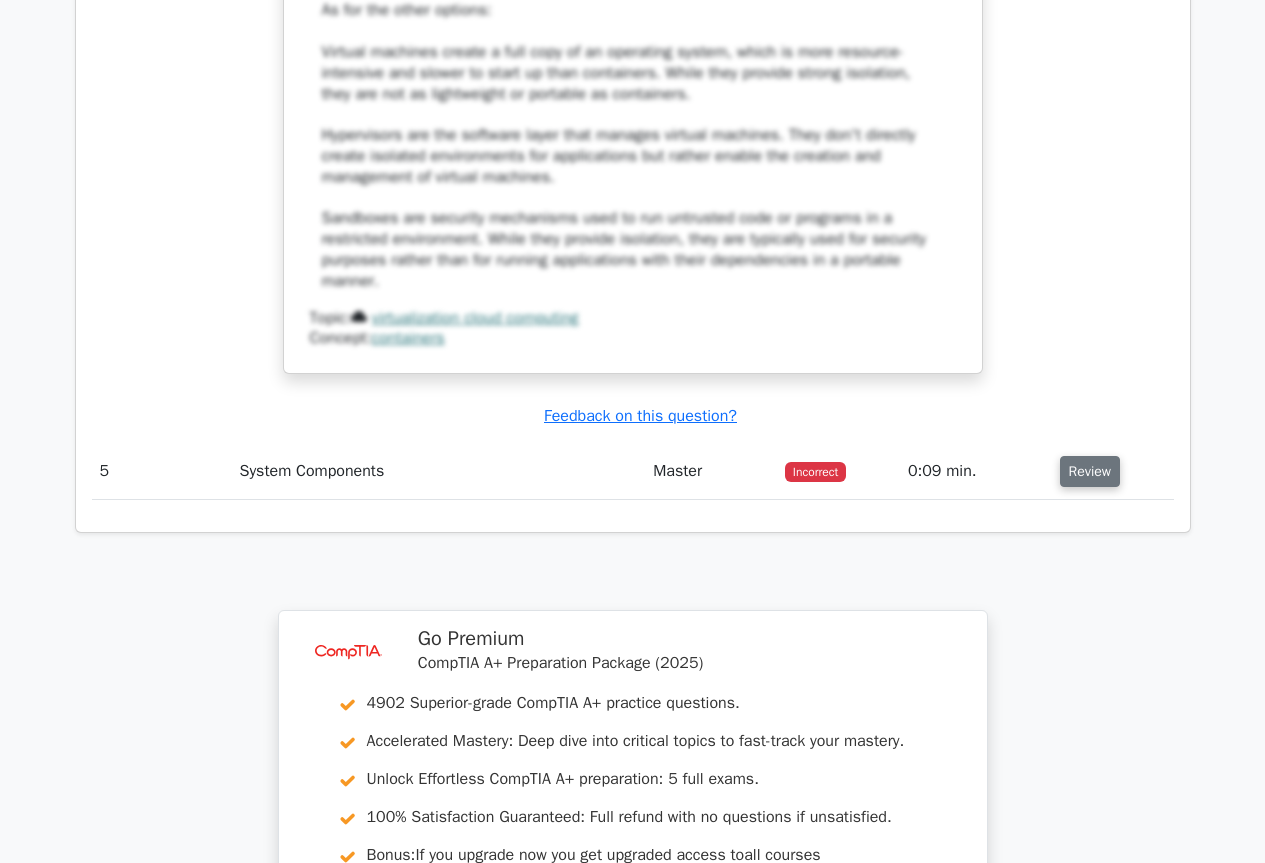 click on "Review" at bounding box center (1090, 471) 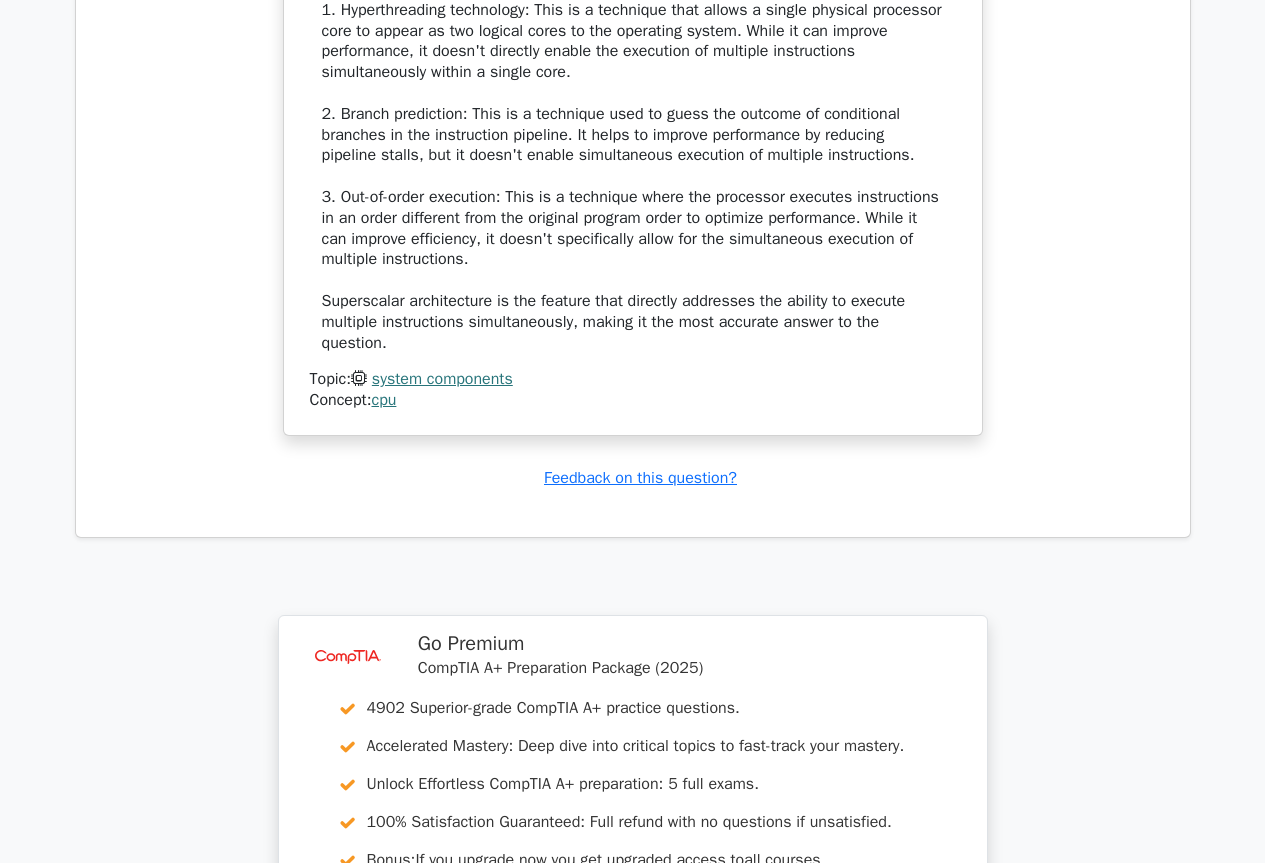 scroll, scrollTop: 6900, scrollLeft: 0, axis: vertical 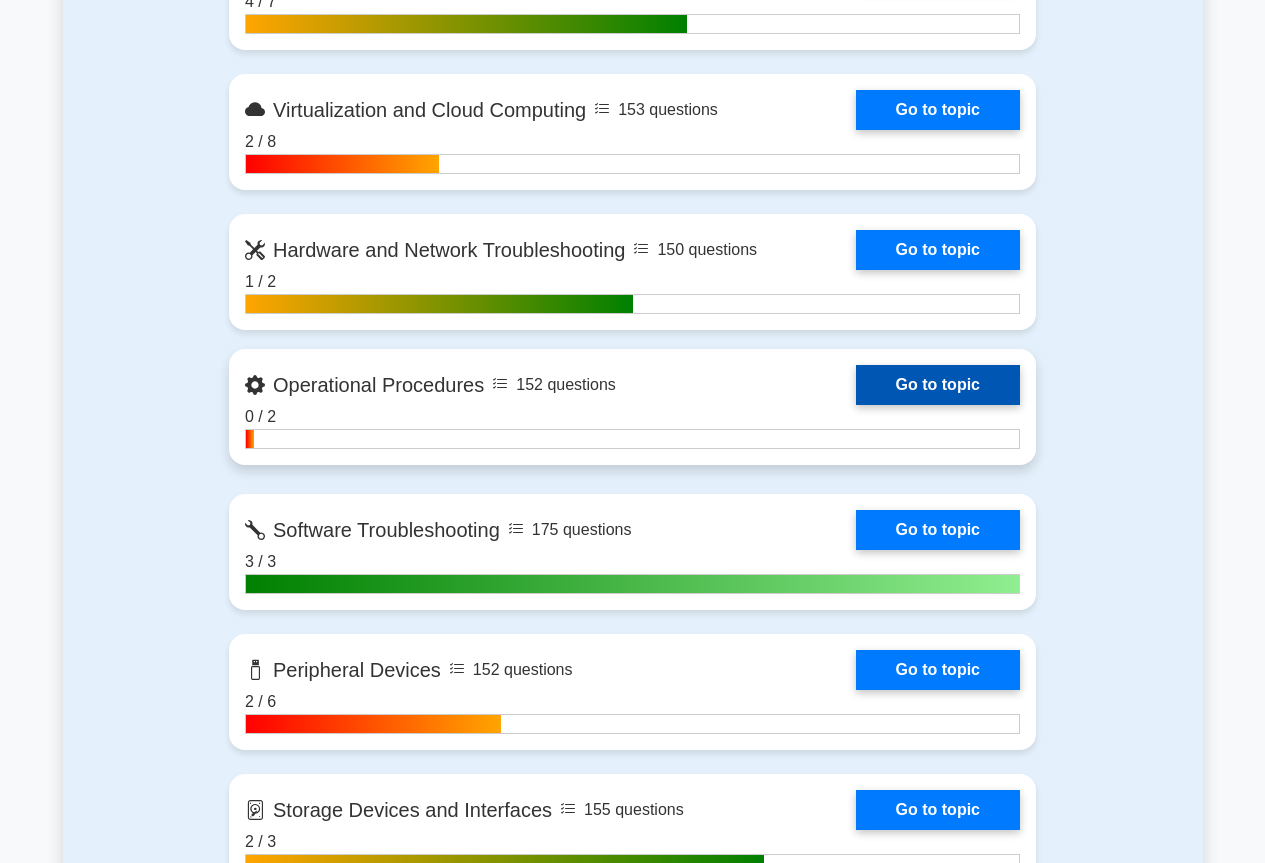 click on "Go to topic" at bounding box center [938, 385] 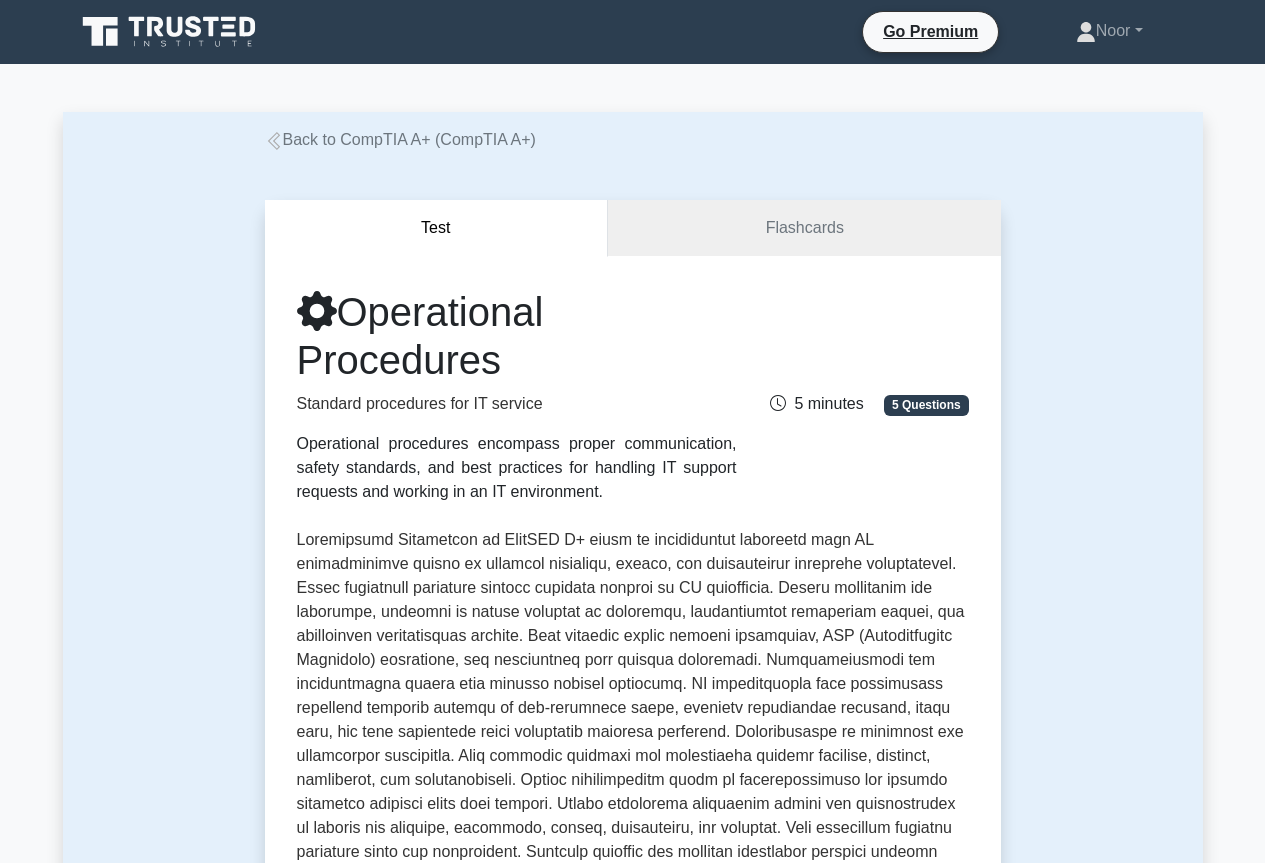 scroll, scrollTop: 0, scrollLeft: 0, axis: both 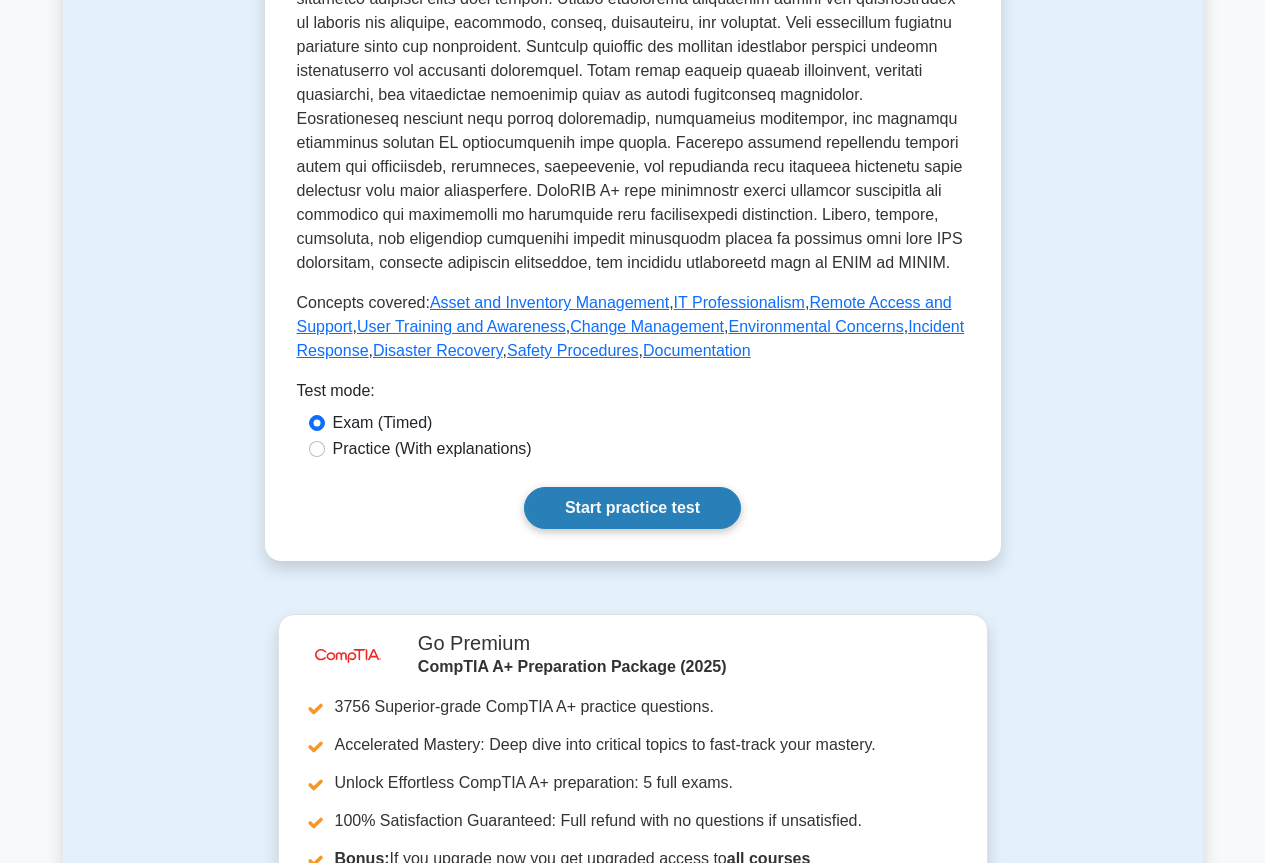 click on "Start practice test" at bounding box center [632, 508] 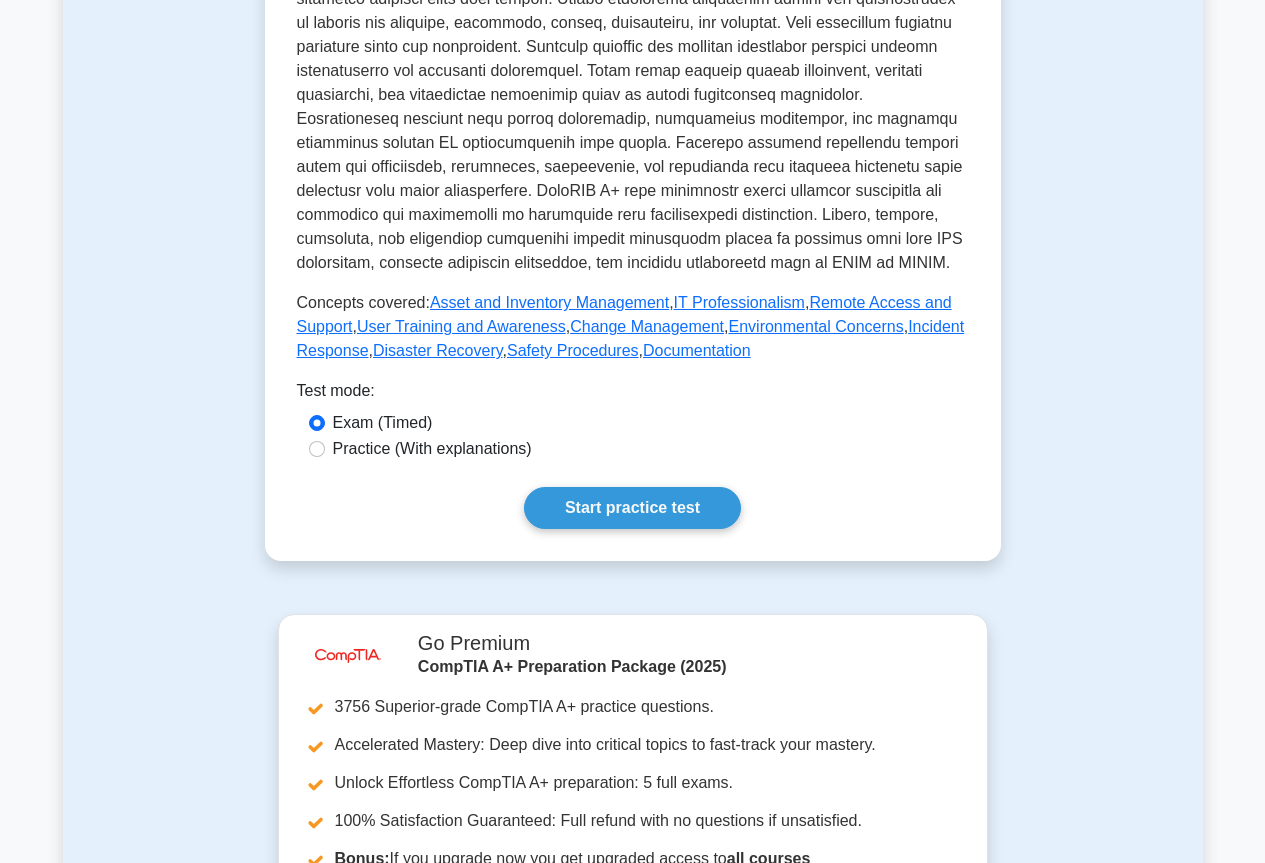 click on "Practice (With explanations)" at bounding box center [432, 449] 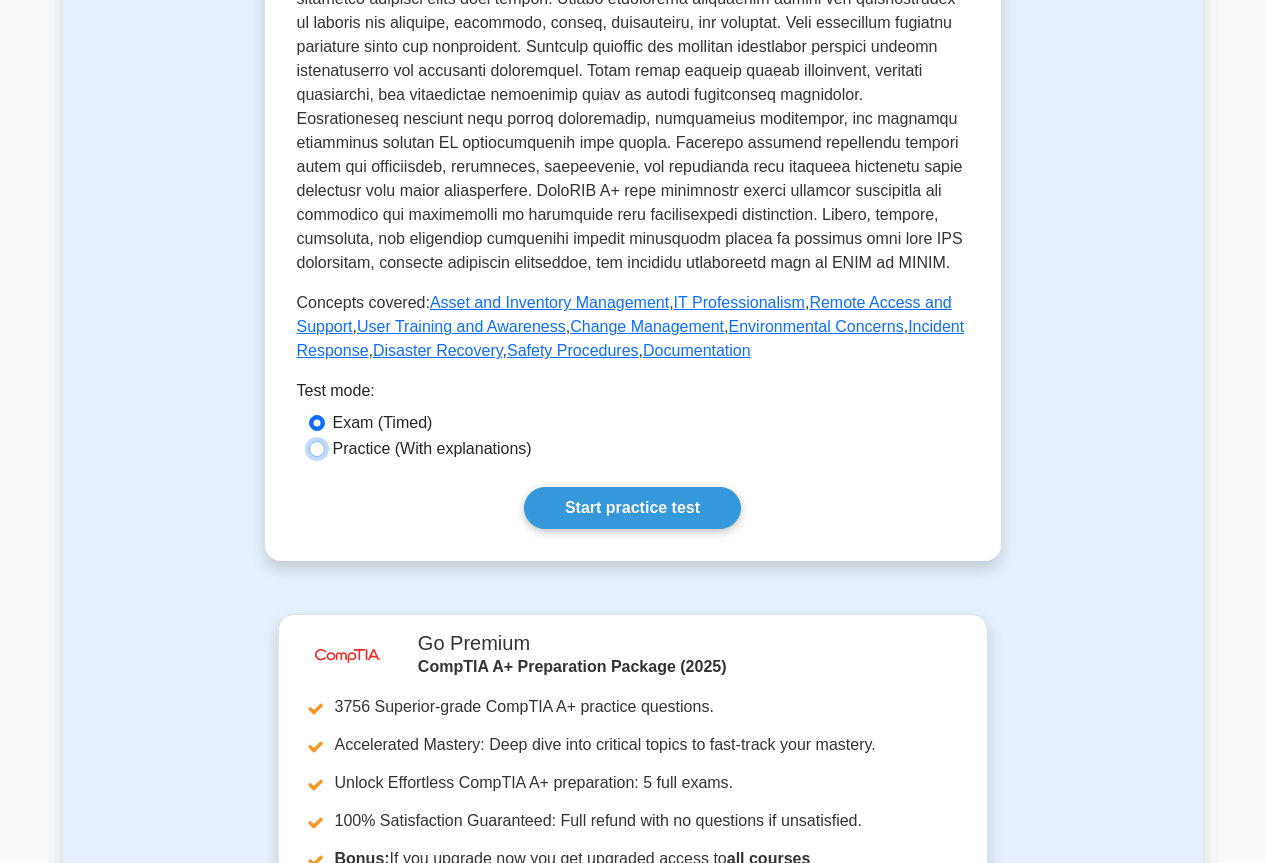 click on "Practice (With explanations)" at bounding box center [317, 449] 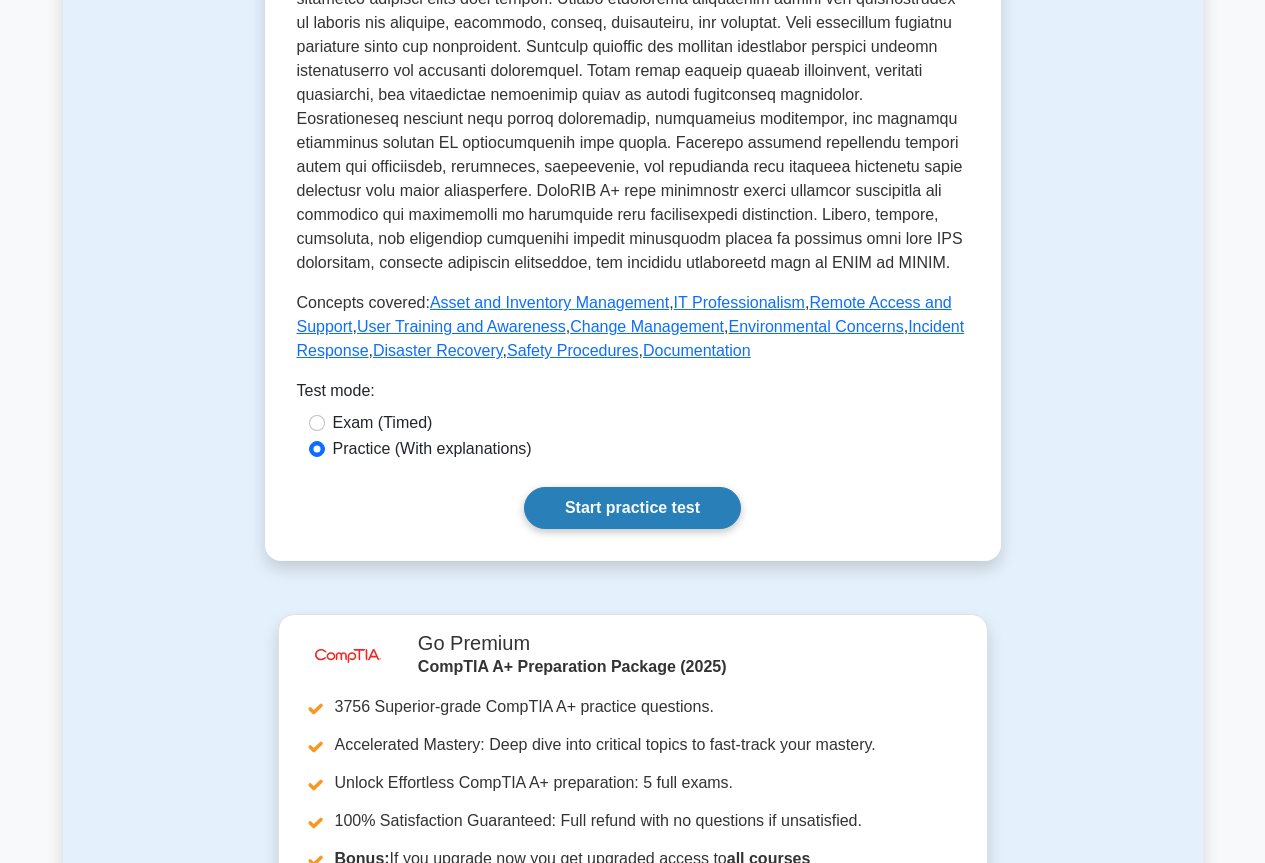 click on "Start practice test" at bounding box center [632, 508] 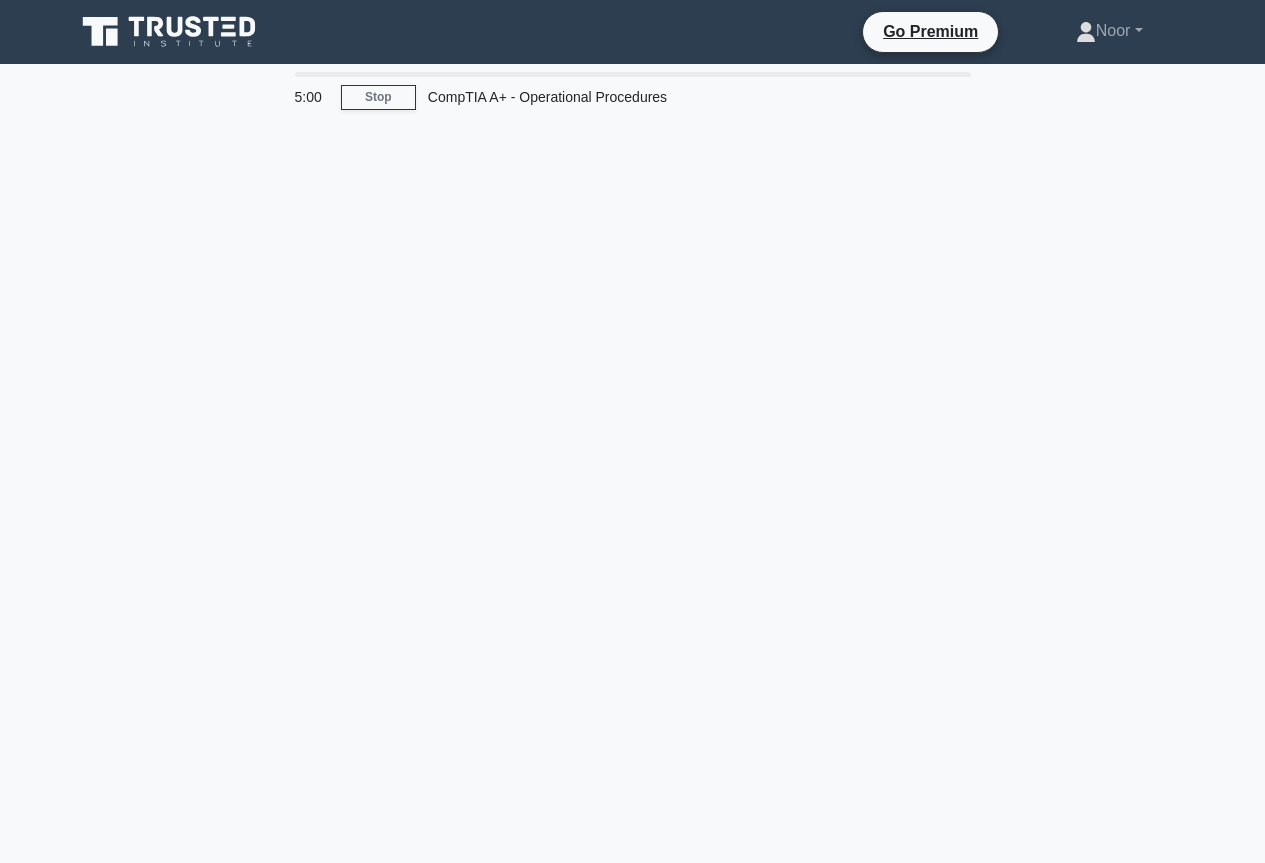 scroll, scrollTop: 0, scrollLeft: 0, axis: both 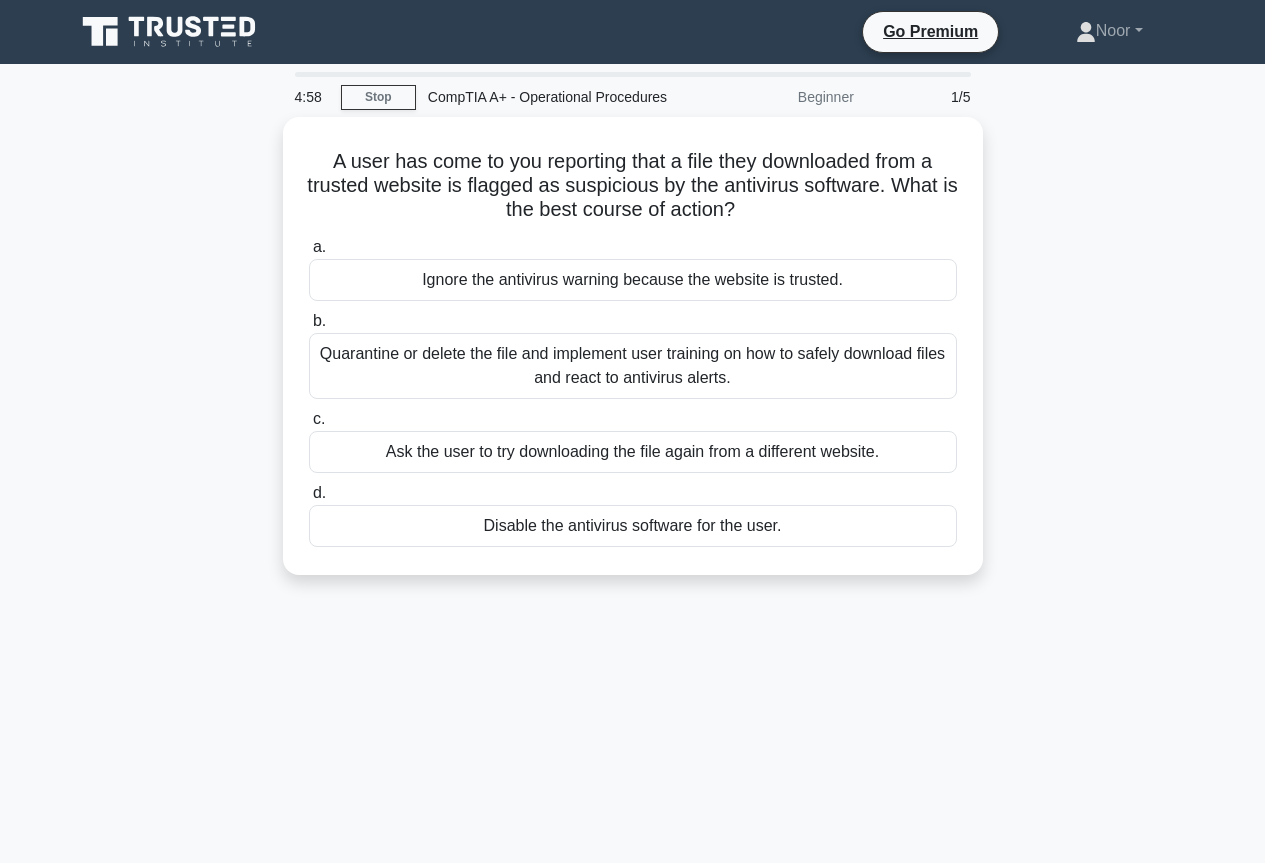 click on "A user has come to you reporting that a file they downloaded from a trusted website is flagged as suspicious by the antivirus software. What is the best course of action?
.spinner_0XTQ{transform-origin:center;animation:spinner_y6GP .75s linear infinite}@keyframes spinner_y6GP{100%{transform:rotate(360deg)}}
a.
Ignore the antivirus warning because the website is trusted." at bounding box center [633, 358] 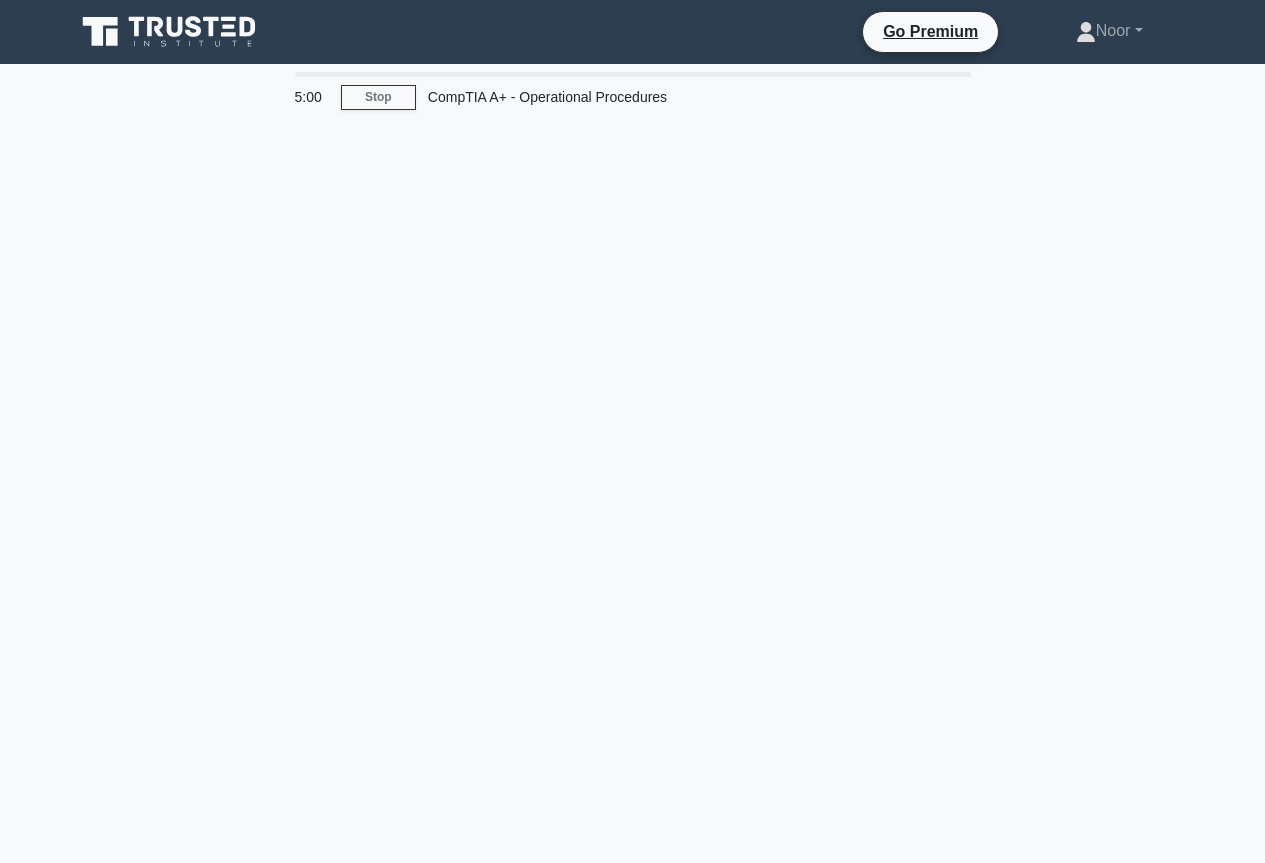 scroll, scrollTop: 0, scrollLeft: 0, axis: both 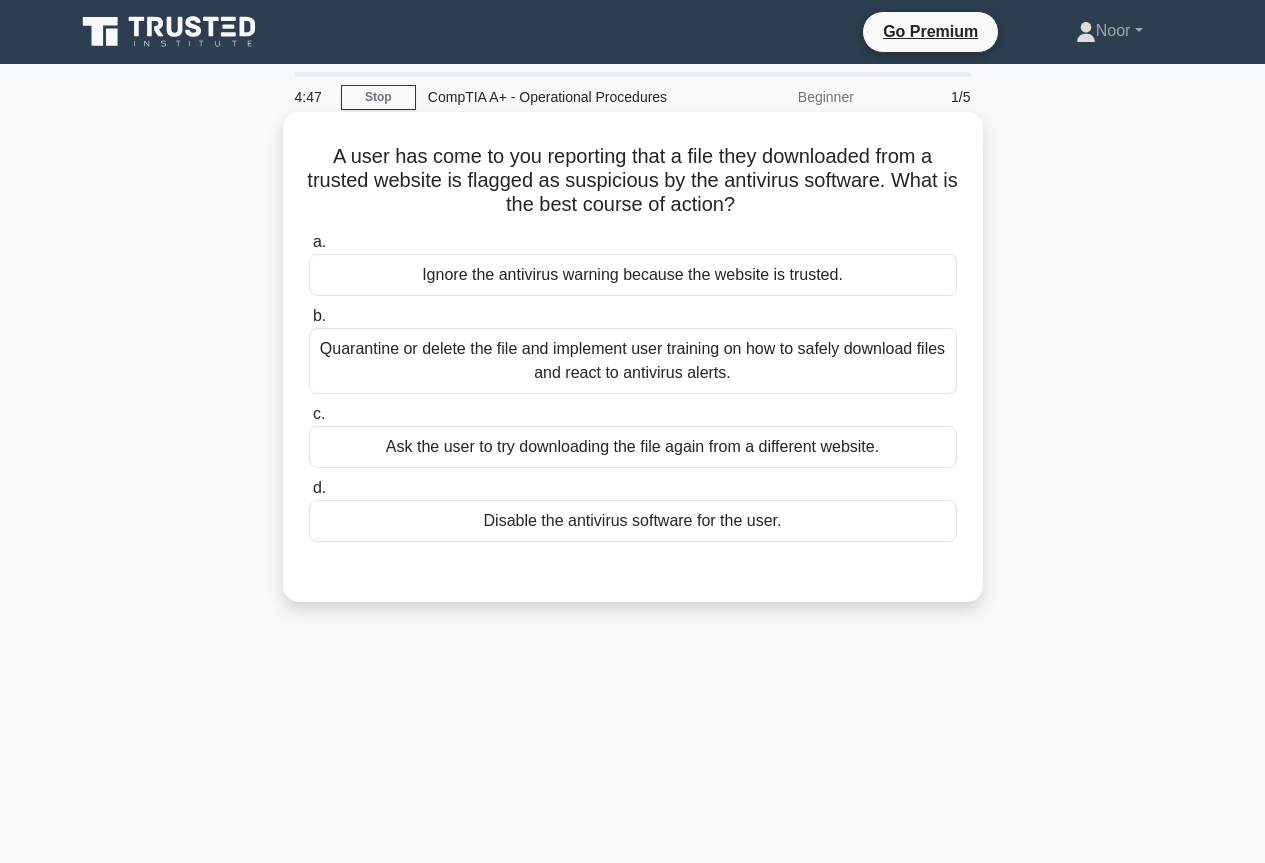click on "Quarantine or delete the file and implement user training on how to safely download files and react to antivirus alerts." at bounding box center [633, 361] 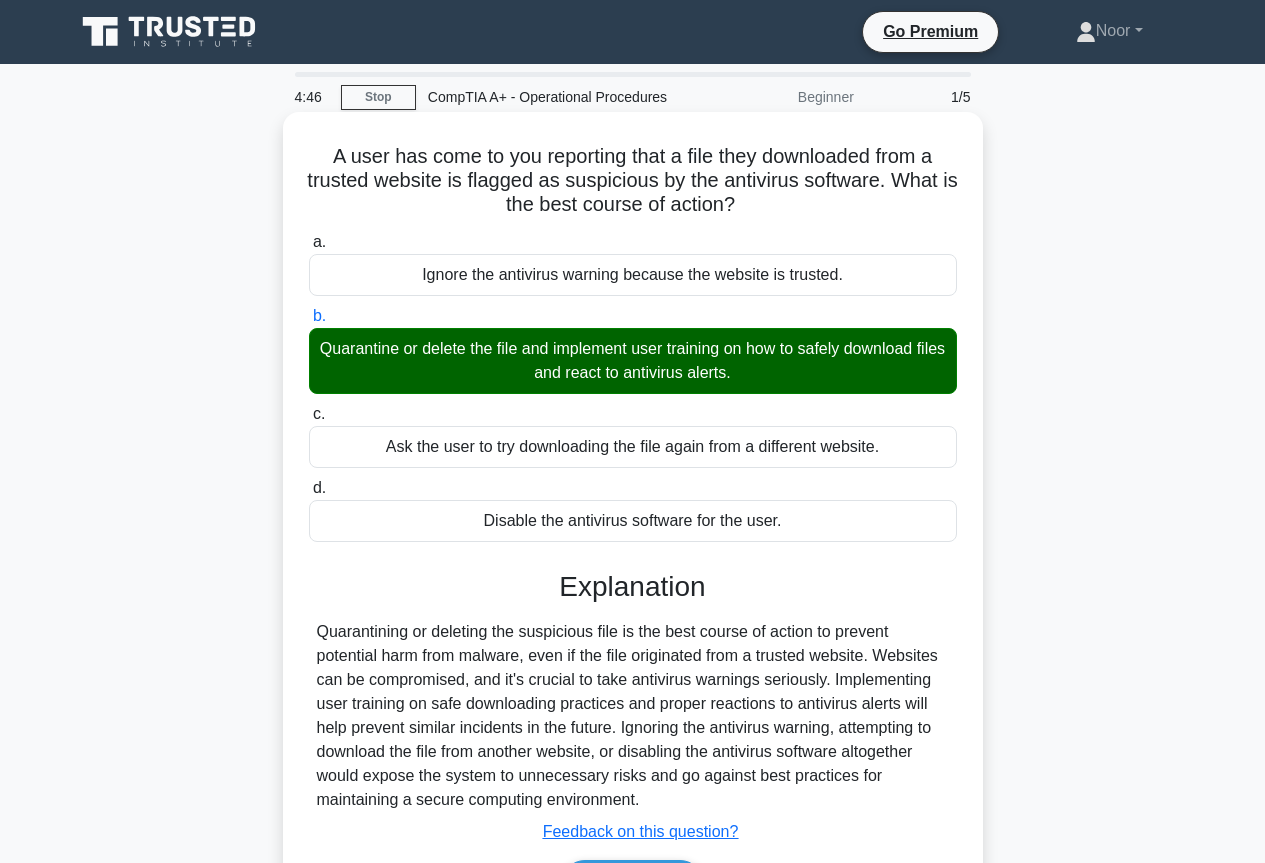 scroll, scrollTop: 217, scrollLeft: 0, axis: vertical 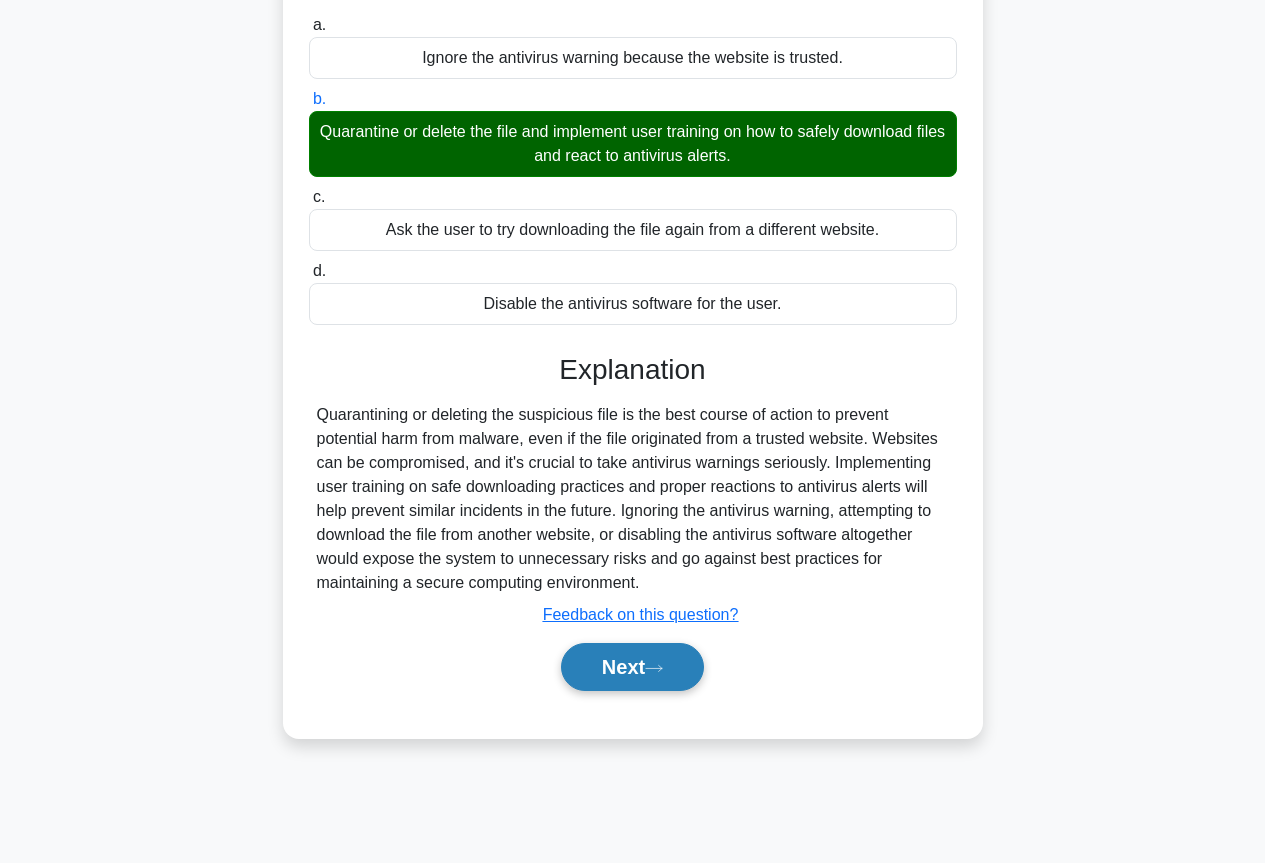 click on "Next" at bounding box center (632, 667) 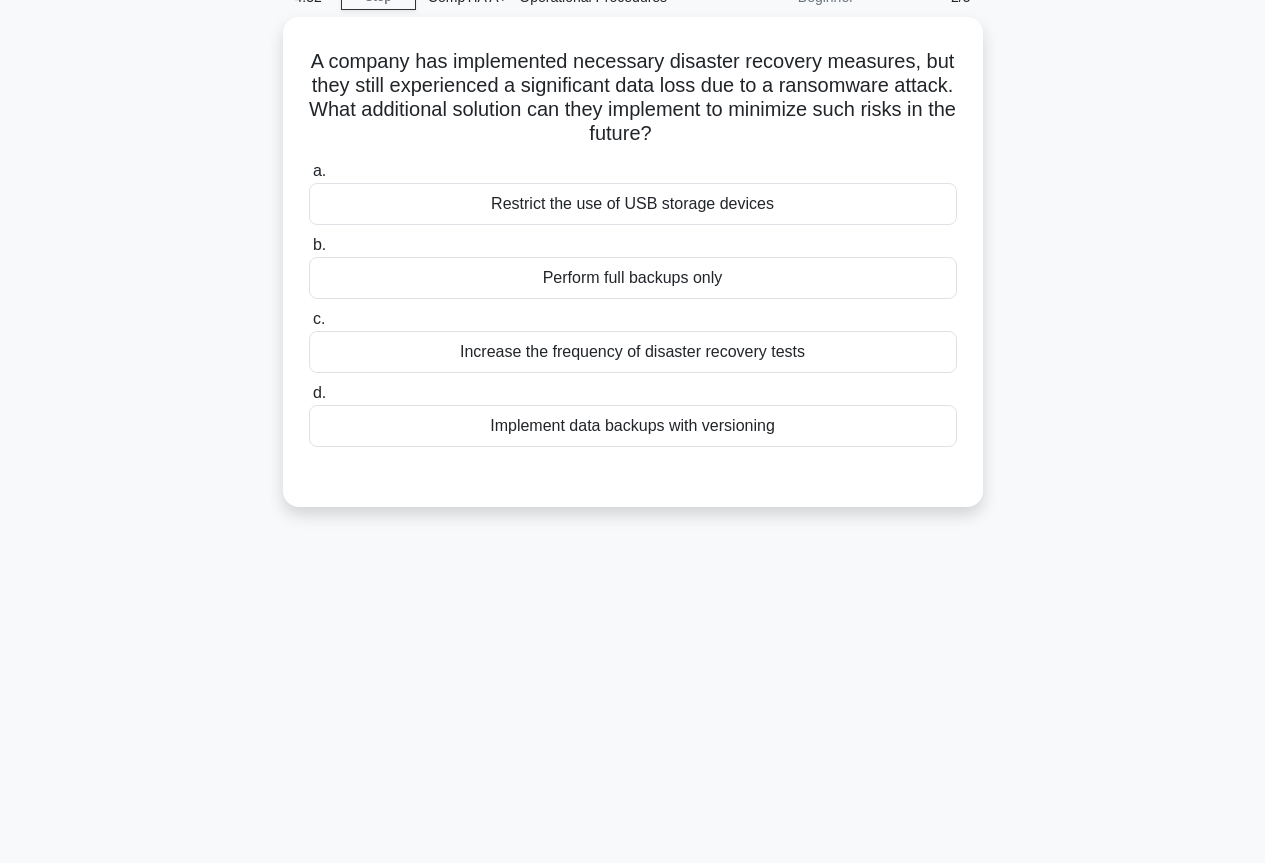 scroll, scrollTop: 0, scrollLeft: 0, axis: both 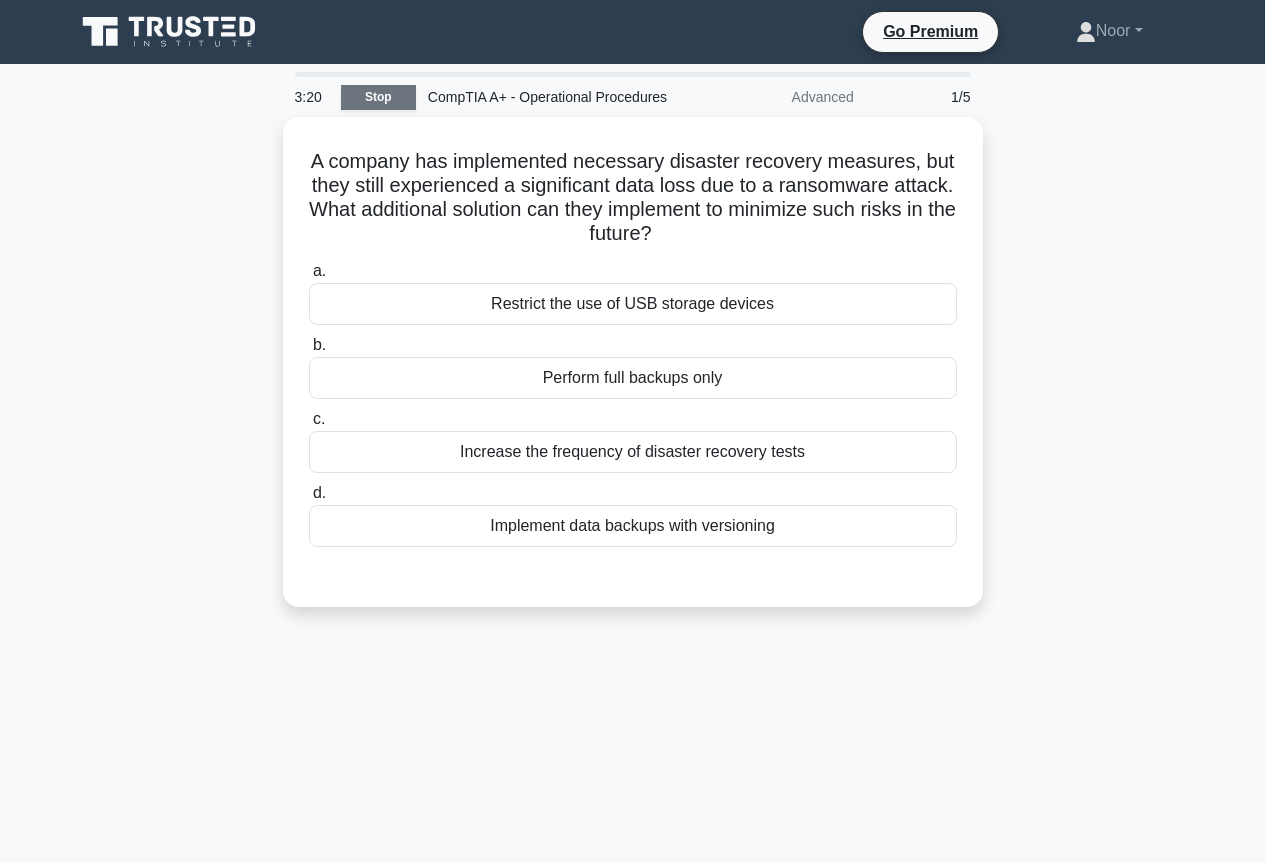 click on "Stop" at bounding box center [378, 97] 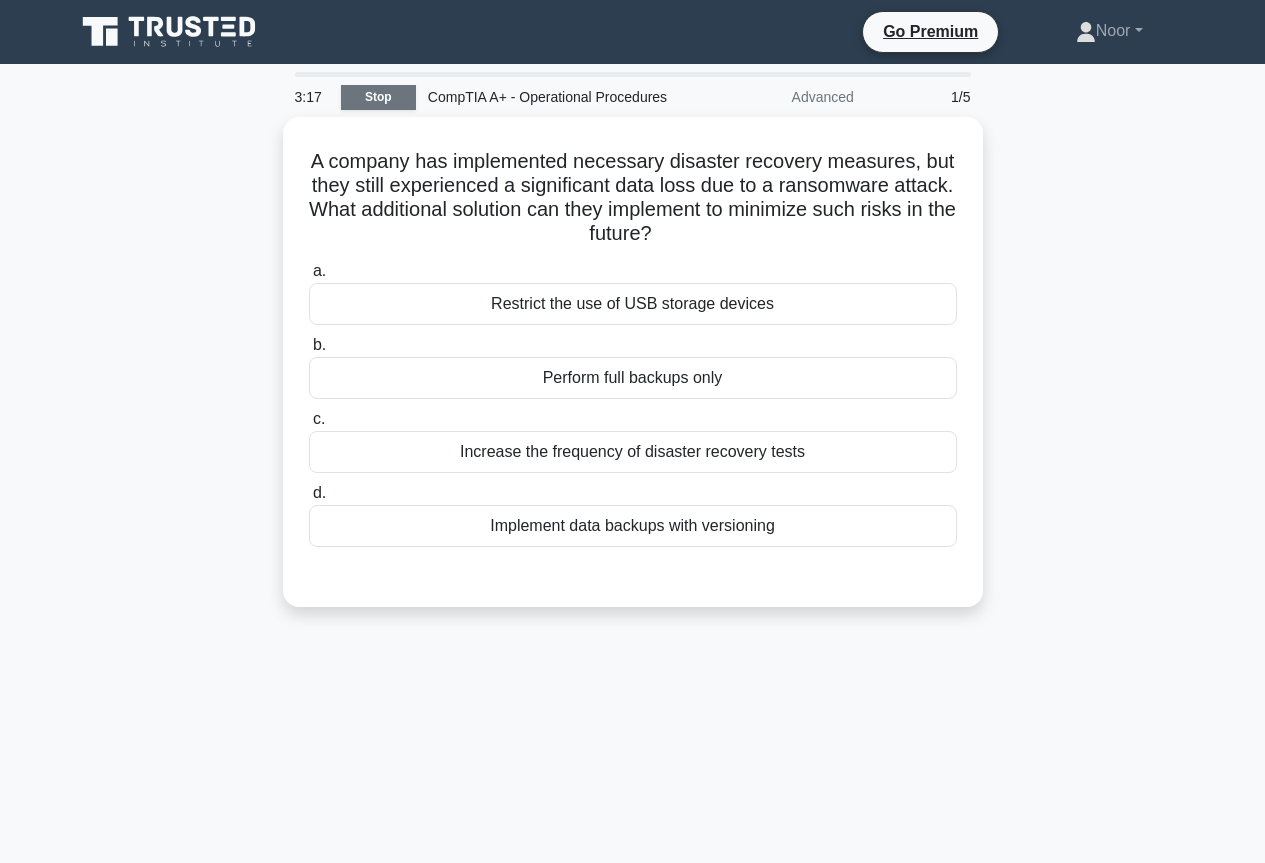 click on "Stop" at bounding box center (378, 97) 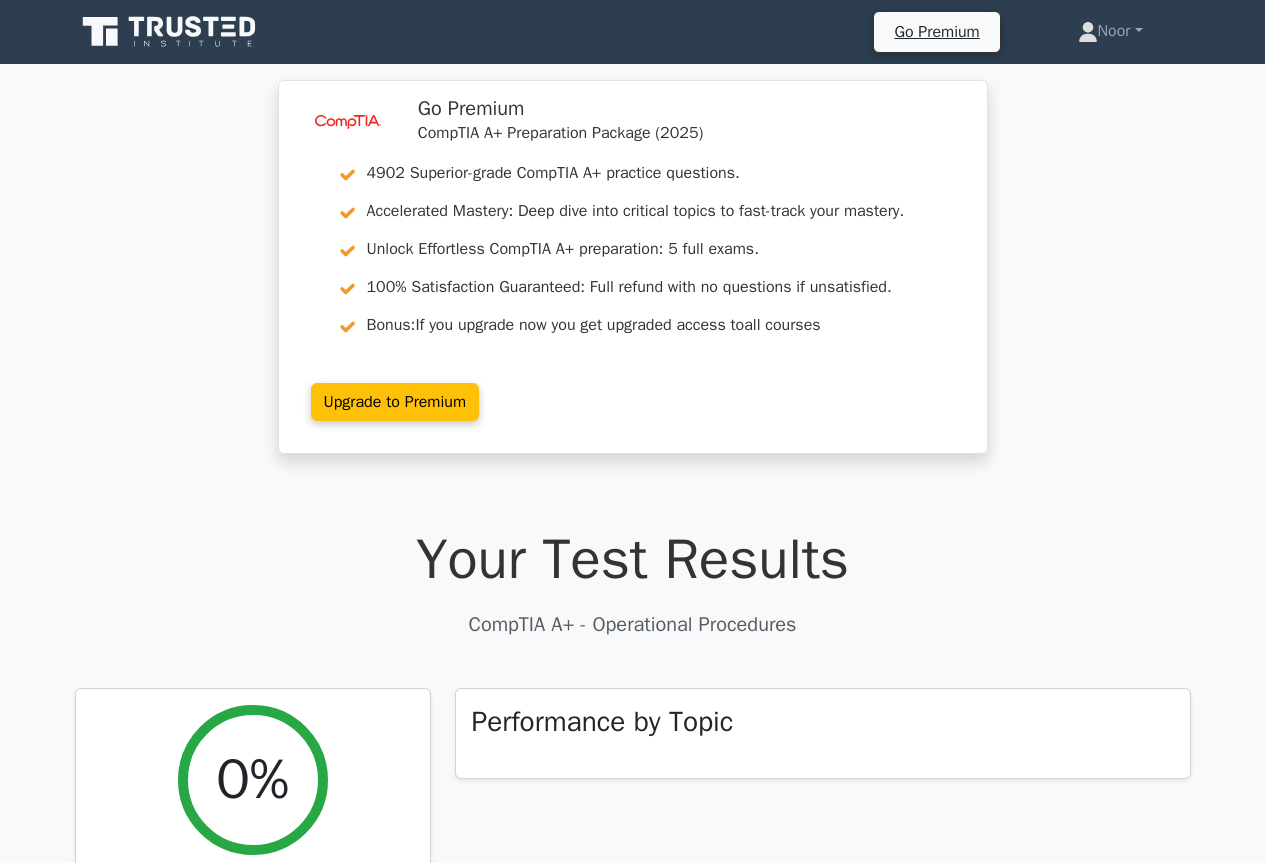 scroll, scrollTop: 900, scrollLeft: 0, axis: vertical 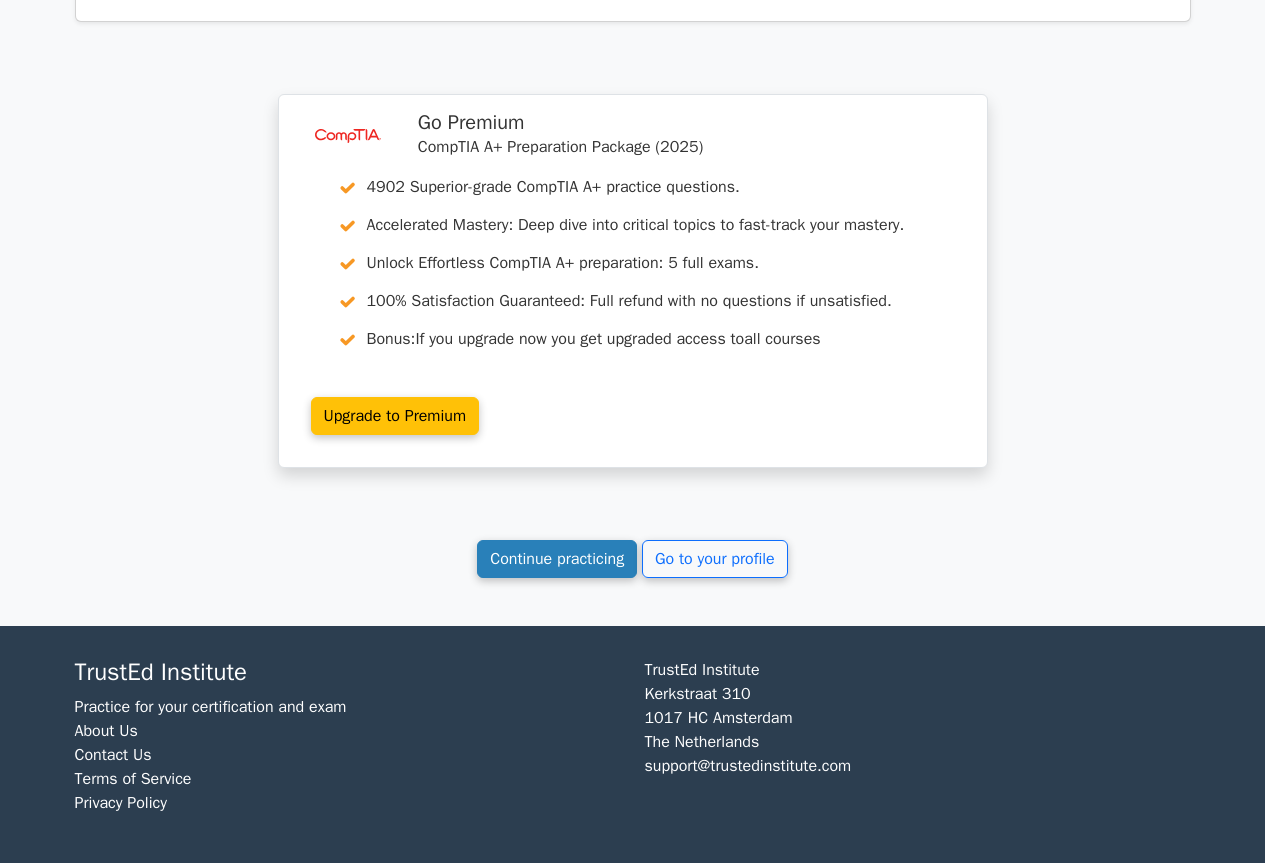 click on "Continue practicing" at bounding box center (557, 559) 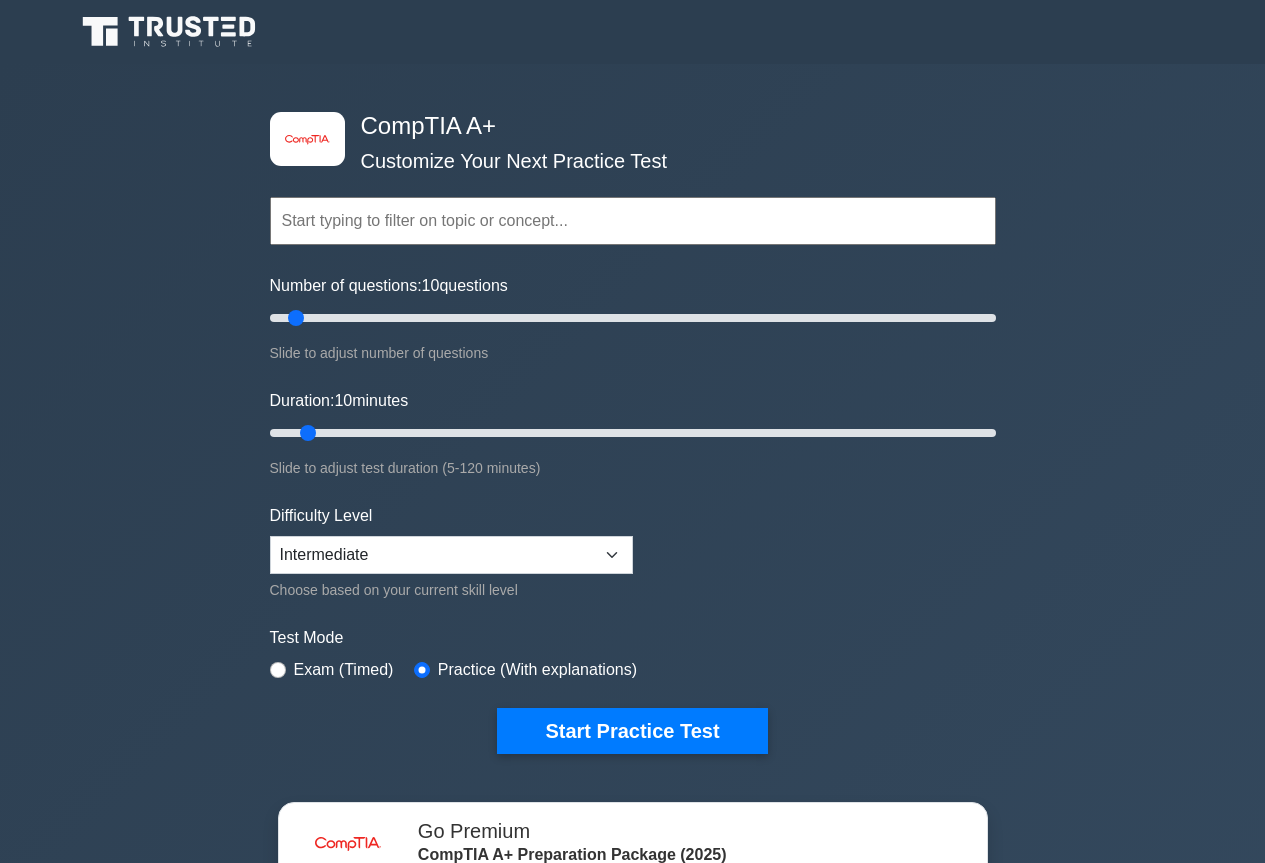 scroll, scrollTop: 0, scrollLeft: 0, axis: both 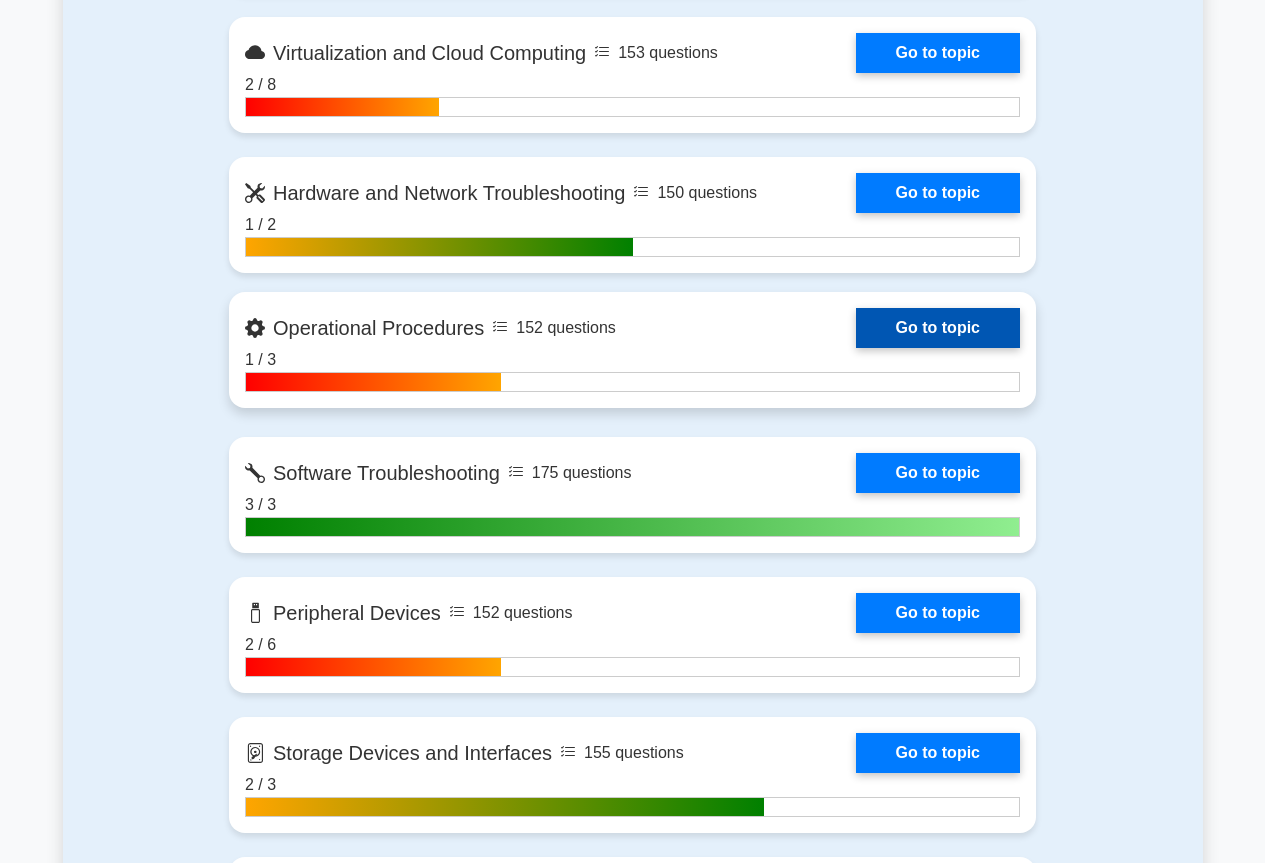 click on "Go to topic" at bounding box center (938, 328) 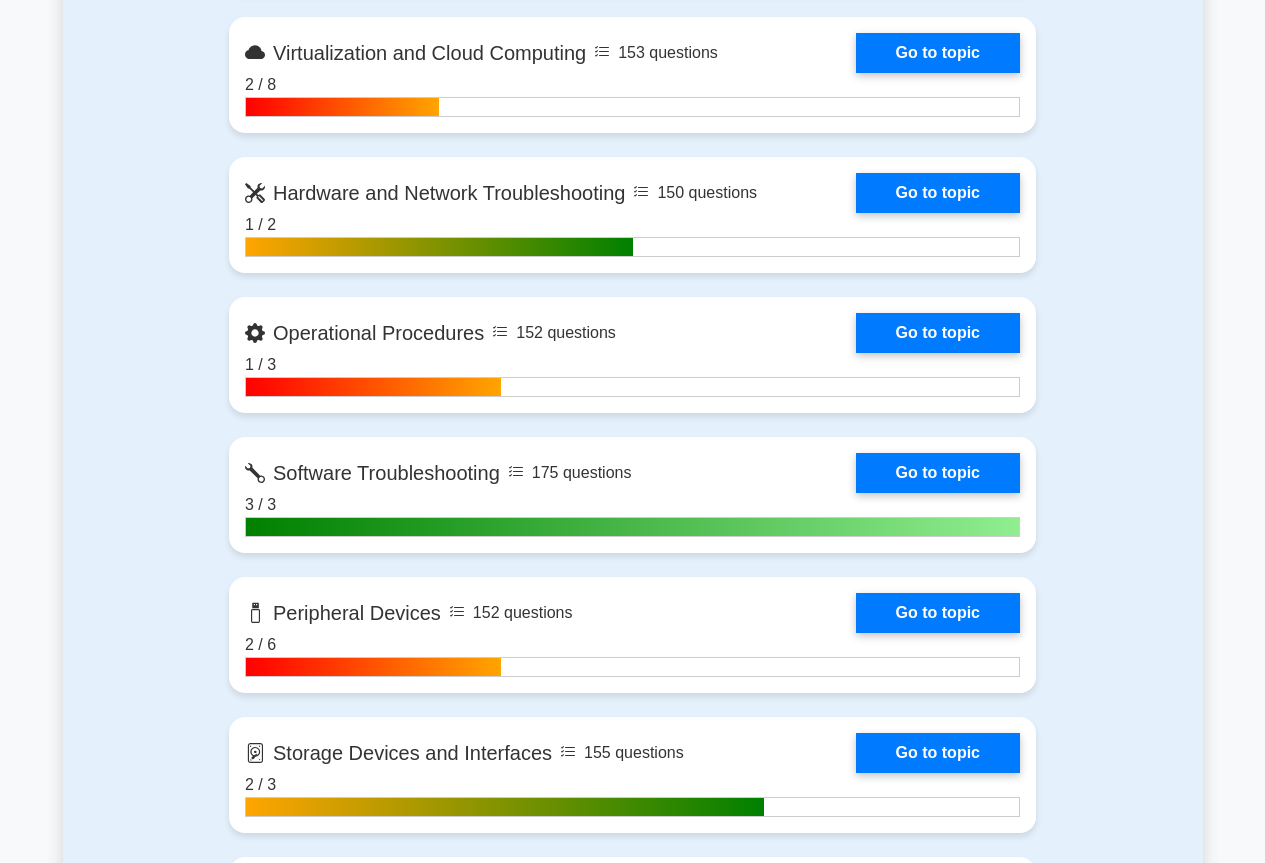 click on "Contents of the CompTIA A+ package
3756 CompTIA A+ questions grouped in 25 topics and 316 concepts
Hardware
200 questions
Go to topic
24 / 30
181 questions" at bounding box center (633, 872) 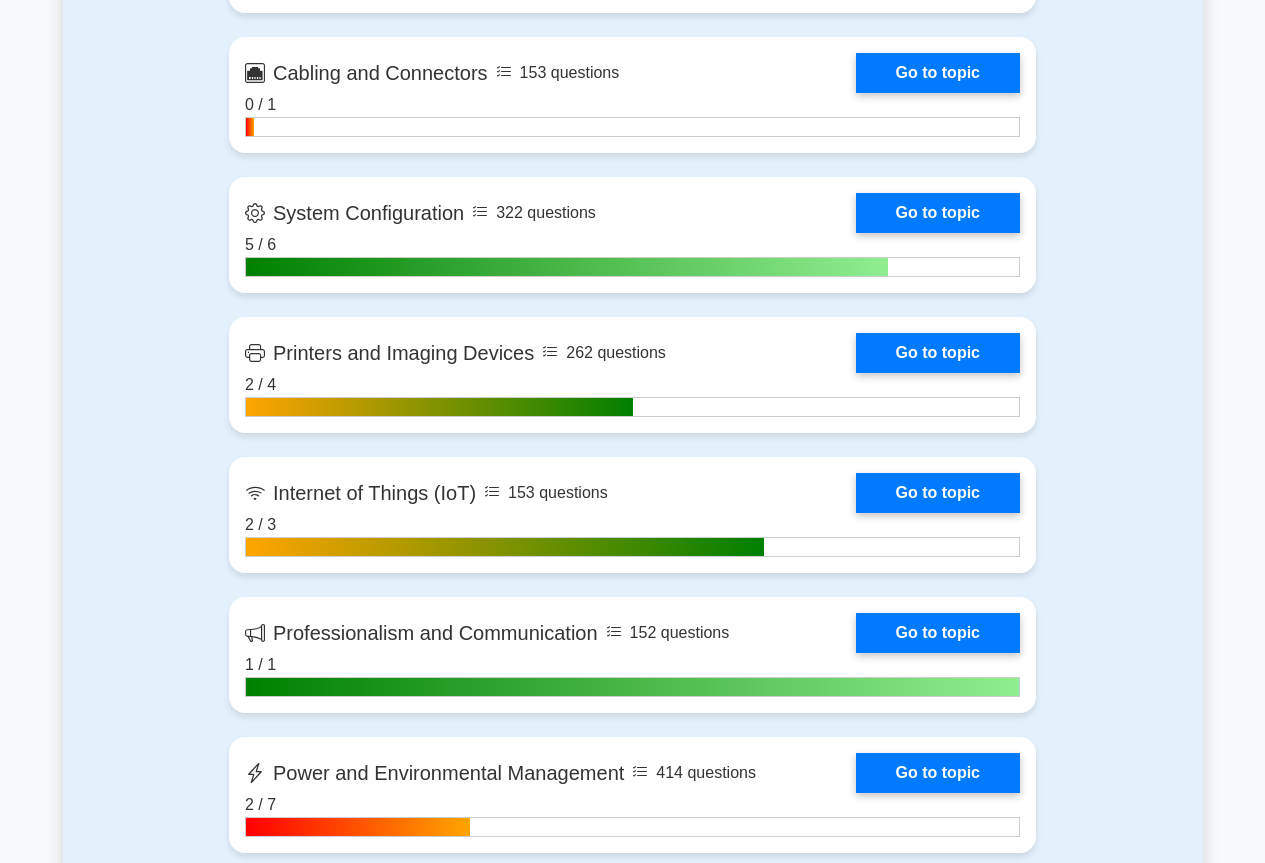 scroll, scrollTop: 3500, scrollLeft: 0, axis: vertical 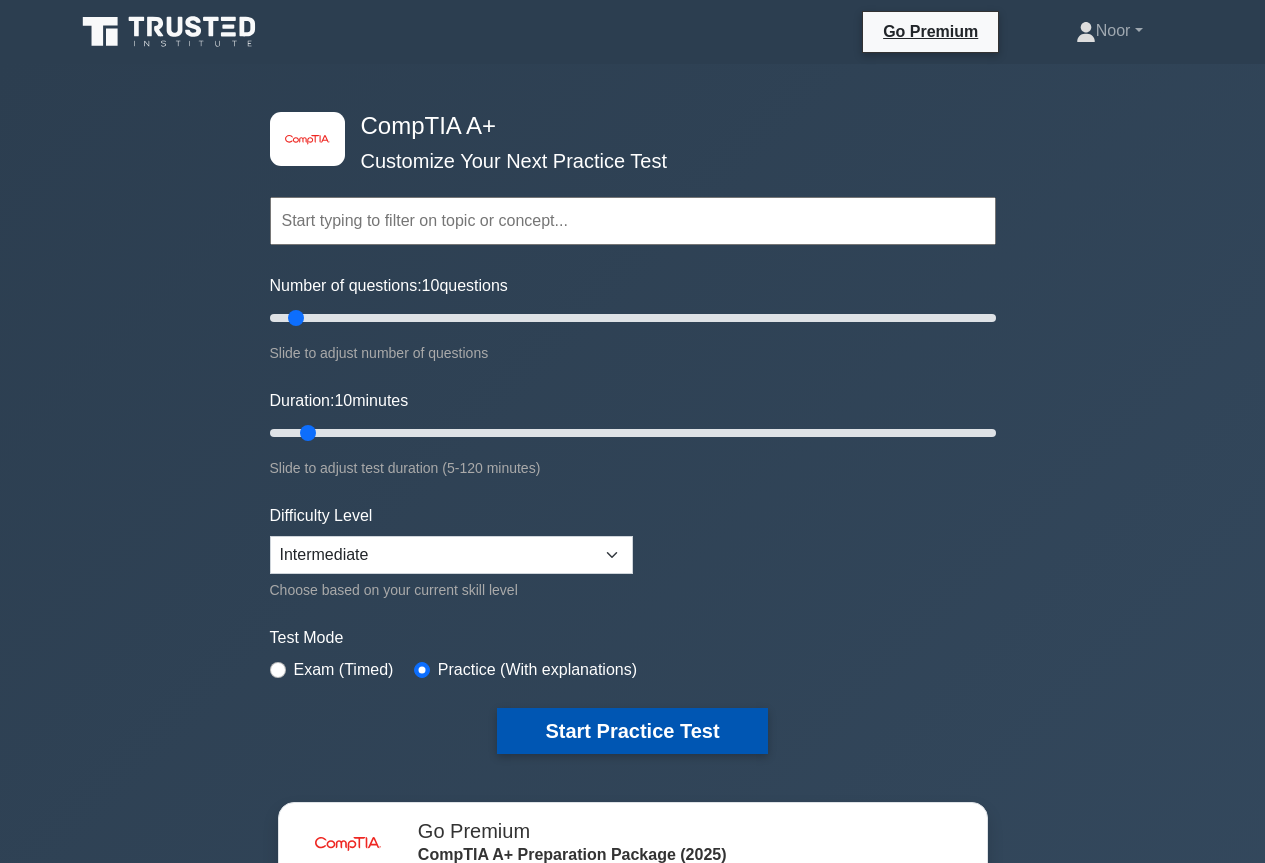 click on "Start Practice Test" at bounding box center (632, 731) 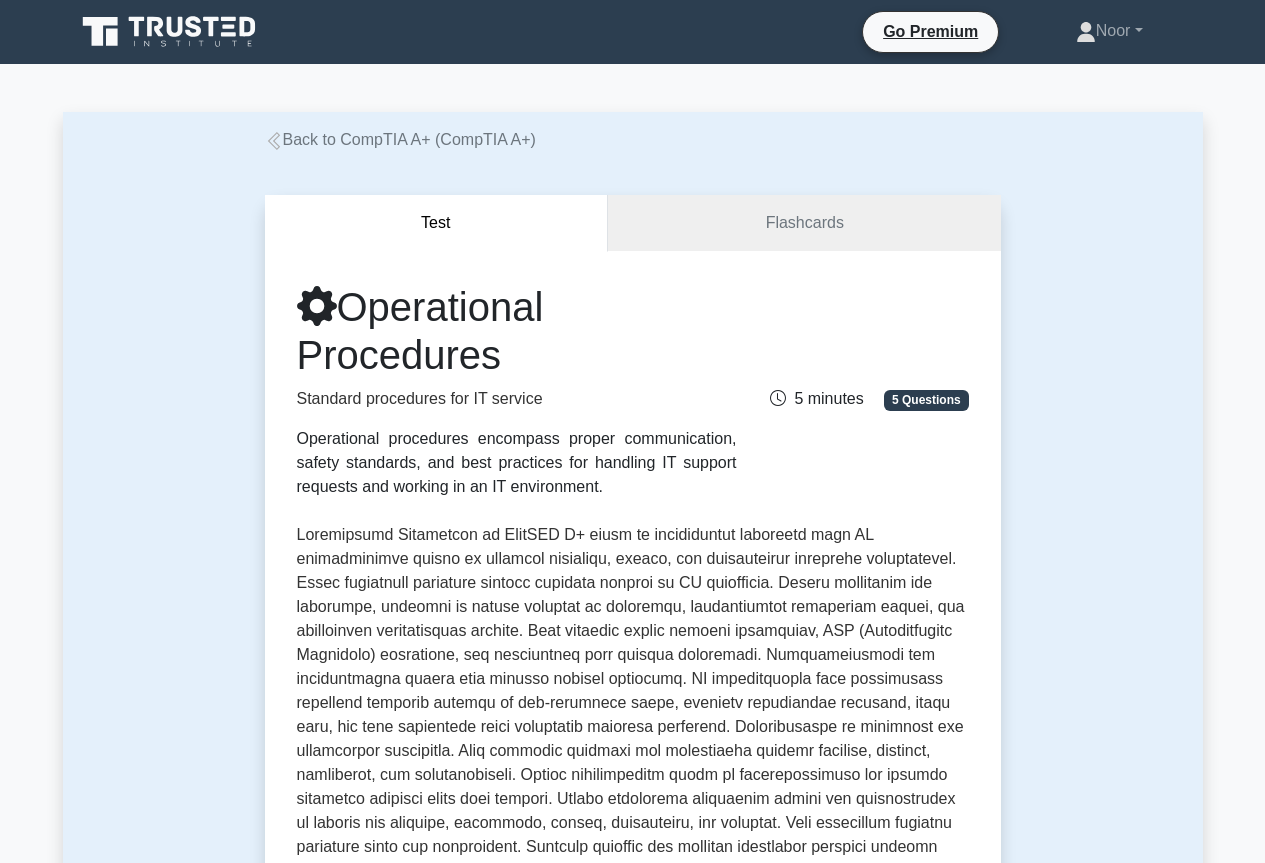scroll, scrollTop: 0, scrollLeft: 0, axis: both 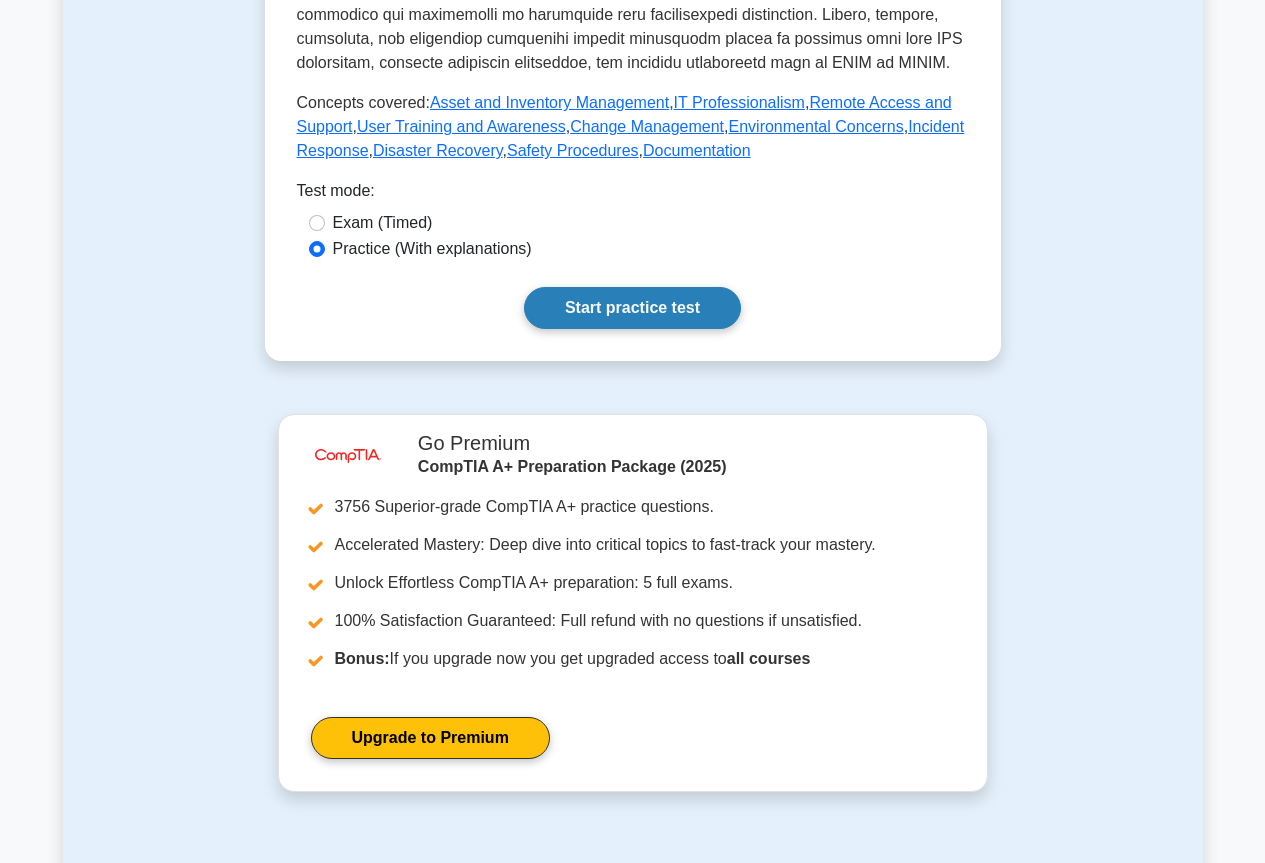 click on "Start practice test" at bounding box center [632, 308] 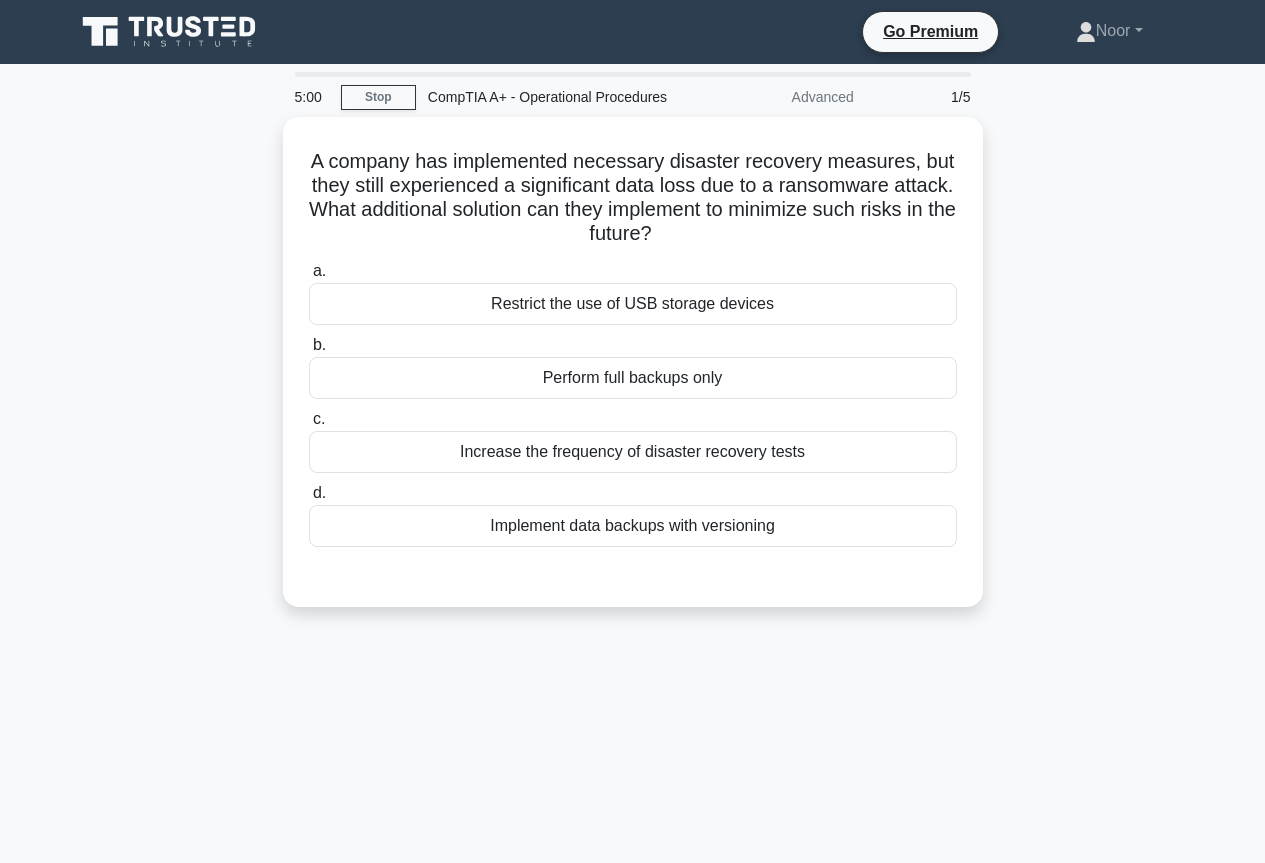 scroll, scrollTop: 0, scrollLeft: 0, axis: both 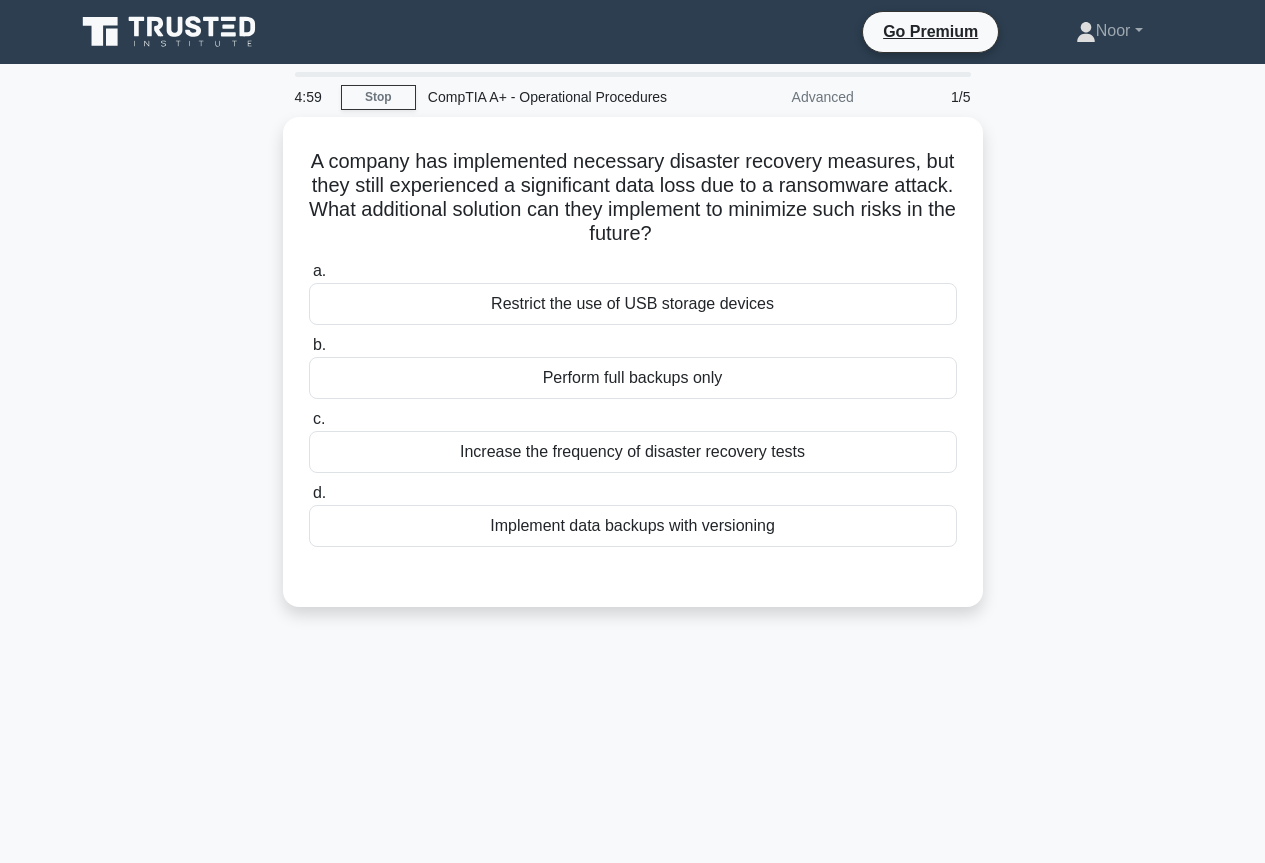 click on "A company has implemented necessary disaster recovery measures, but they still experienced a significant data loss due to a ransomware attack. What additional solution can they implement to minimize such risks in the future?
.spinner_0XTQ{transform-origin:center;animation:spinner_y6GP .75s linear infinite}@keyframes spinner_y6GP{100%{transform:rotate(360deg)}}
a.
b. c. d." at bounding box center (633, 374) 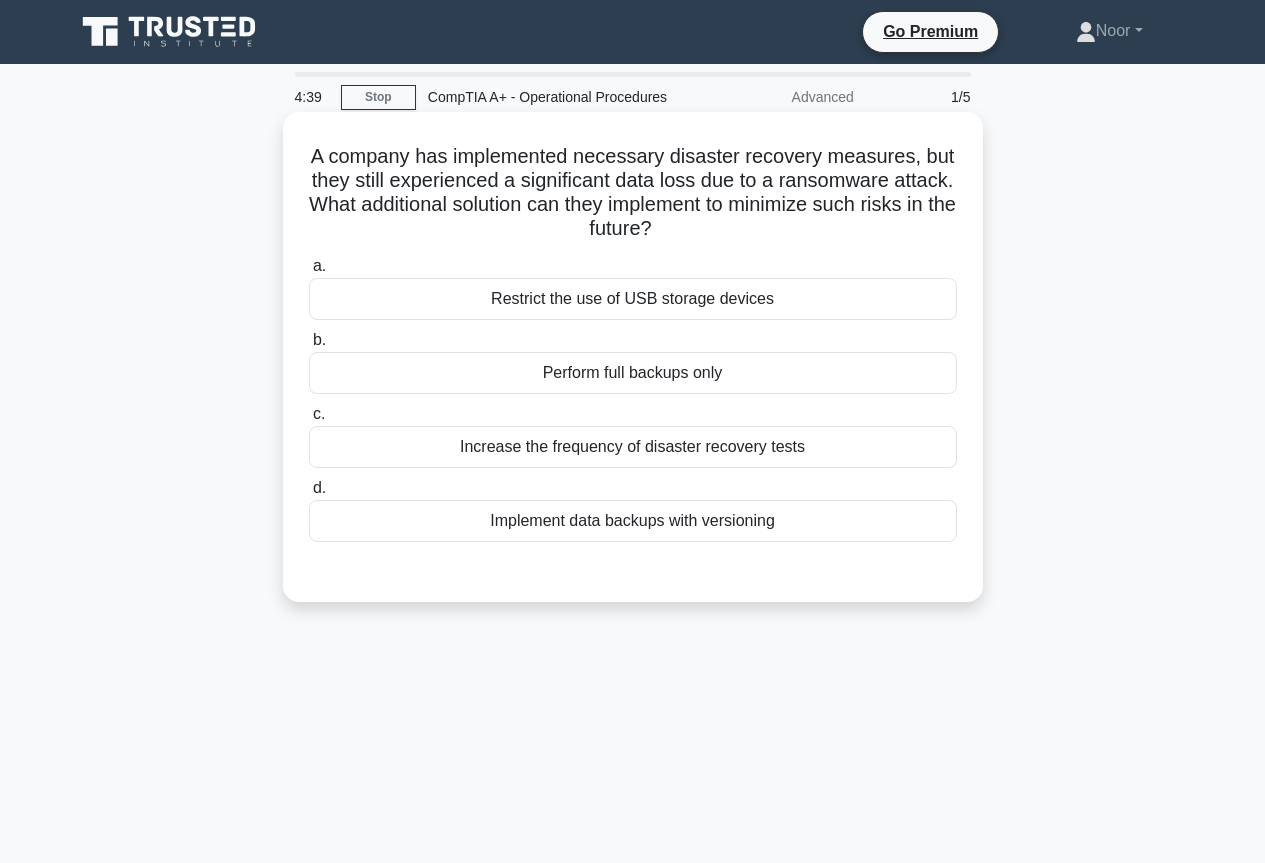 click on "Implement data backups with versioning" at bounding box center (633, 521) 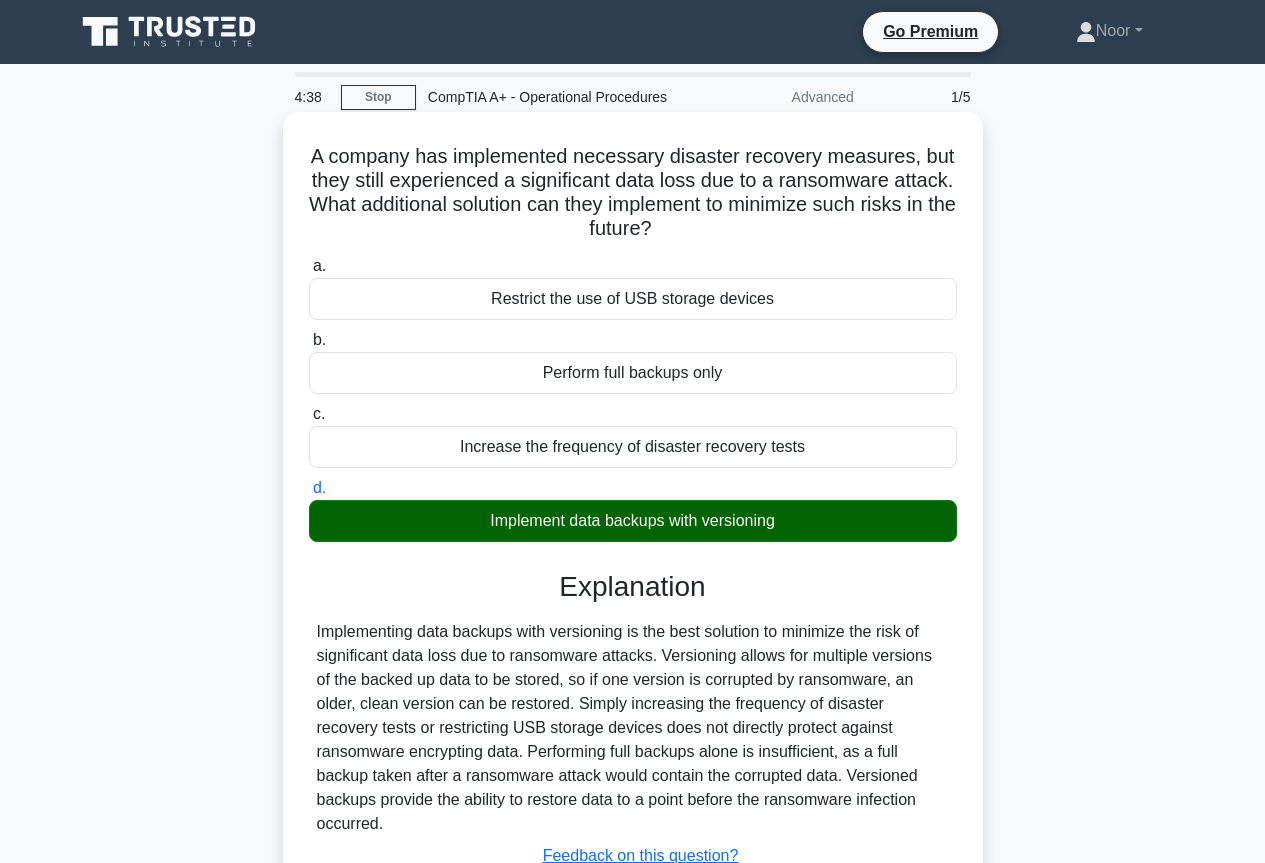 scroll, scrollTop: 217, scrollLeft: 0, axis: vertical 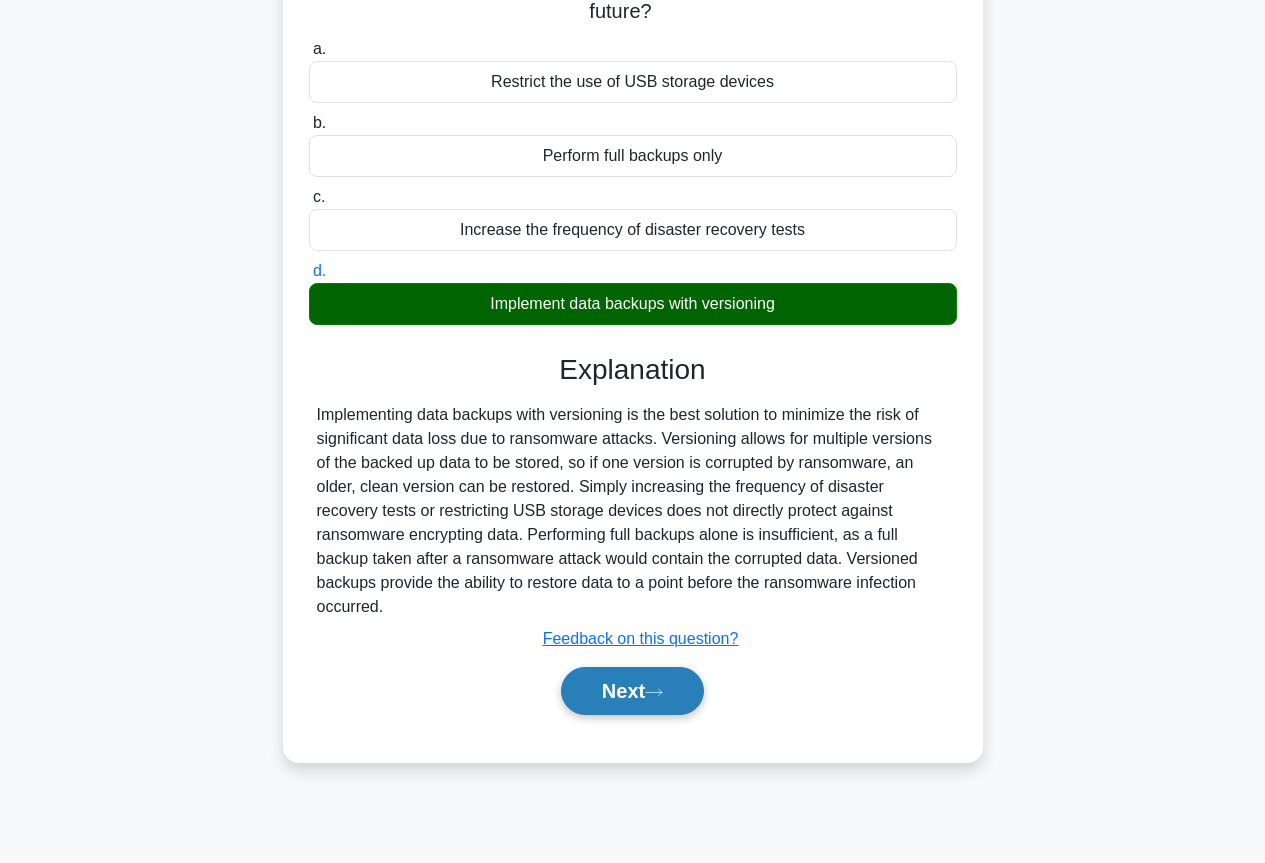 click on "Next" at bounding box center [632, 691] 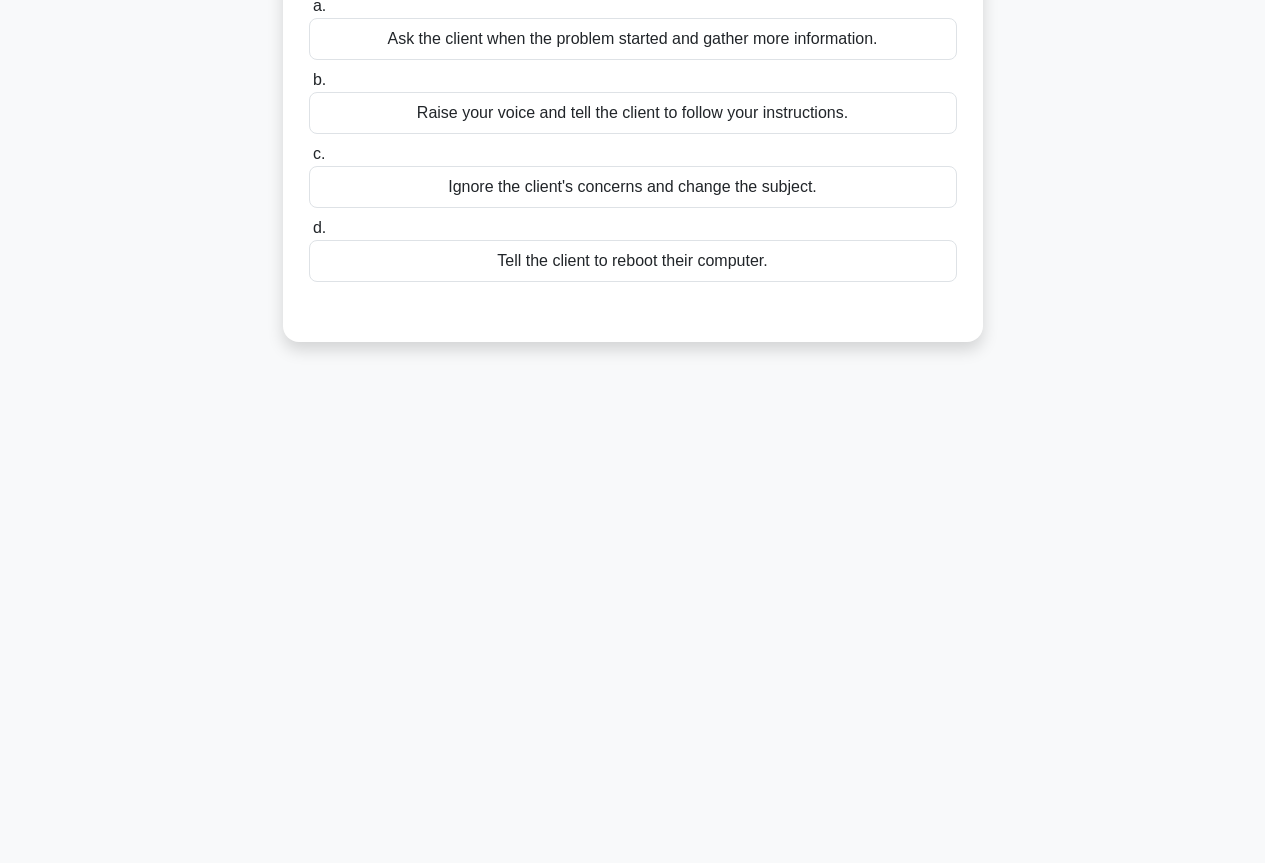 scroll, scrollTop: 0, scrollLeft: 0, axis: both 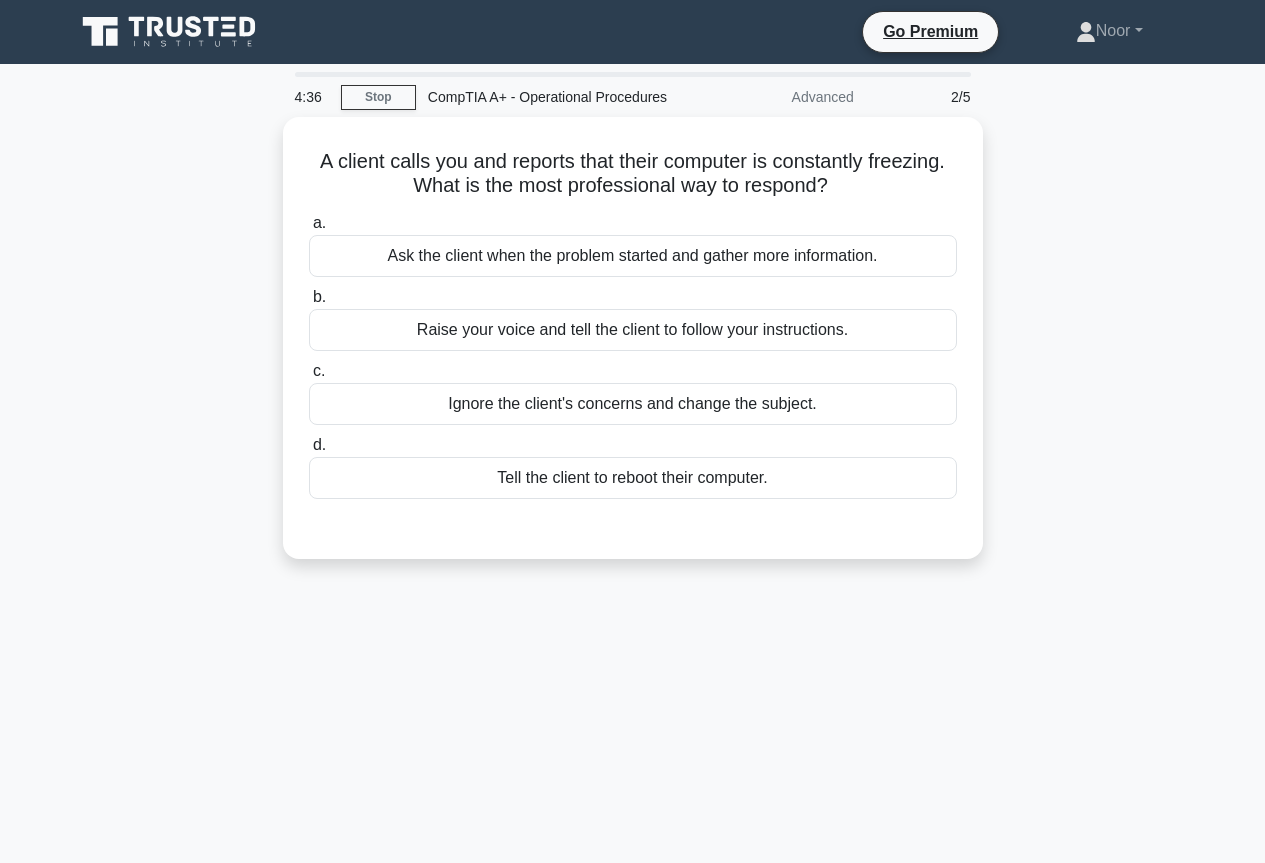 click on "A client calls you and reports that their computer is constantly freezing. What is the most professional way to respond?
.spinner_0XTQ{transform-origin:center;animation:spinner_y6GP .75s linear infinite}@keyframes spinner_y6GP{100%{transform:rotate(360deg)}}
a.
Ask the client when the problem started and gather more information.
b. c. d." at bounding box center [633, 350] 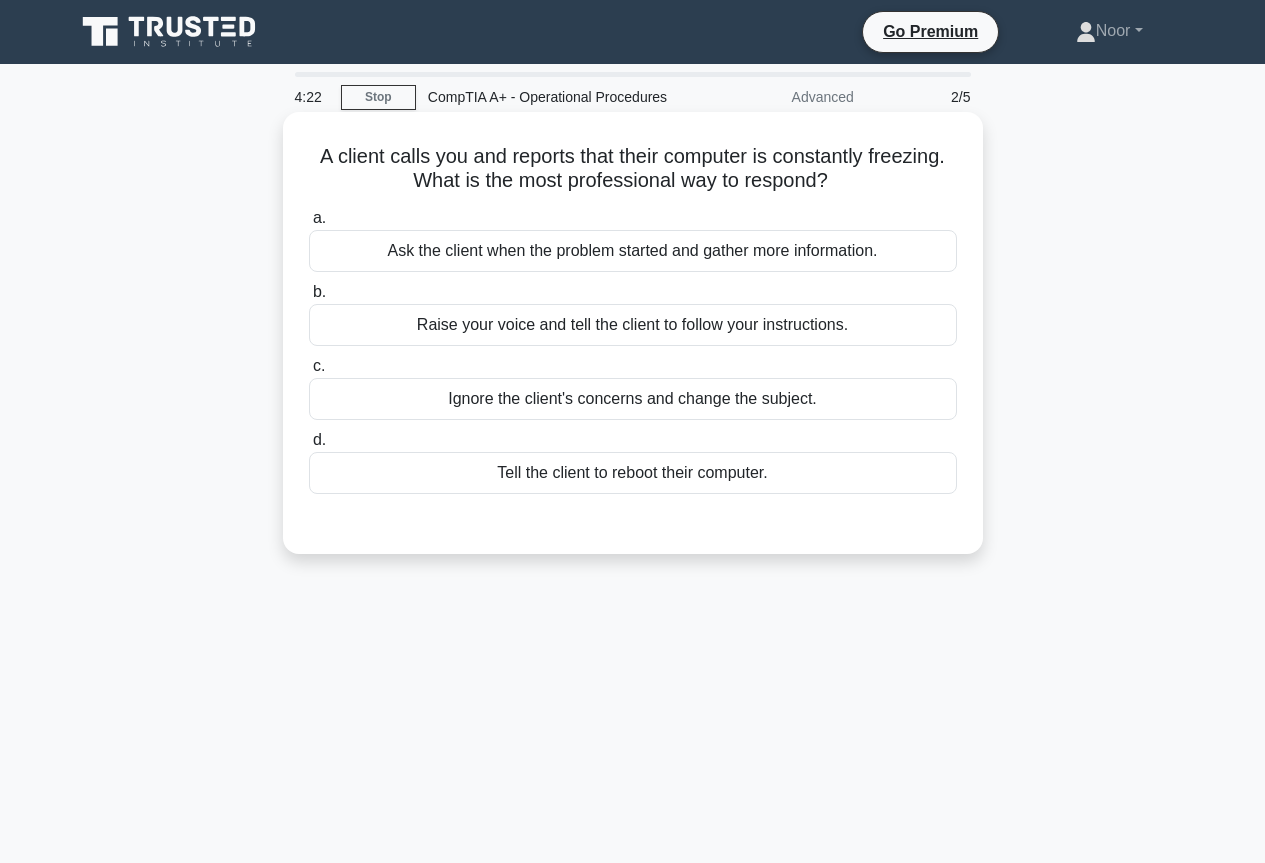 click on "Ask the client when the problem started and gather more information." at bounding box center (633, 251) 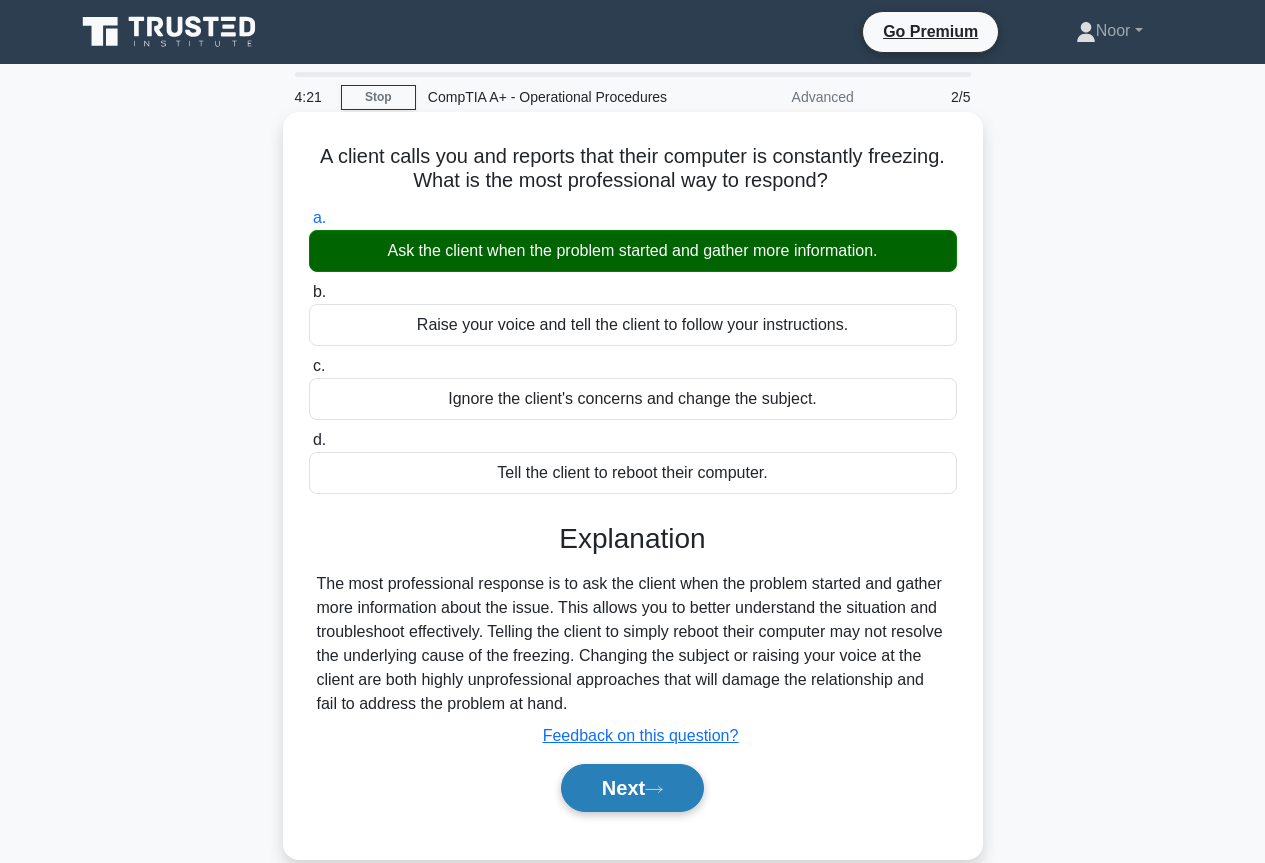 click on "Next" at bounding box center [632, 788] 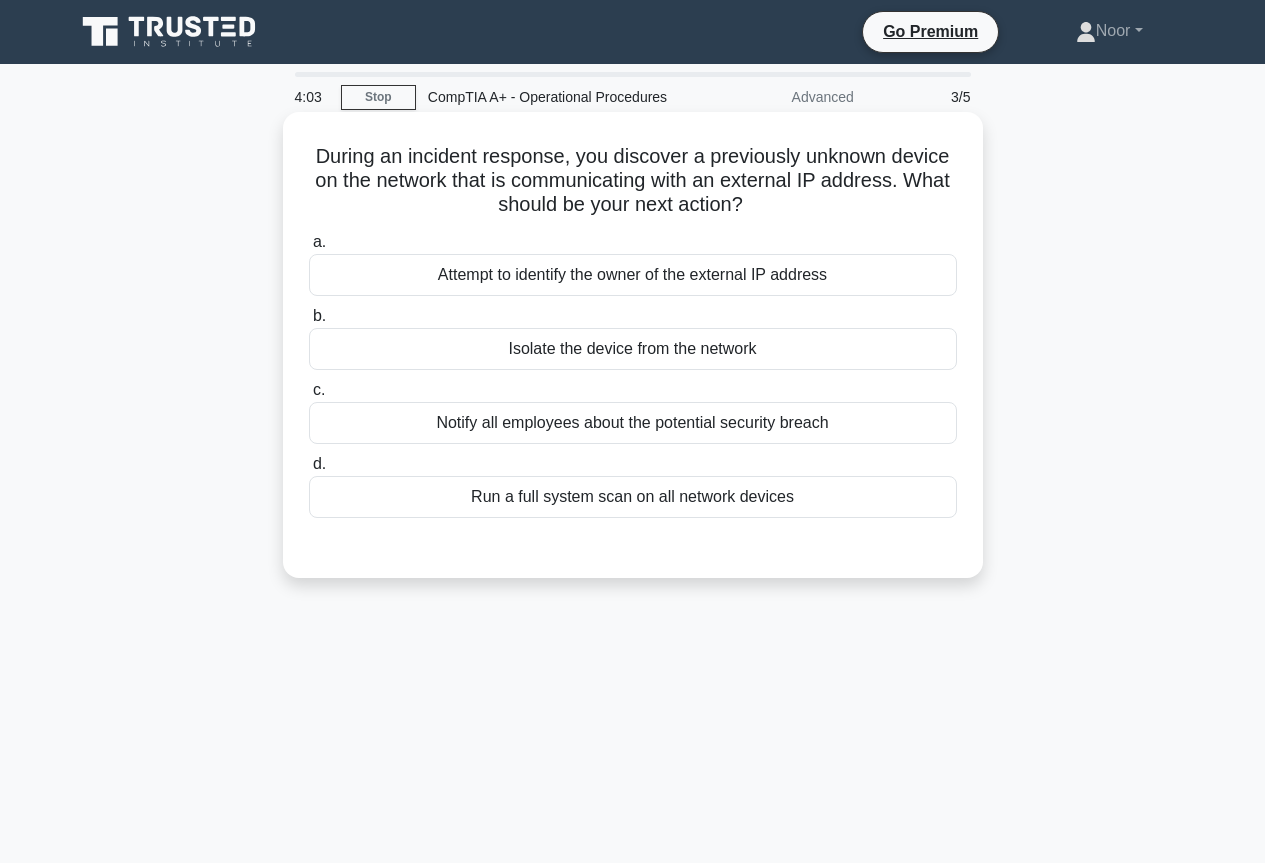 click on "Isolate the device from the network" at bounding box center (633, 349) 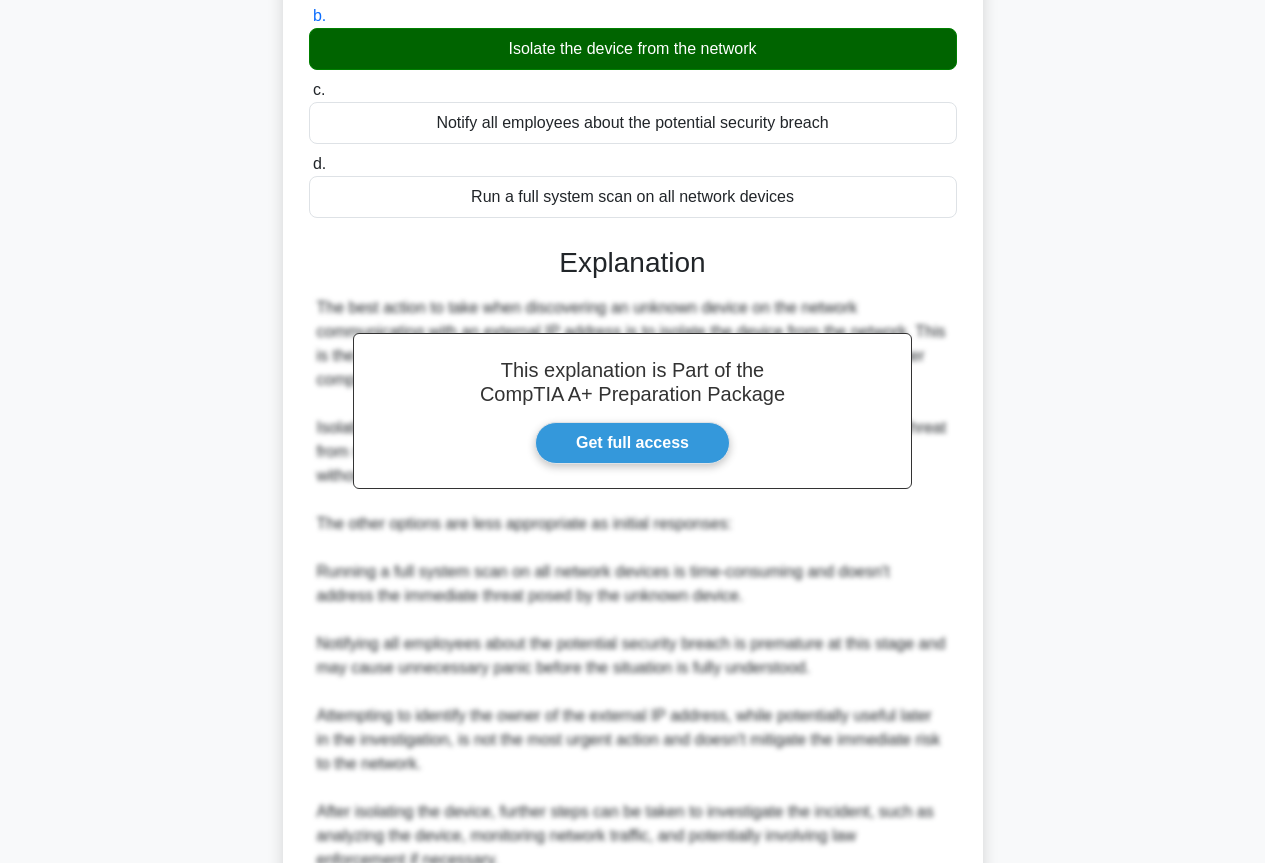 scroll, scrollTop: 491, scrollLeft: 0, axis: vertical 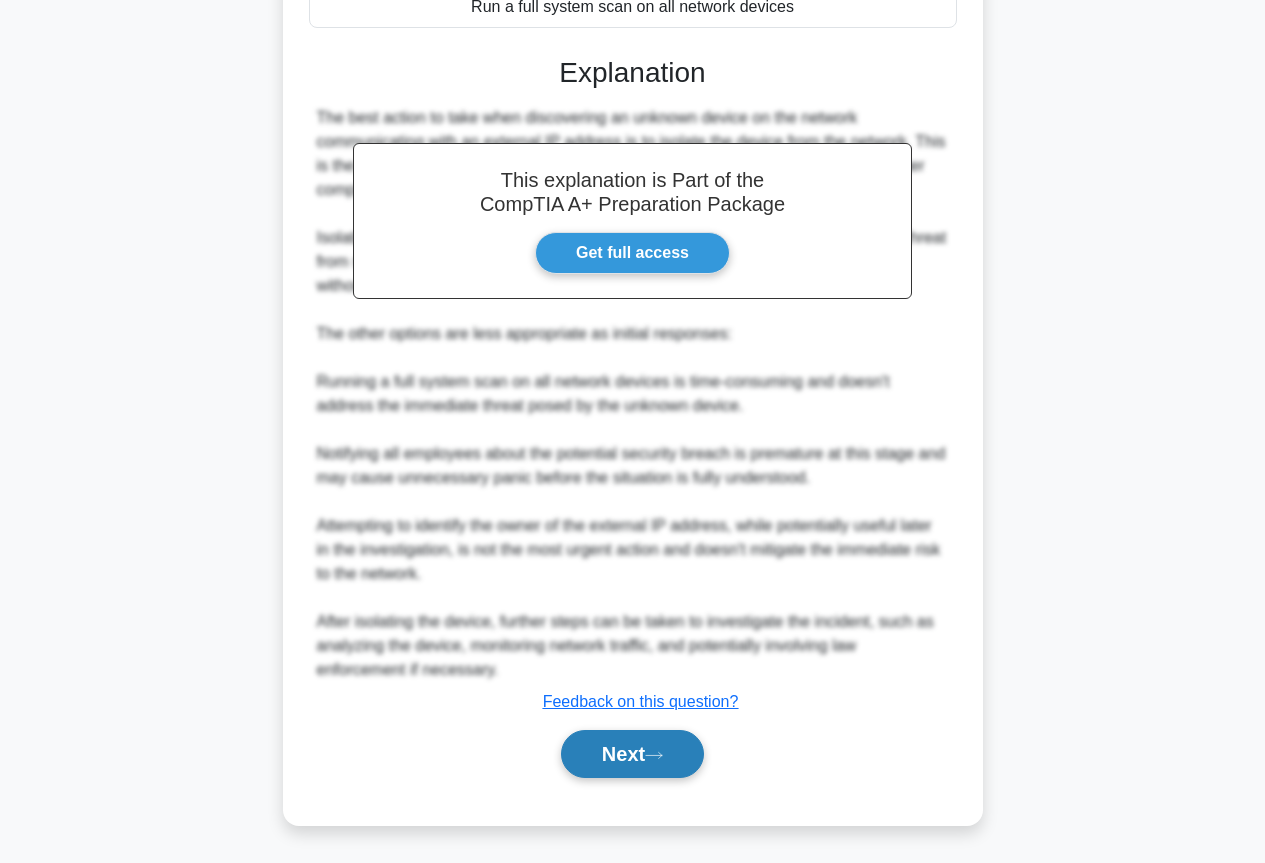 click 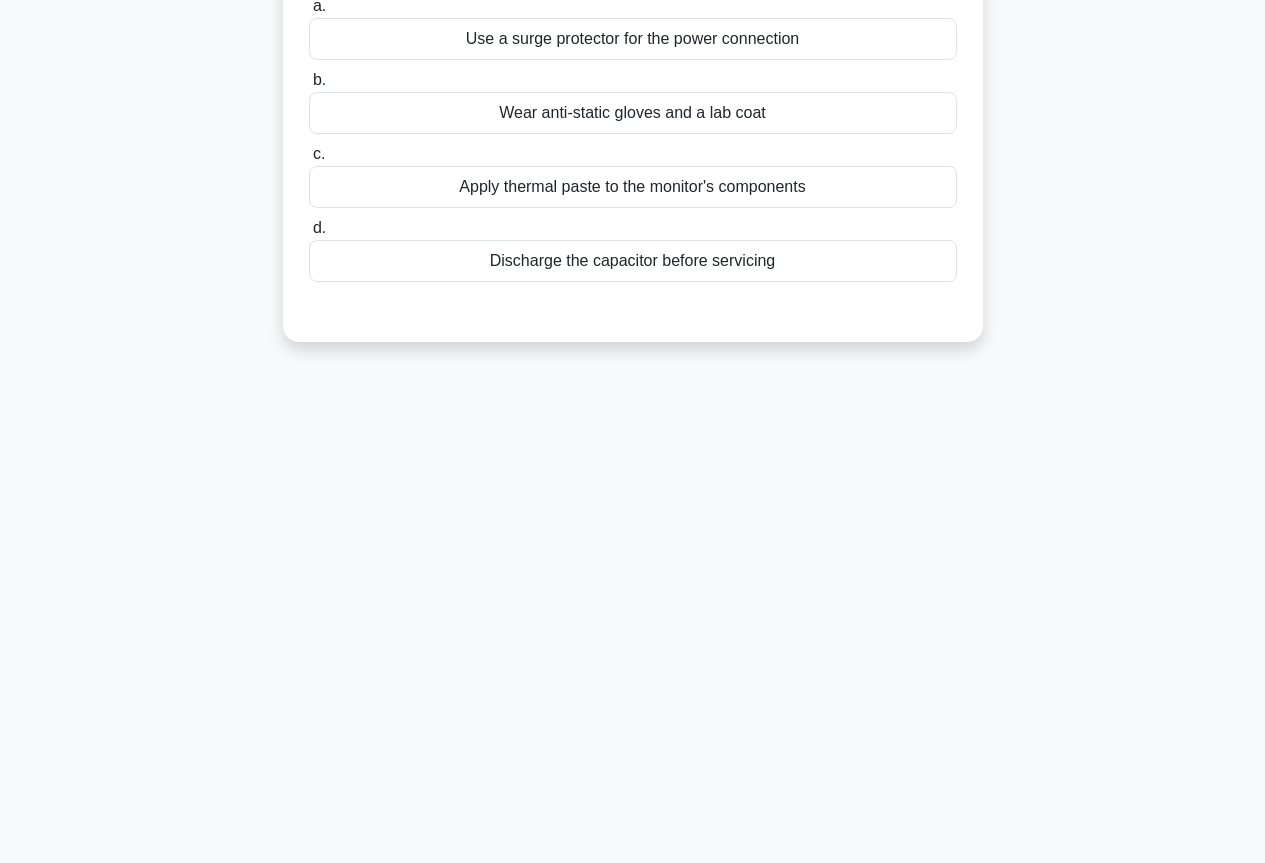 scroll, scrollTop: 0, scrollLeft: 0, axis: both 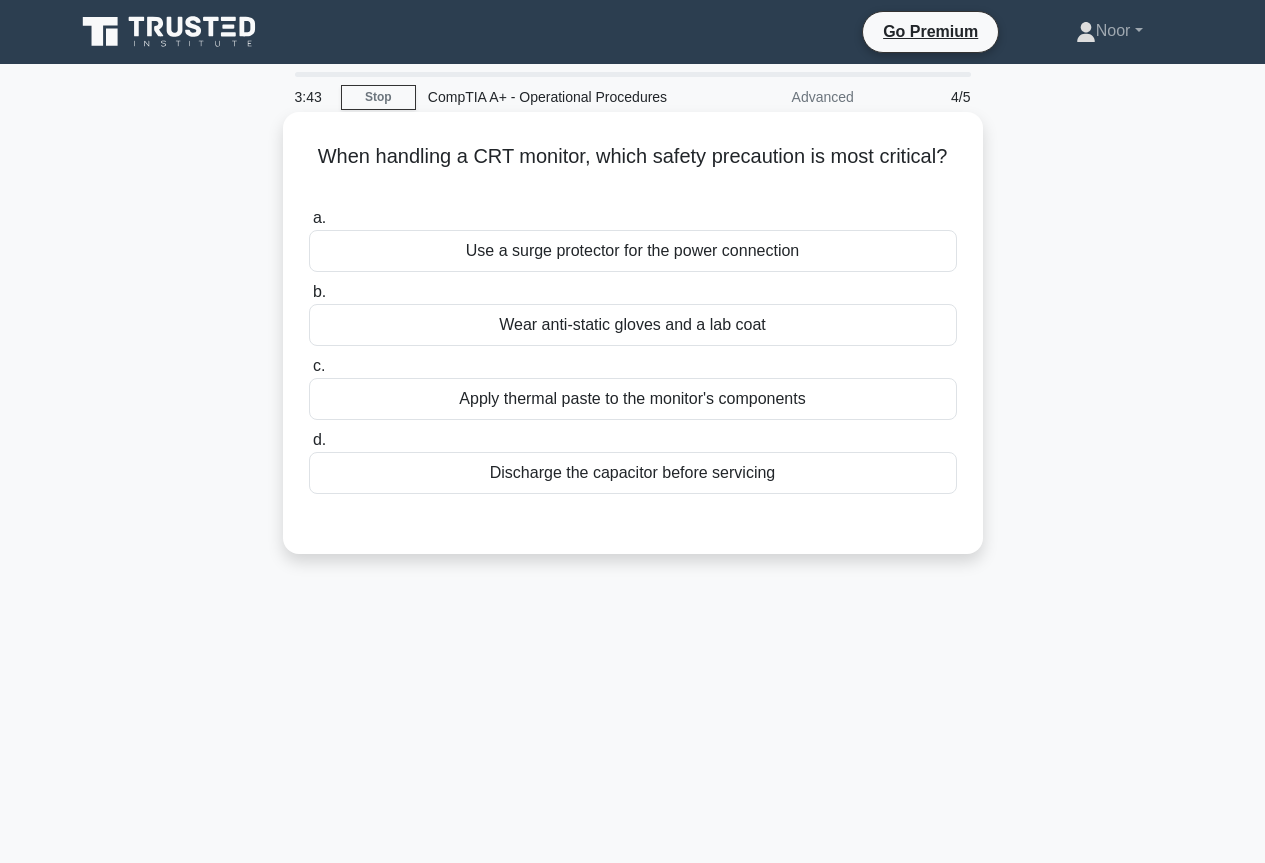 click on "Wear anti-static gloves and a lab coat" at bounding box center [633, 325] 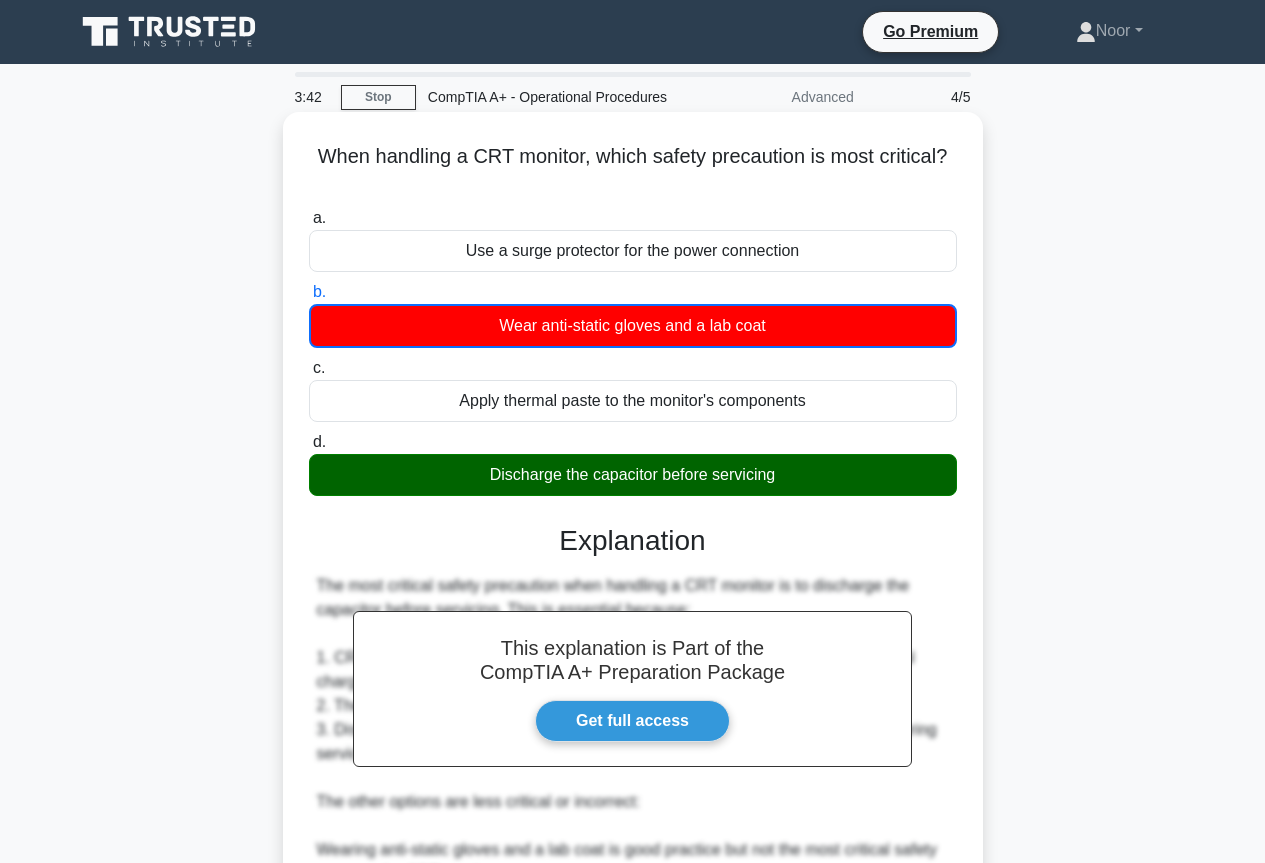 scroll, scrollTop: 349, scrollLeft: 0, axis: vertical 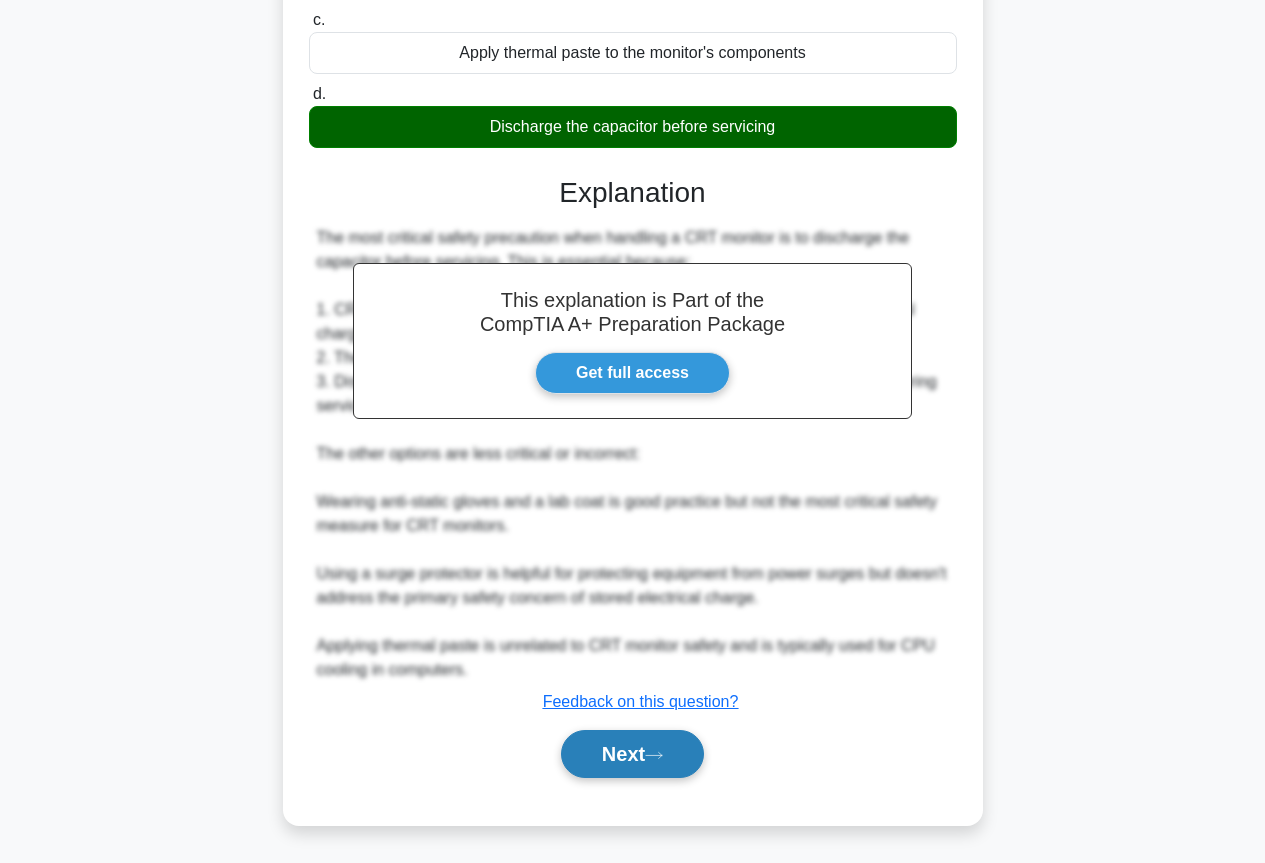 click 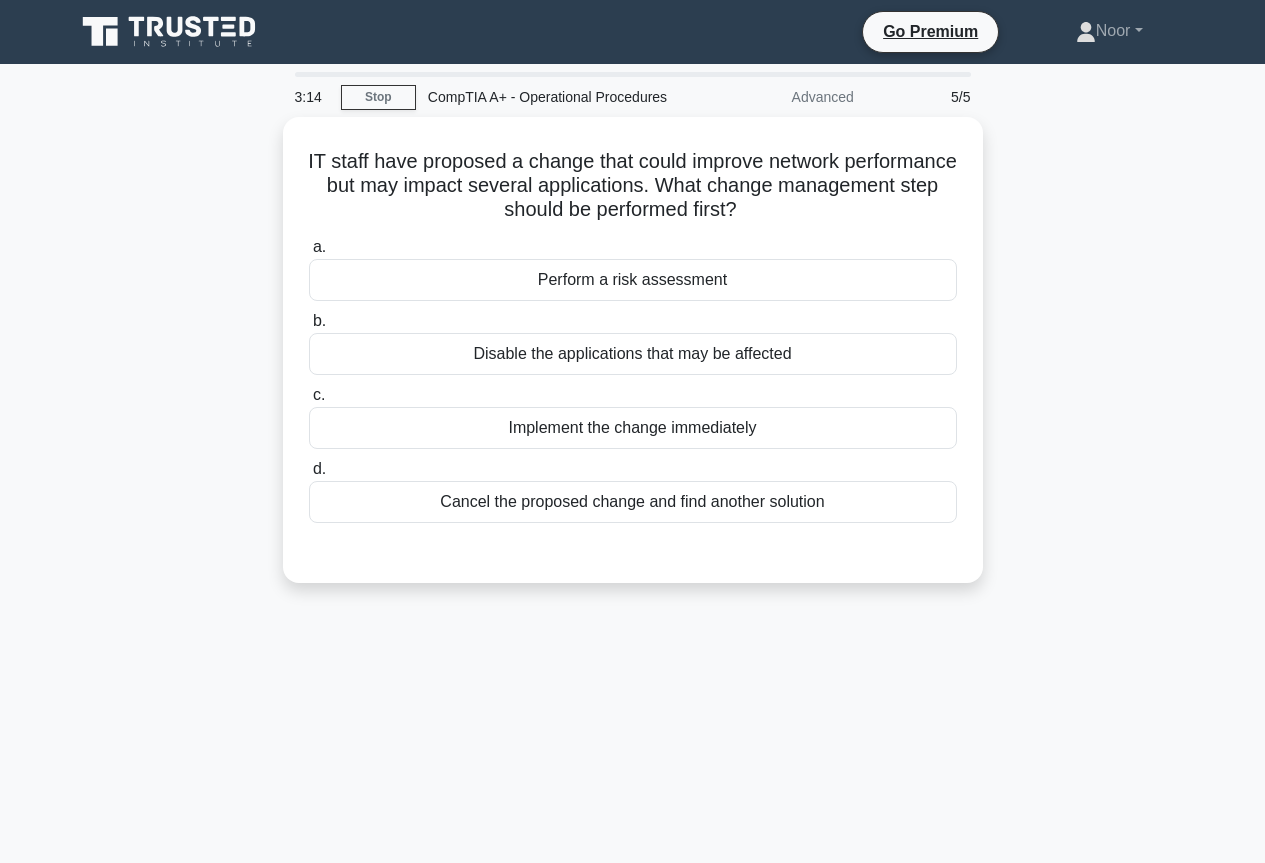 scroll, scrollTop: 100, scrollLeft: 0, axis: vertical 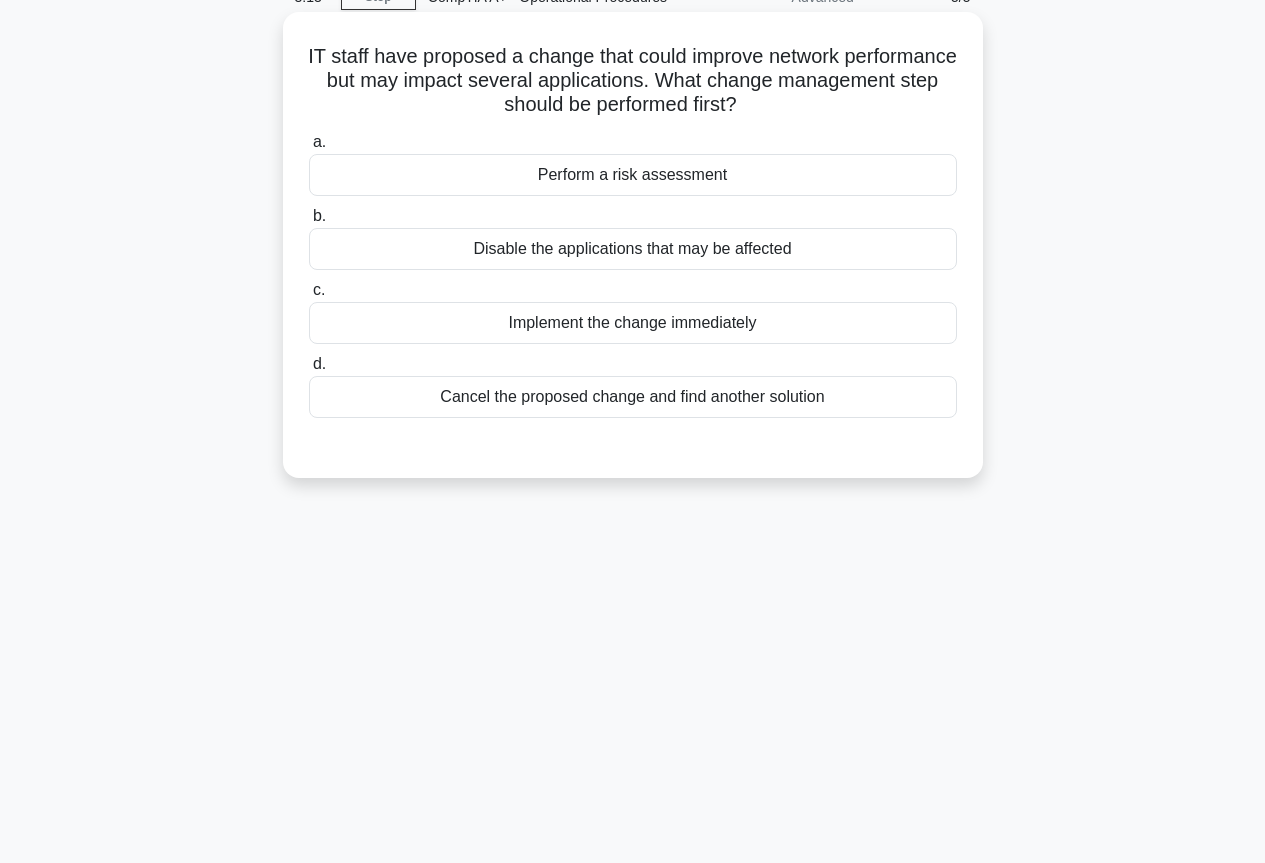click on "Cancel the proposed change and find another solution" at bounding box center (633, 397) 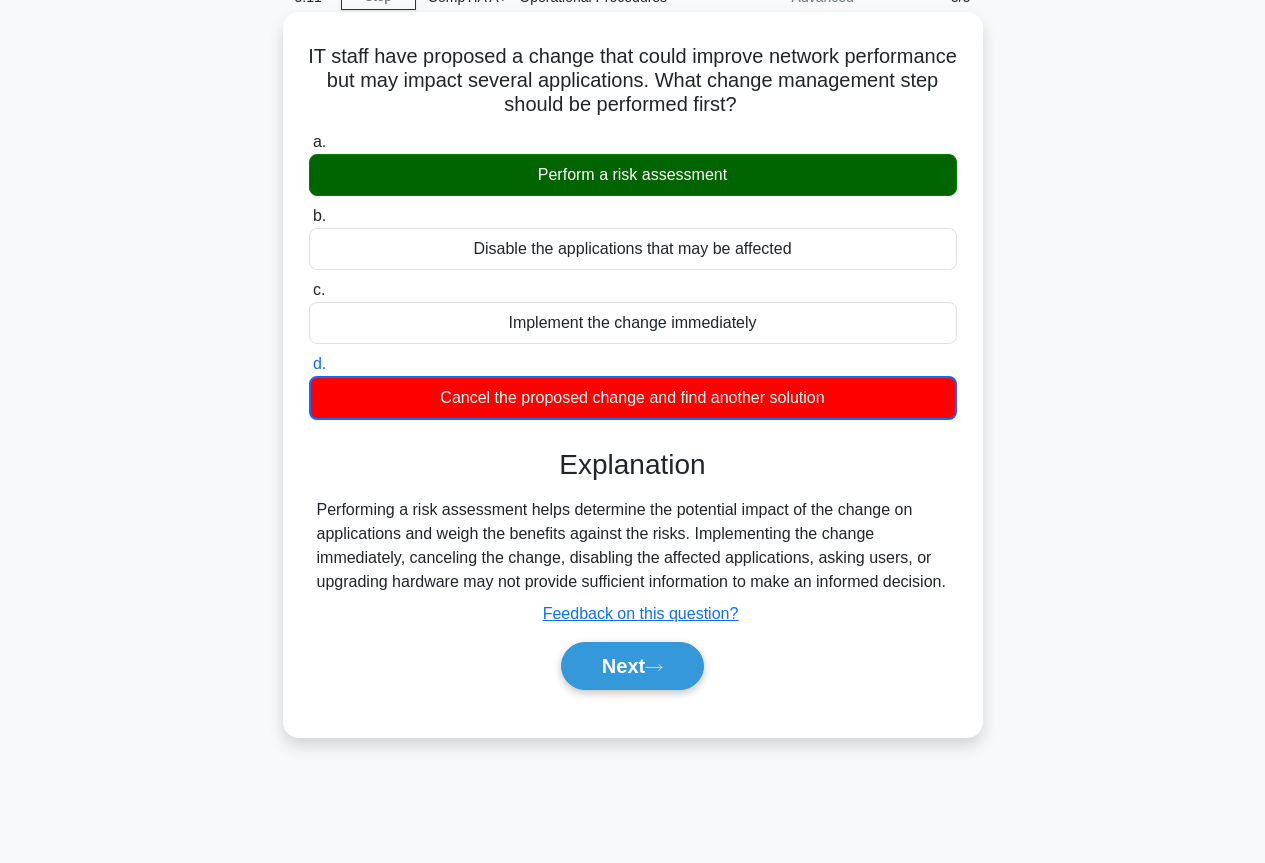scroll, scrollTop: 217, scrollLeft: 0, axis: vertical 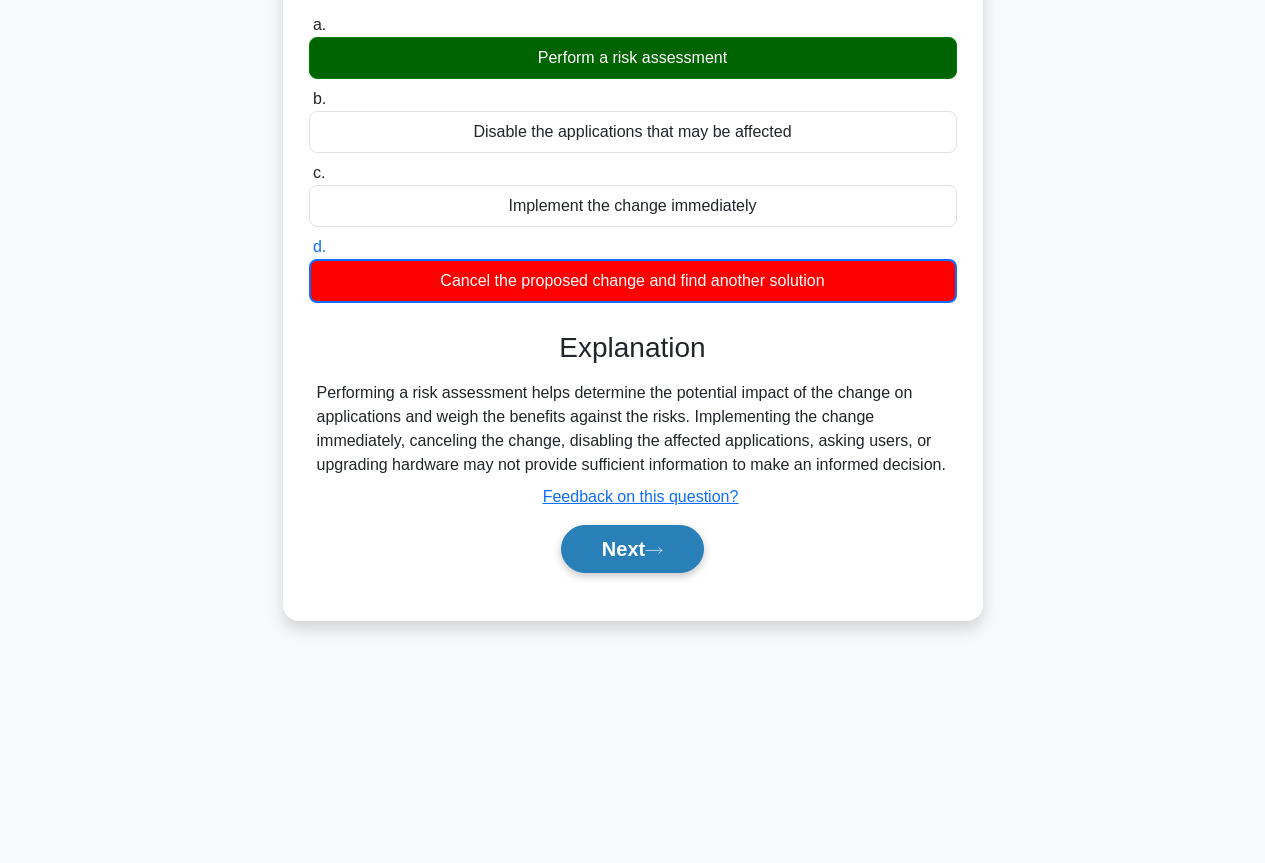 click on "Next" at bounding box center (632, 549) 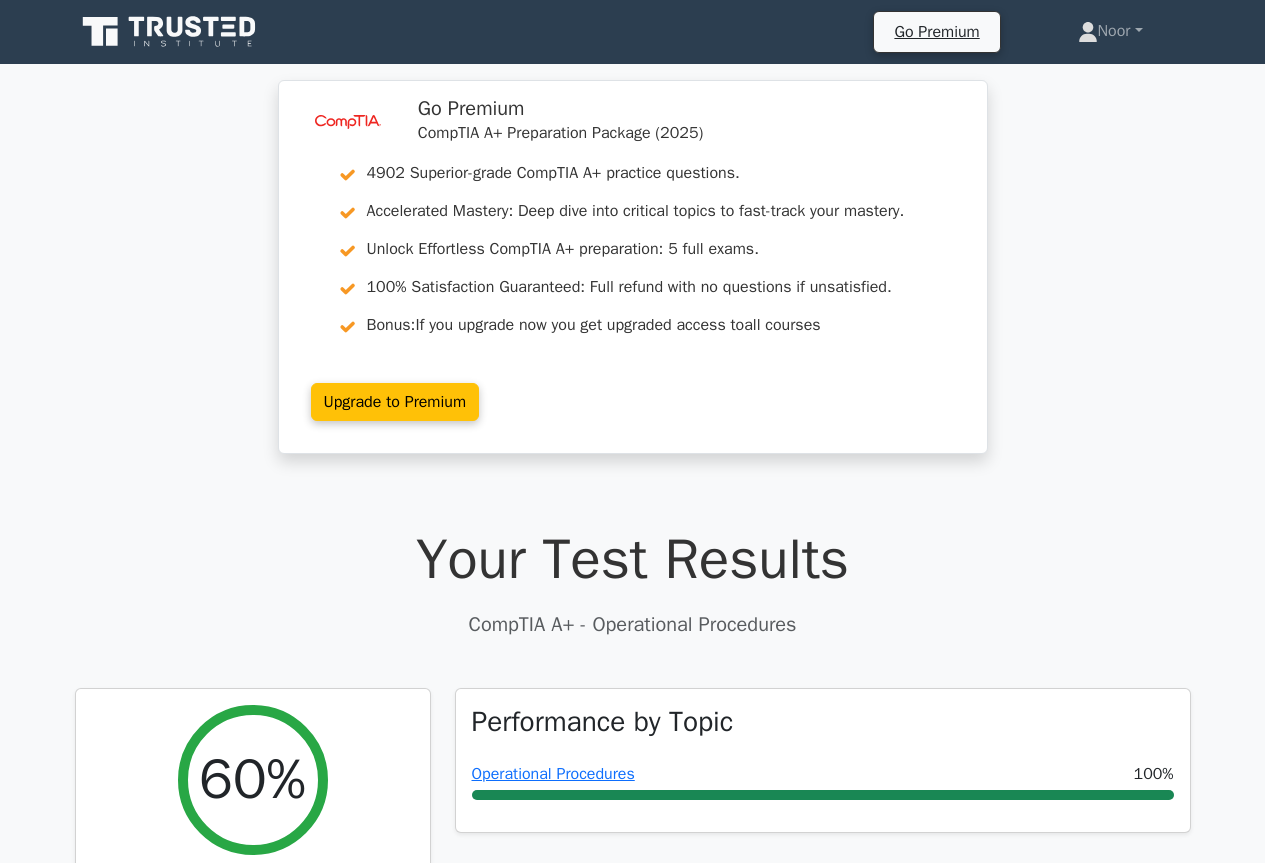 scroll, scrollTop: 0, scrollLeft: 0, axis: both 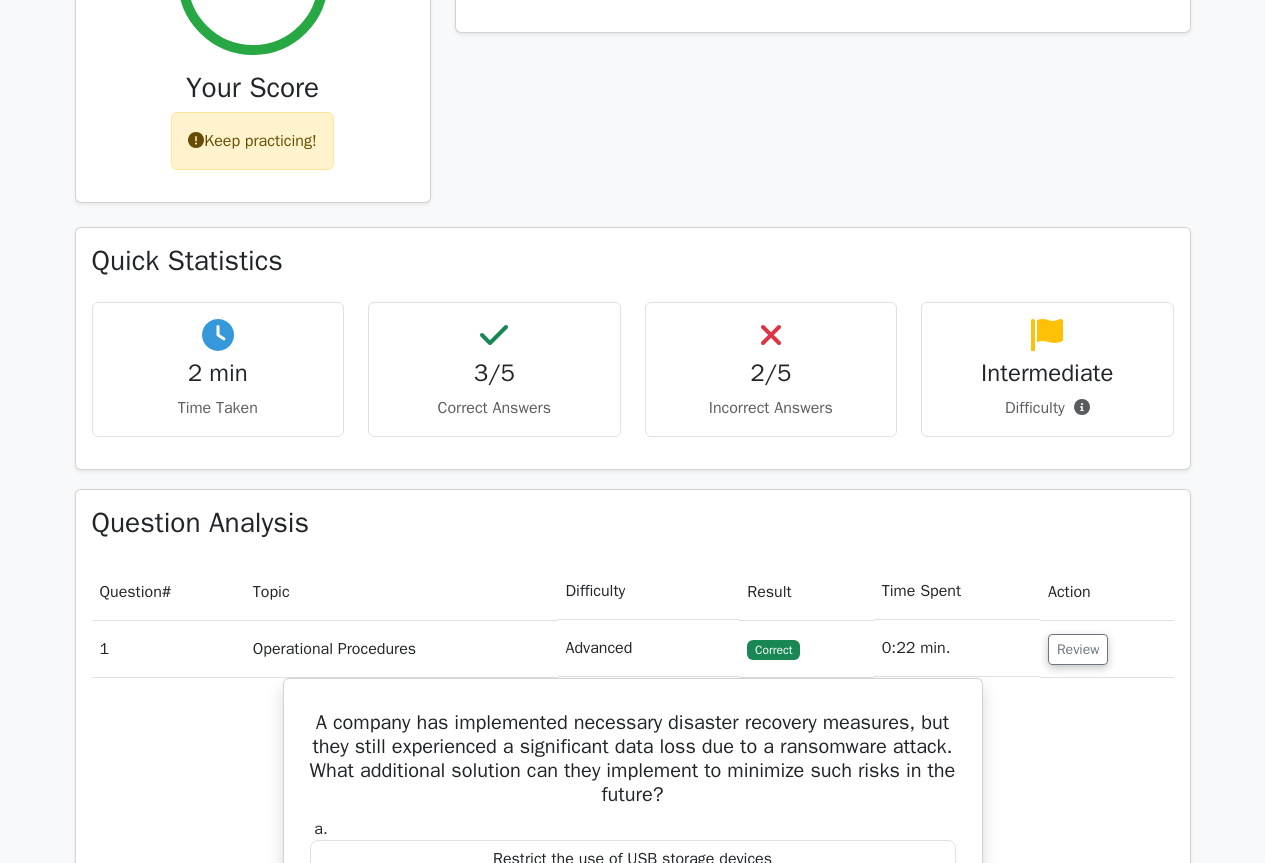 click on "Question Analysis" at bounding box center [633, 523] 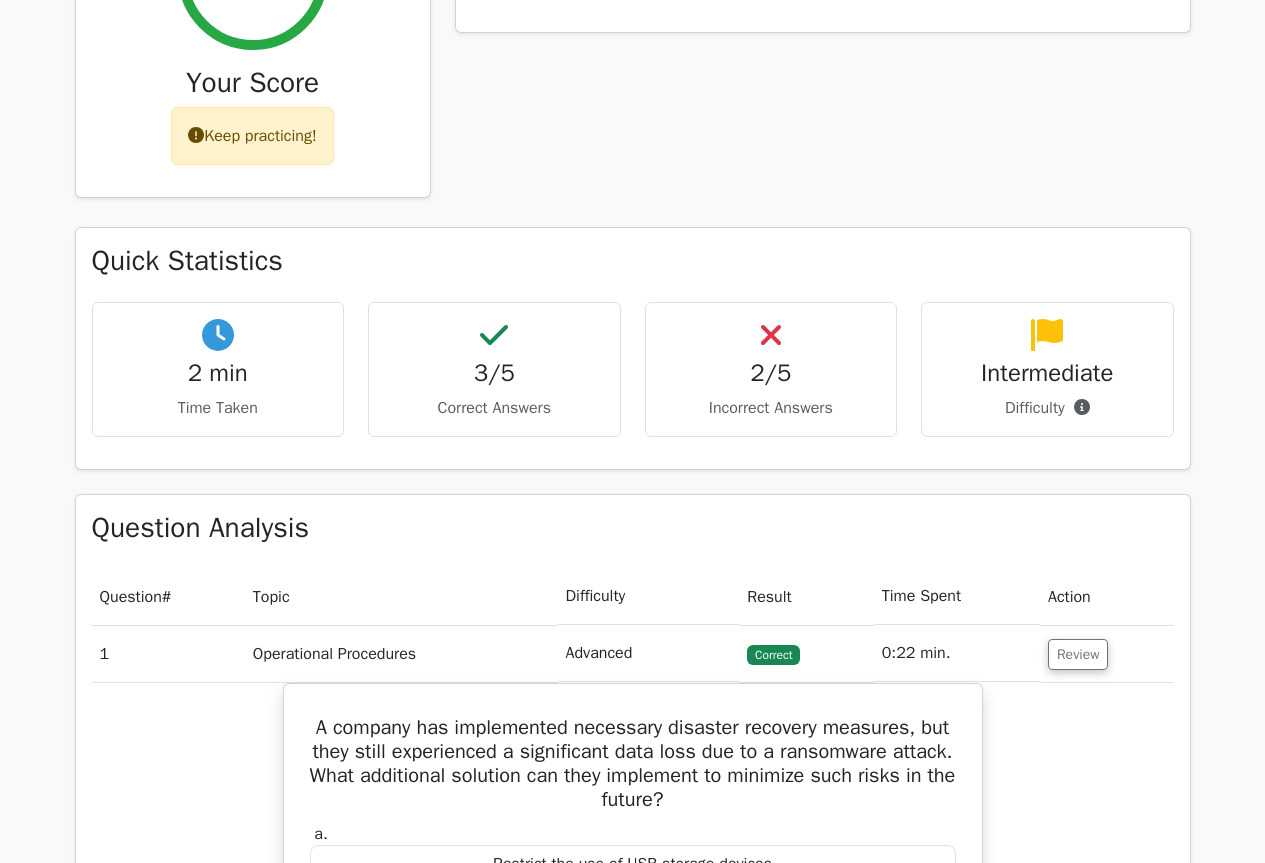 click on "Keep practicing!" at bounding box center (252, 136) 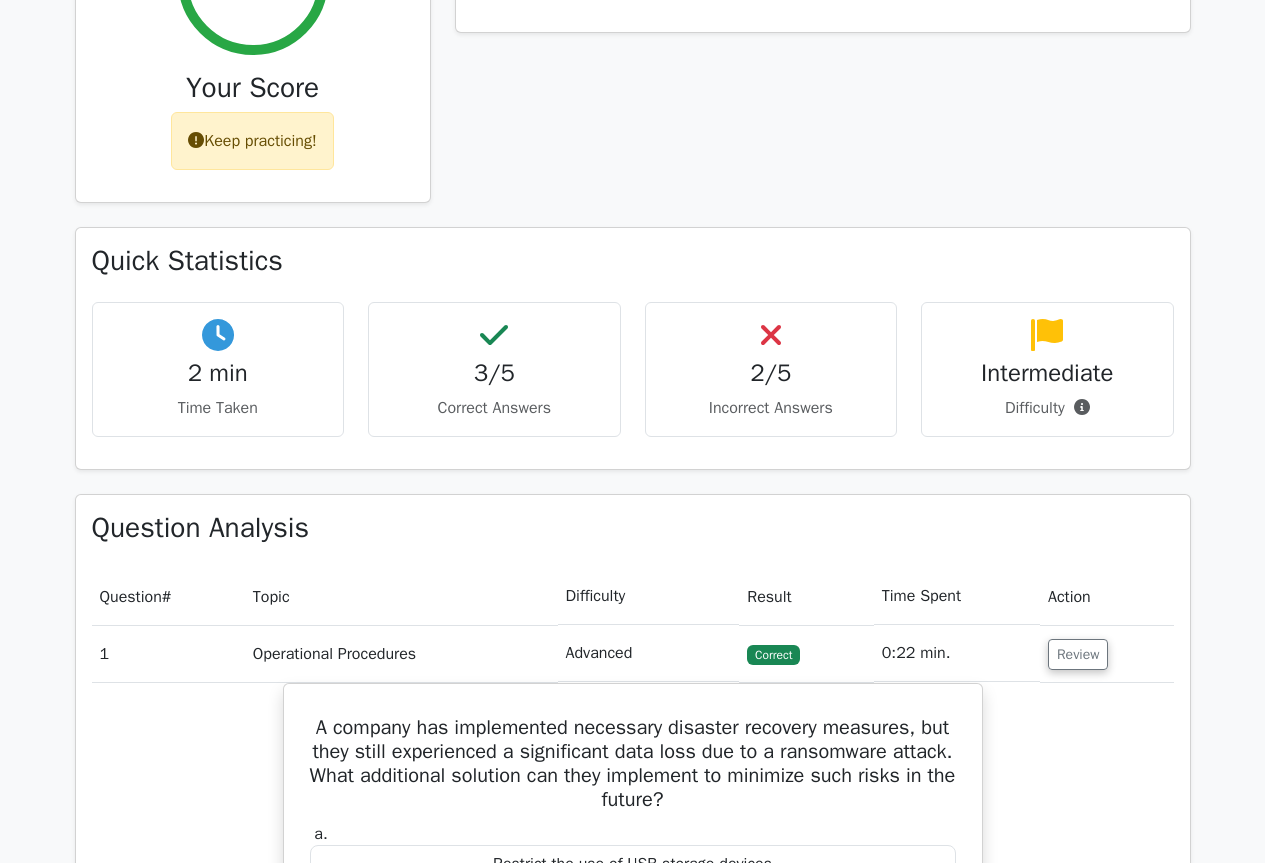 click on "Performance by Topic
Operational Procedures
100%" at bounding box center [823, 58] 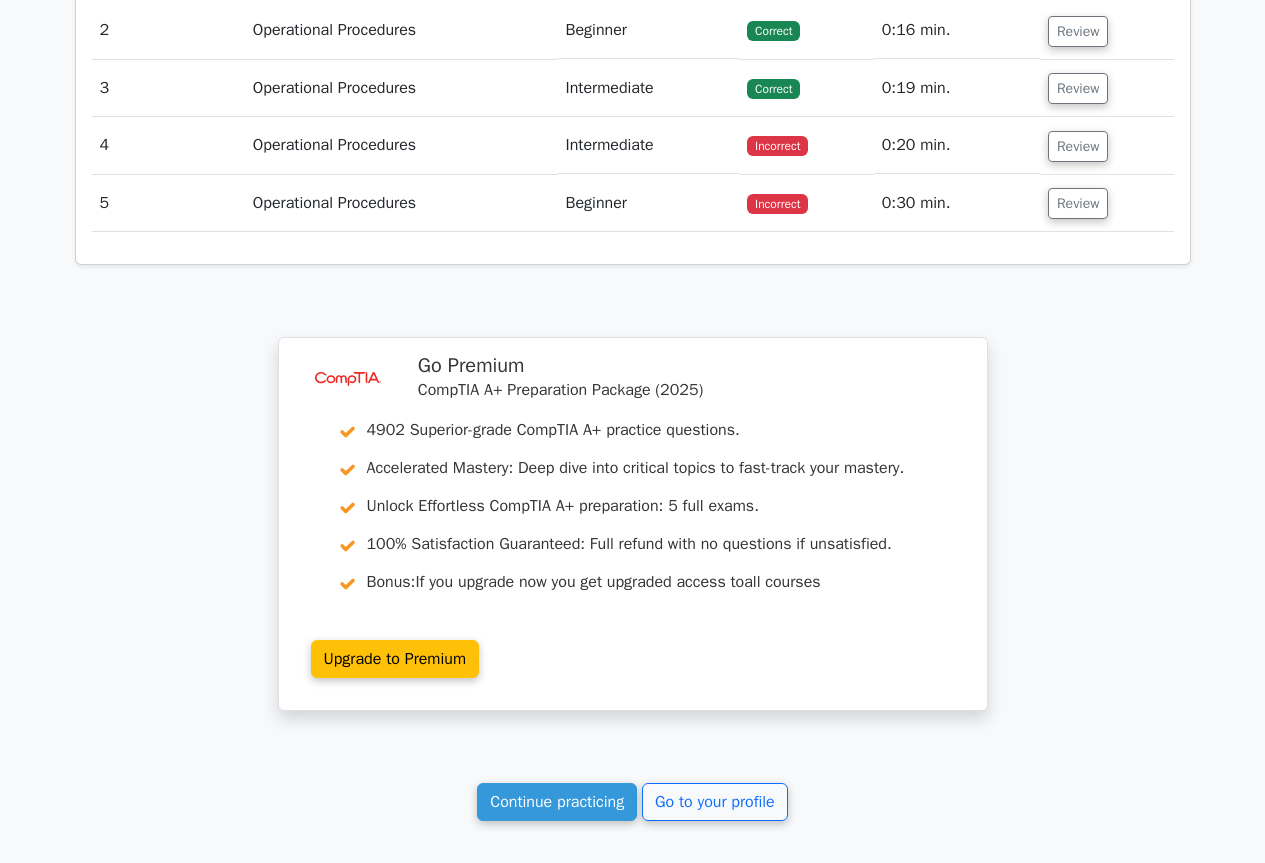 scroll, scrollTop: 2100, scrollLeft: 0, axis: vertical 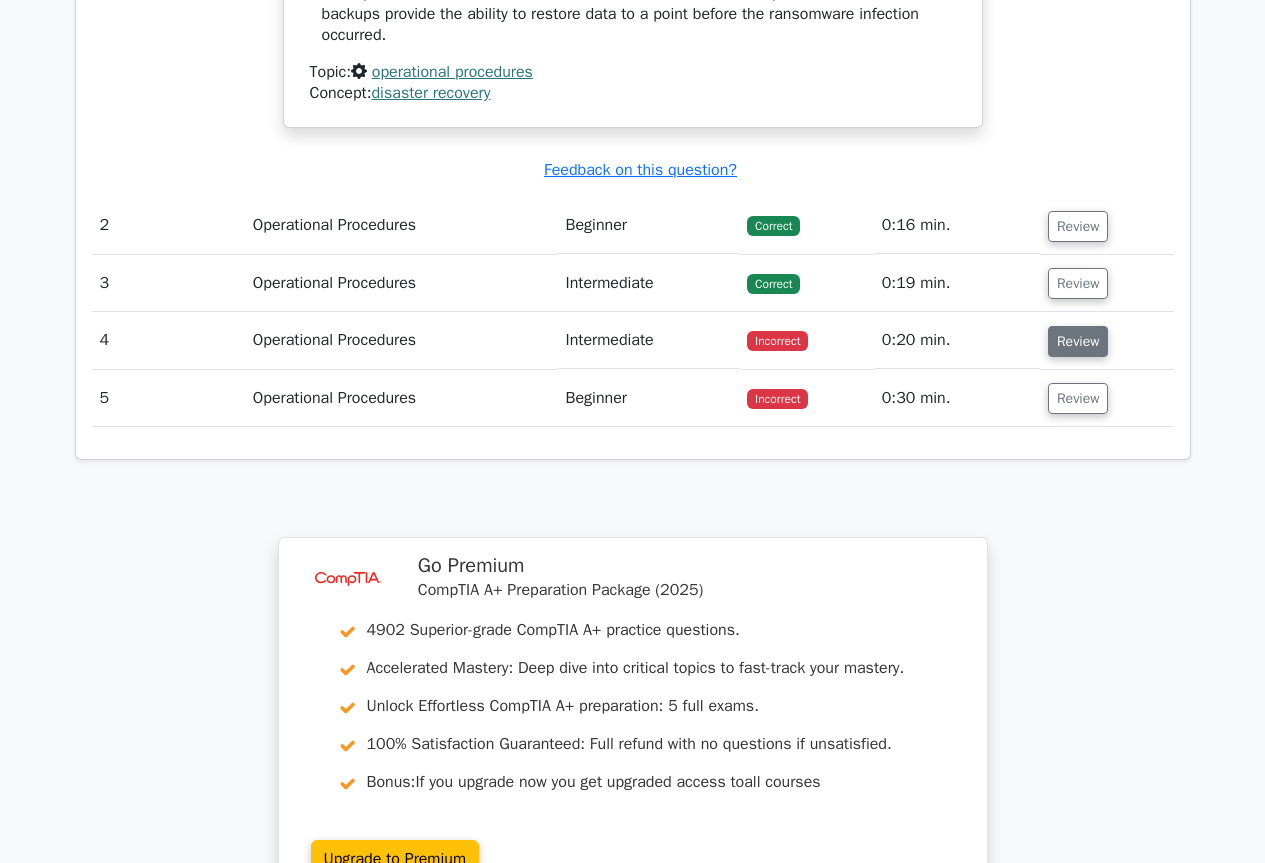 click on "Review" at bounding box center [1078, 341] 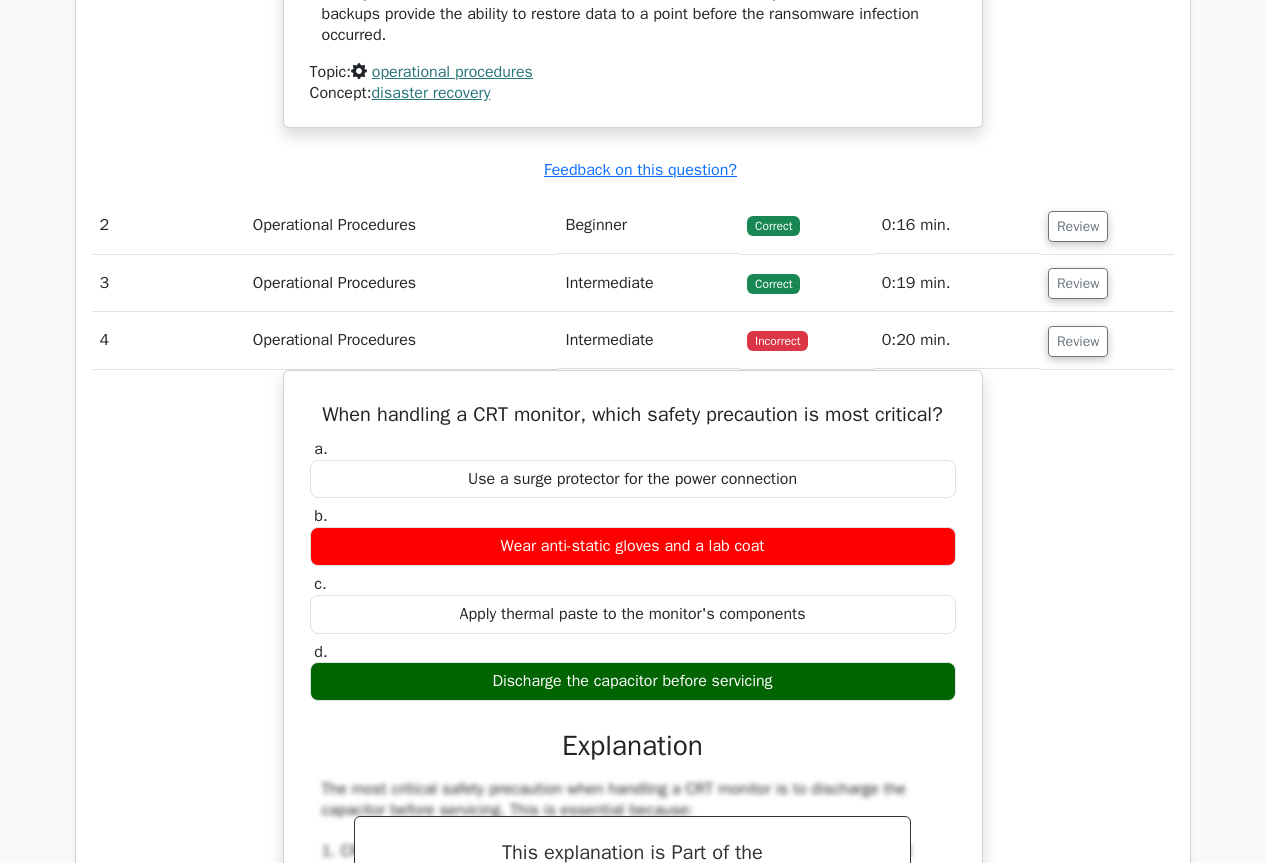 scroll, scrollTop: 2400, scrollLeft: 0, axis: vertical 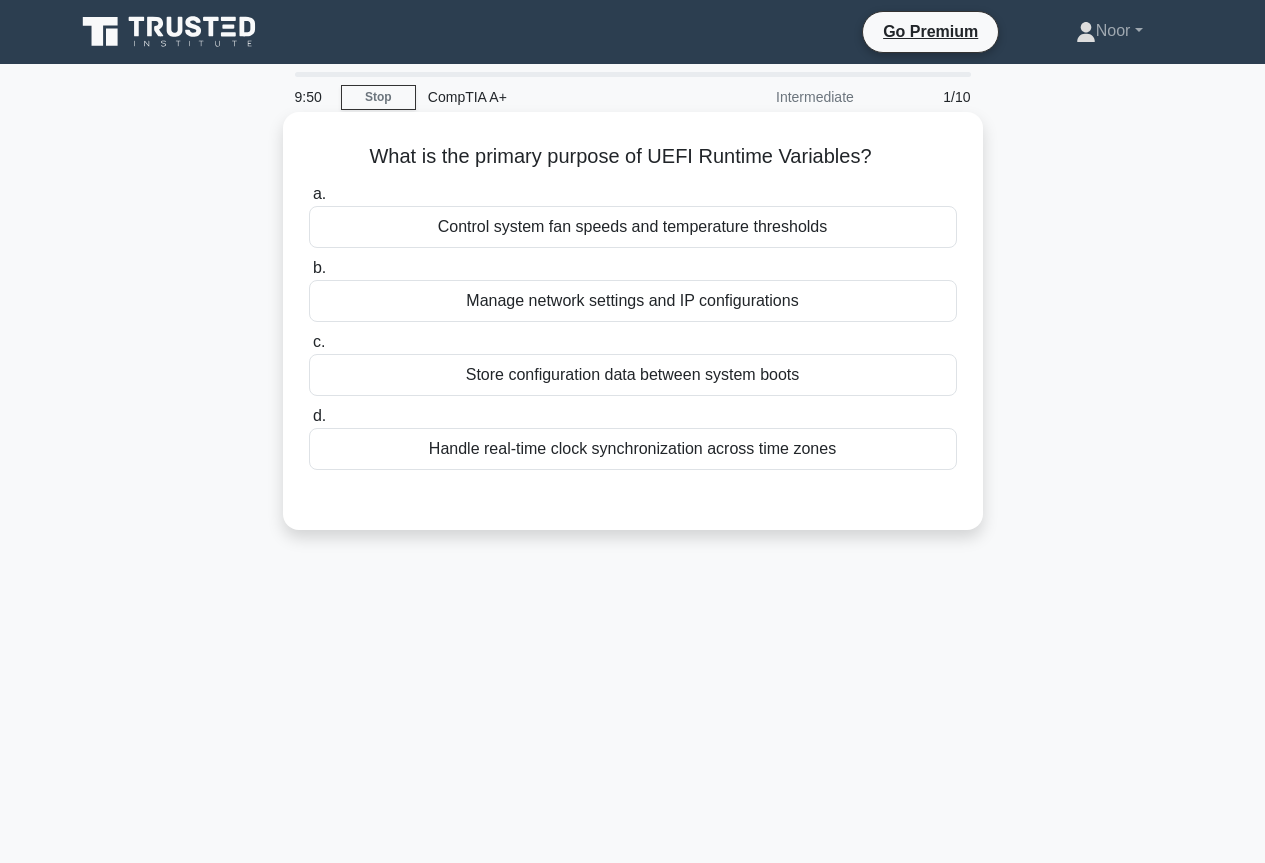 click on "Control system fan speeds and temperature thresholds" at bounding box center [633, 227] 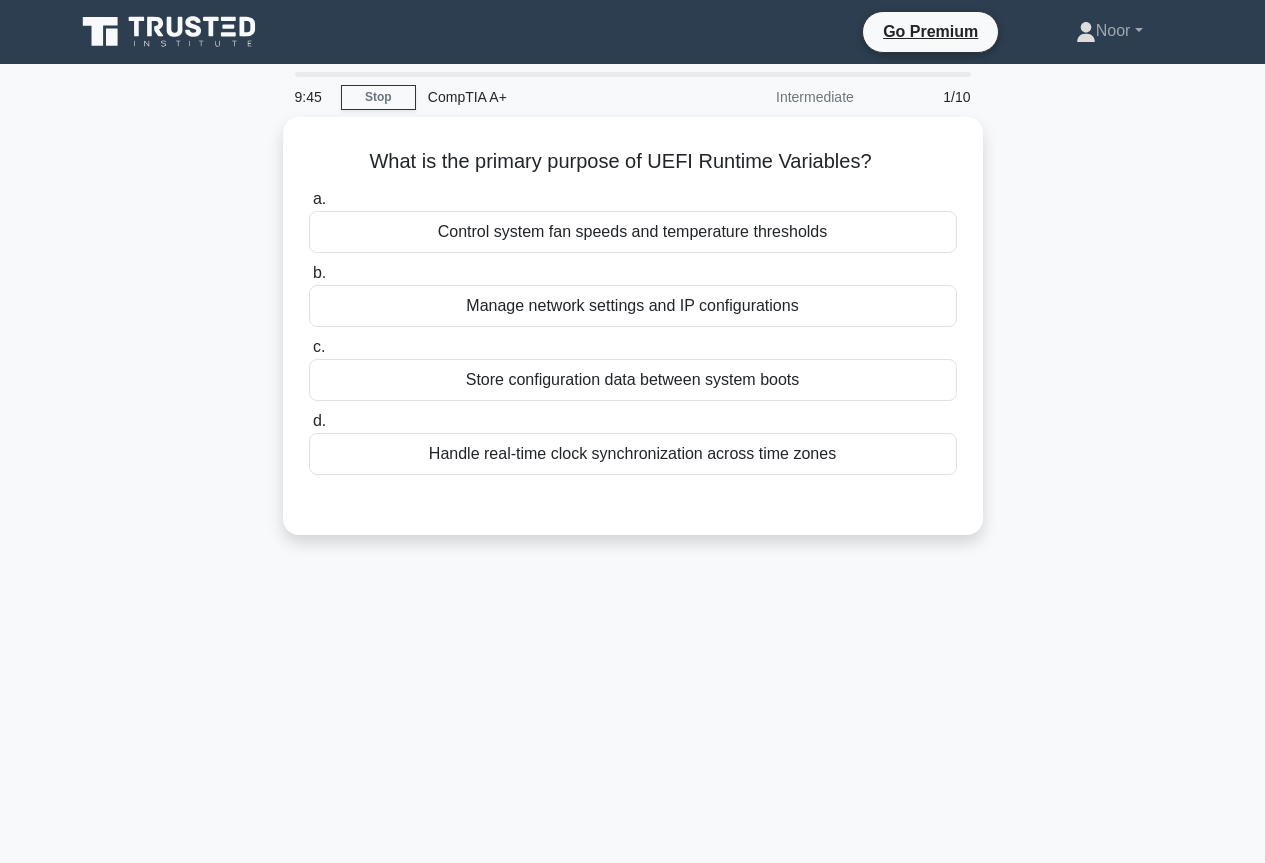 scroll, scrollTop: 0, scrollLeft: 0, axis: both 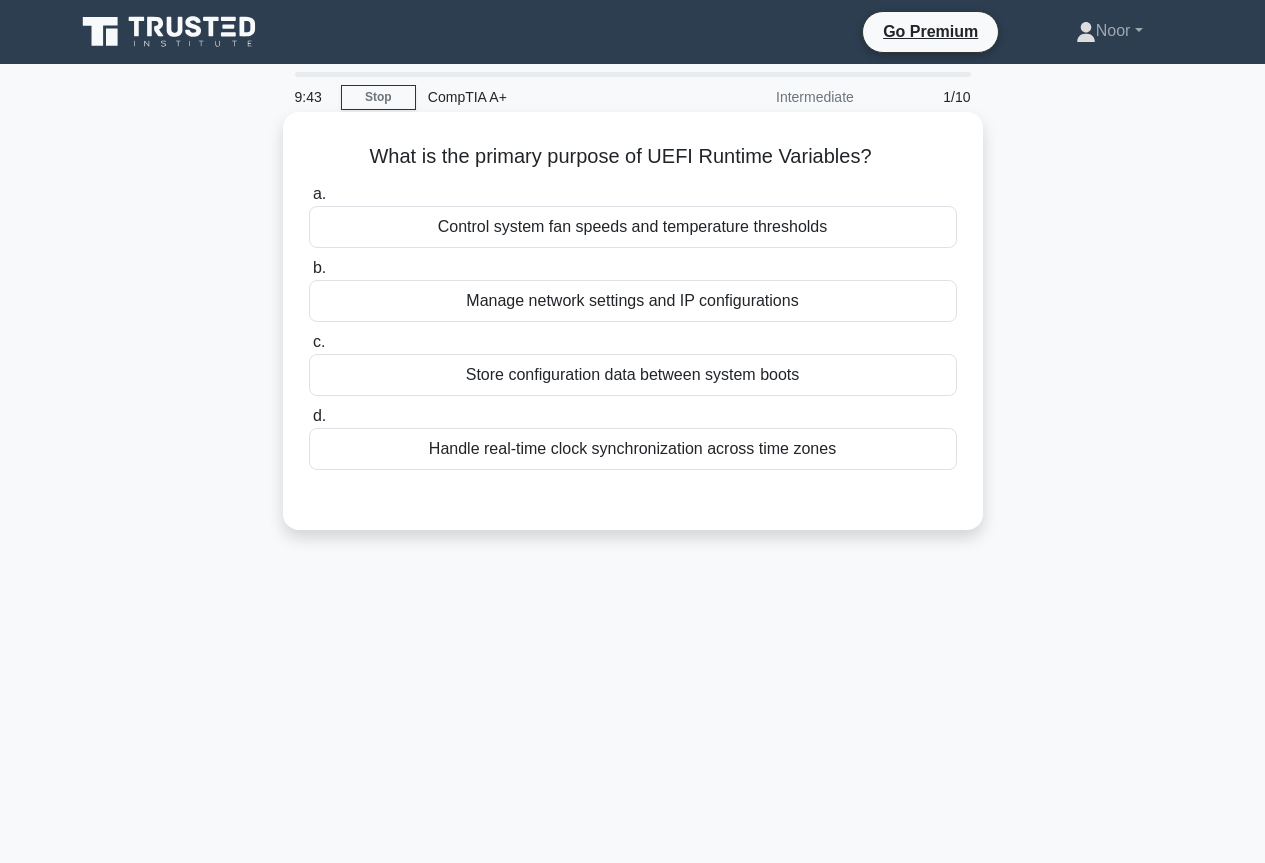 click on "Store configuration data between system boots" at bounding box center [633, 375] 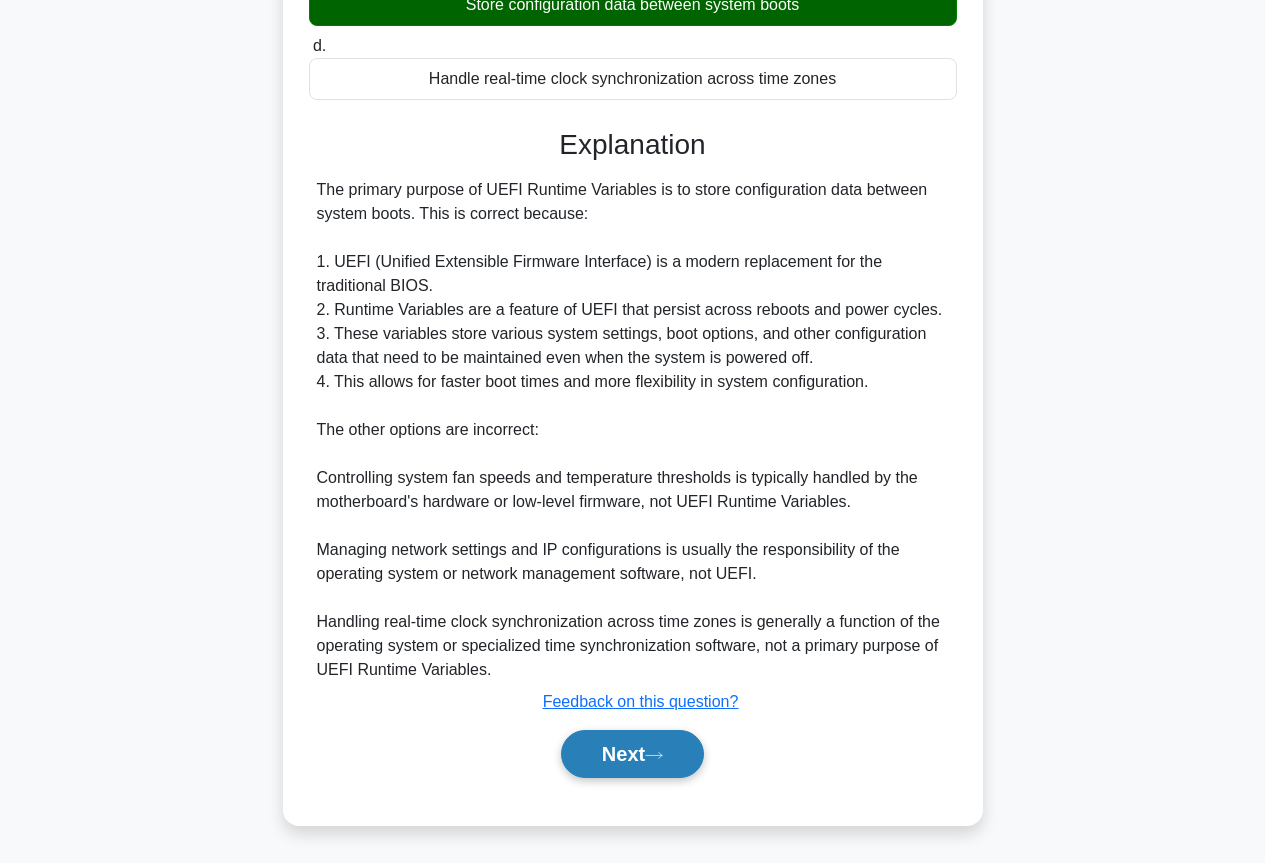 click on "Next" at bounding box center (632, 754) 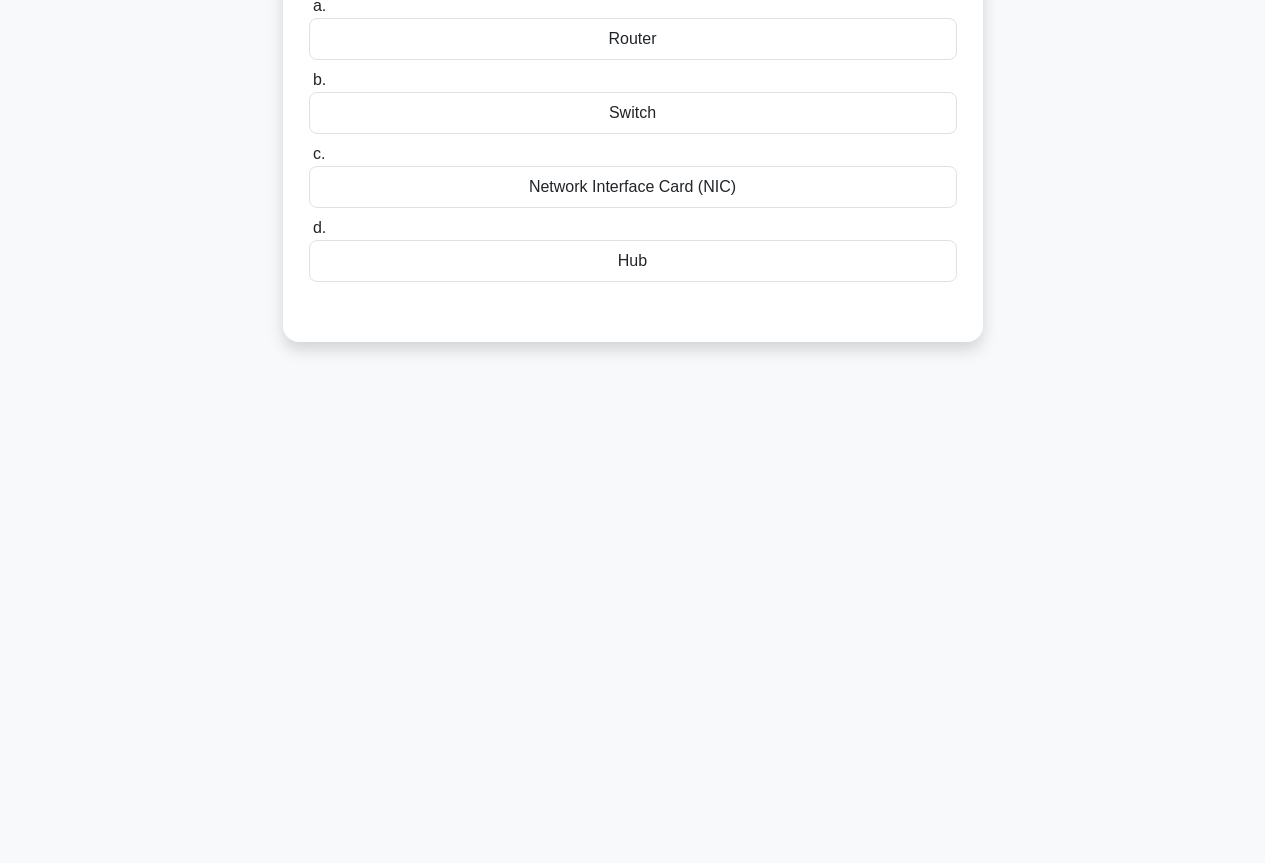 scroll, scrollTop: 0, scrollLeft: 0, axis: both 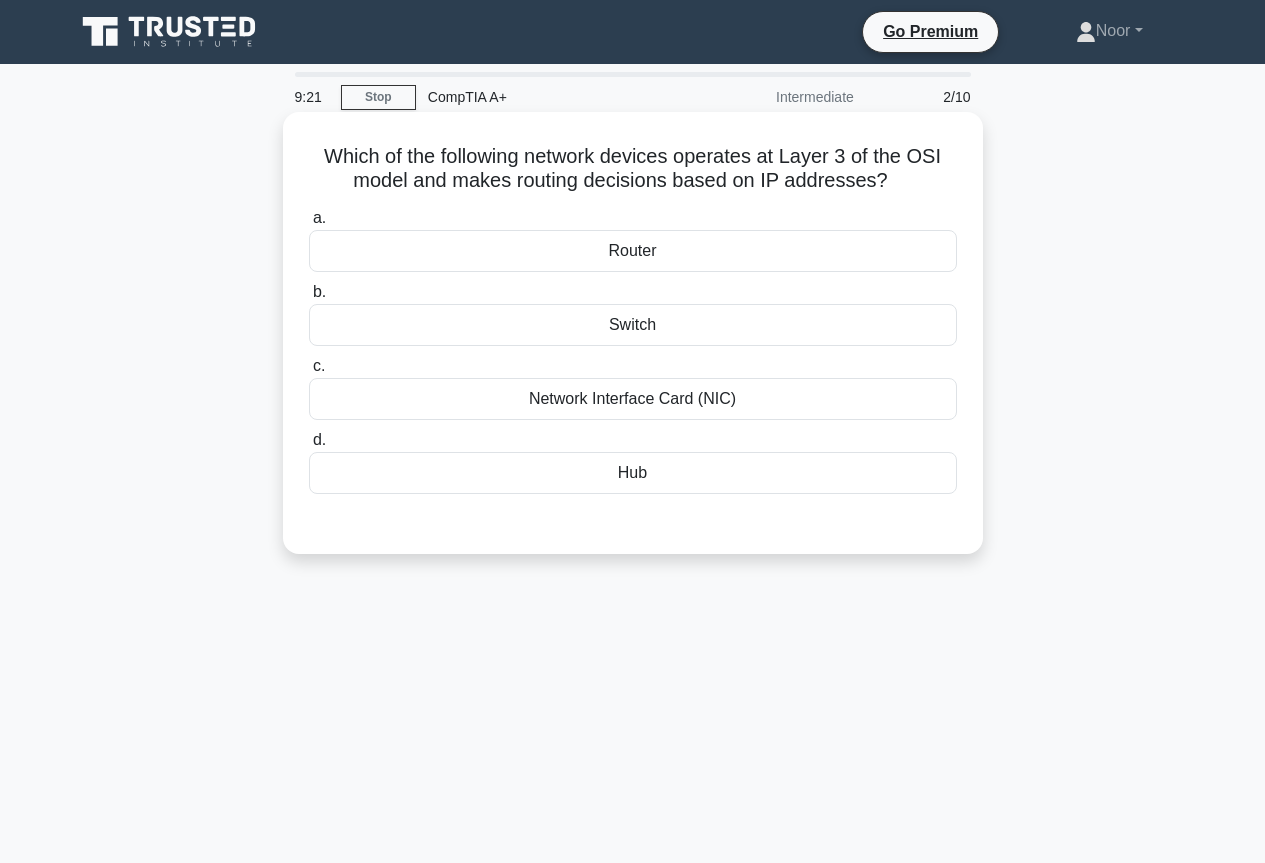 click on "Hub" at bounding box center [633, 473] 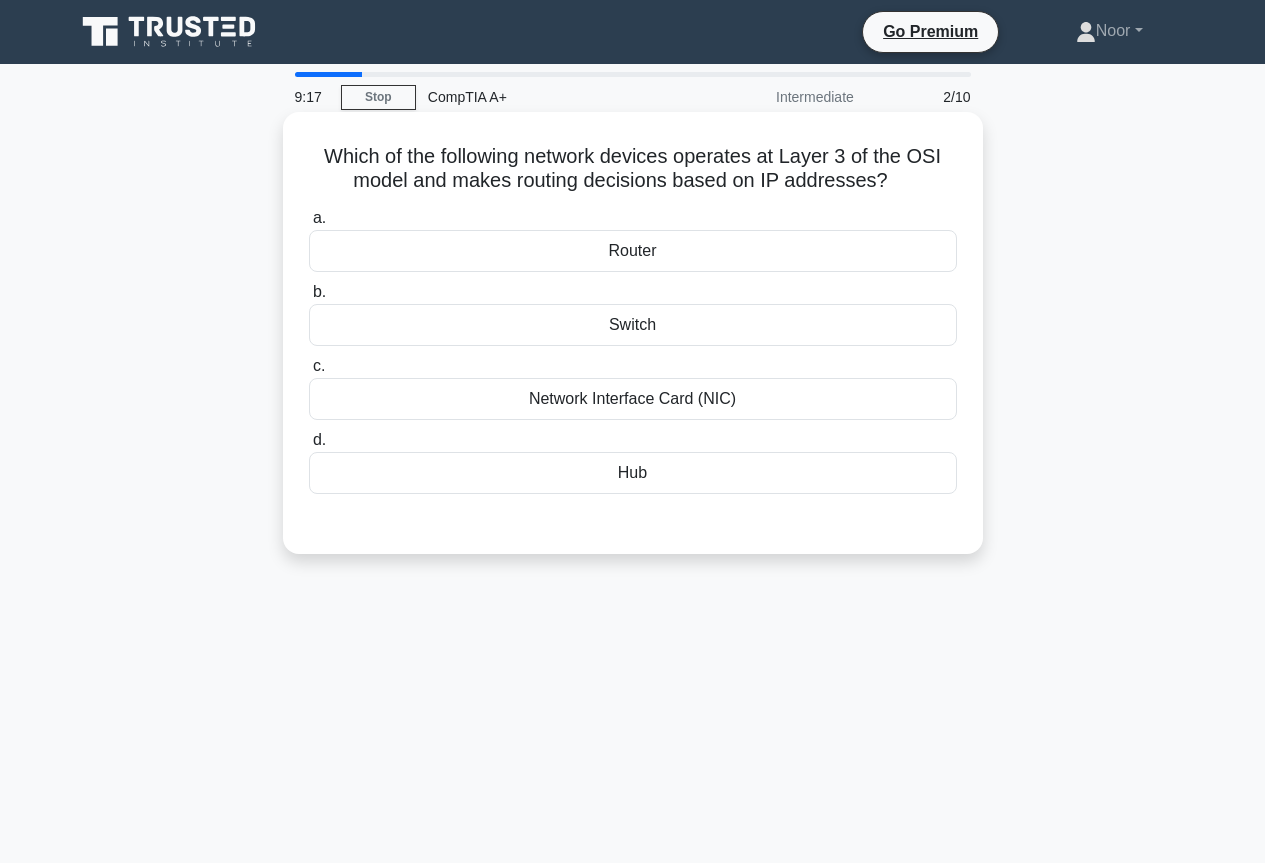 scroll, scrollTop: 0, scrollLeft: 0, axis: both 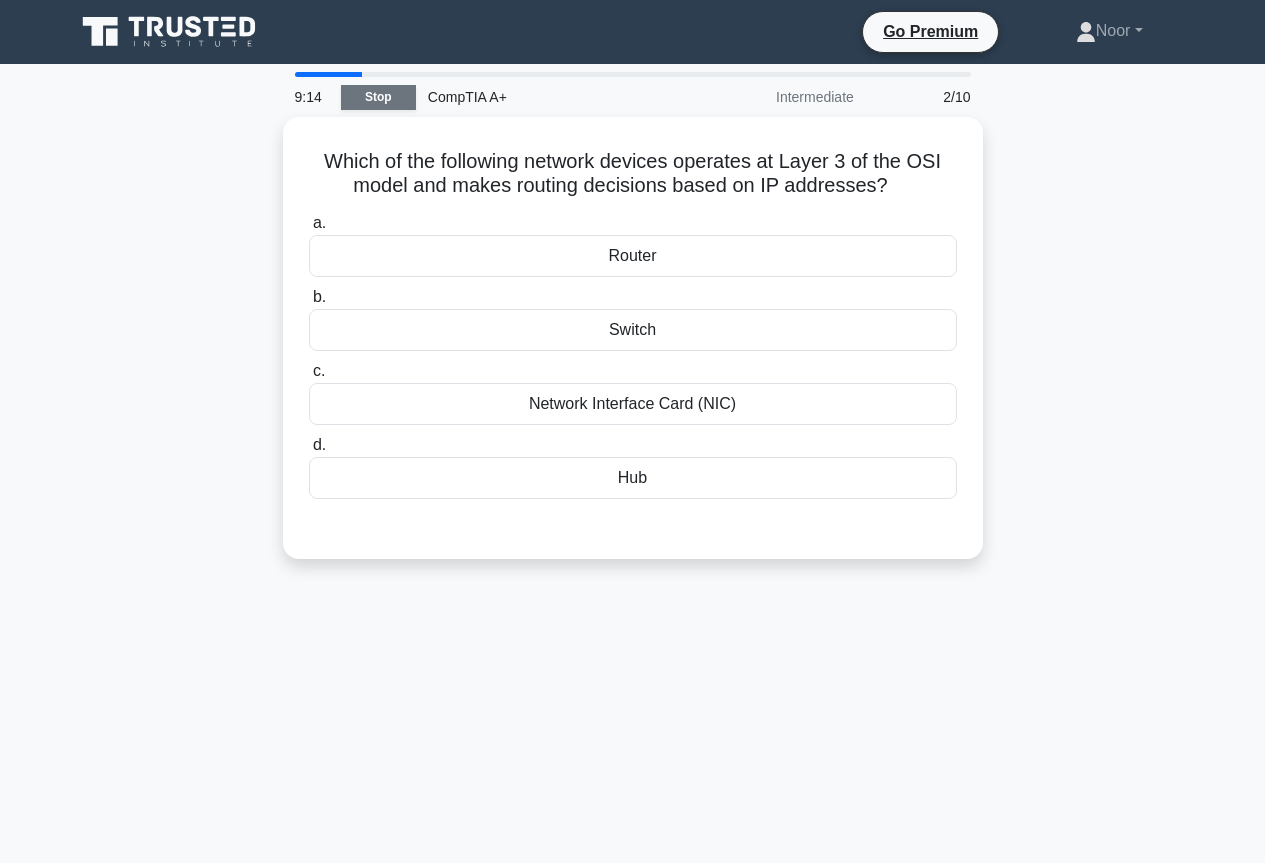 click on "Stop" at bounding box center (378, 97) 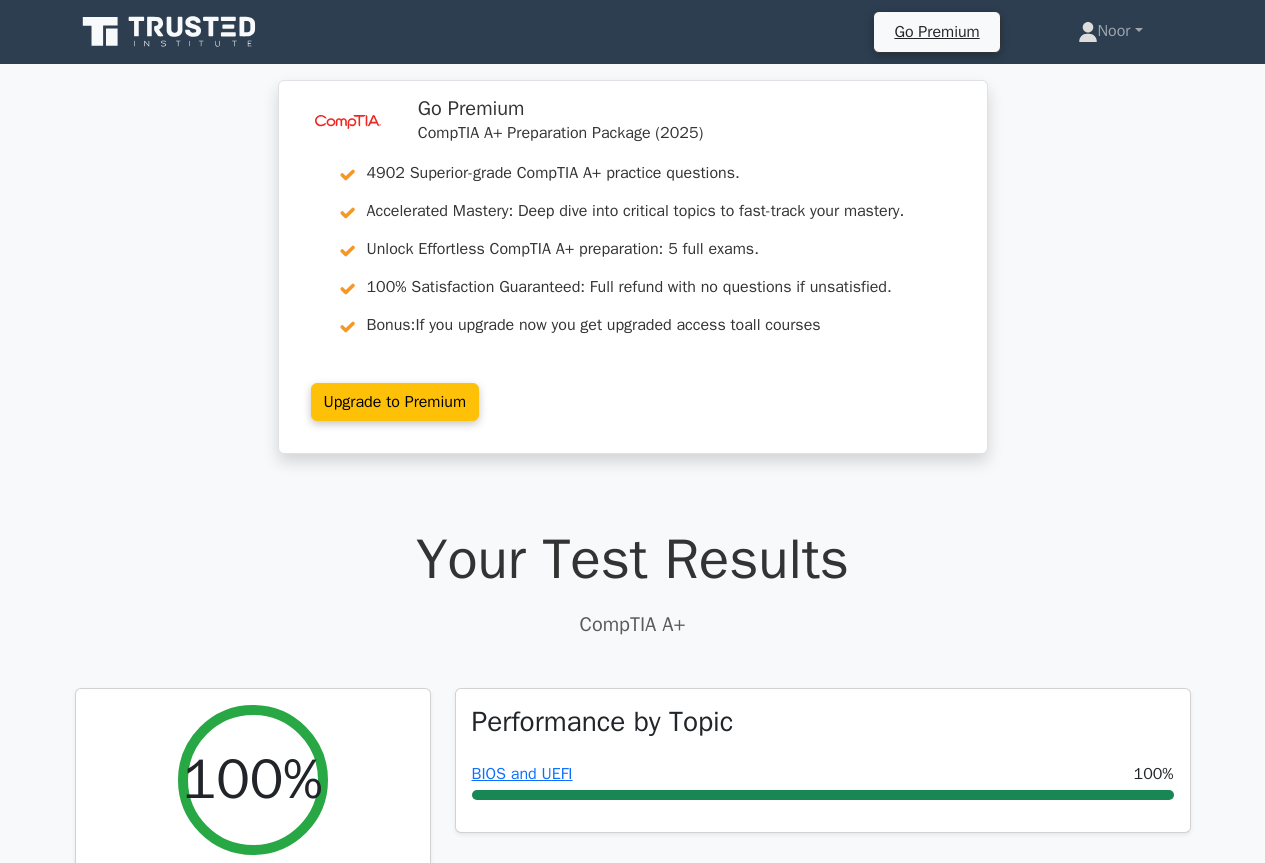 scroll, scrollTop: 0, scrollLeft: 0, axis: both 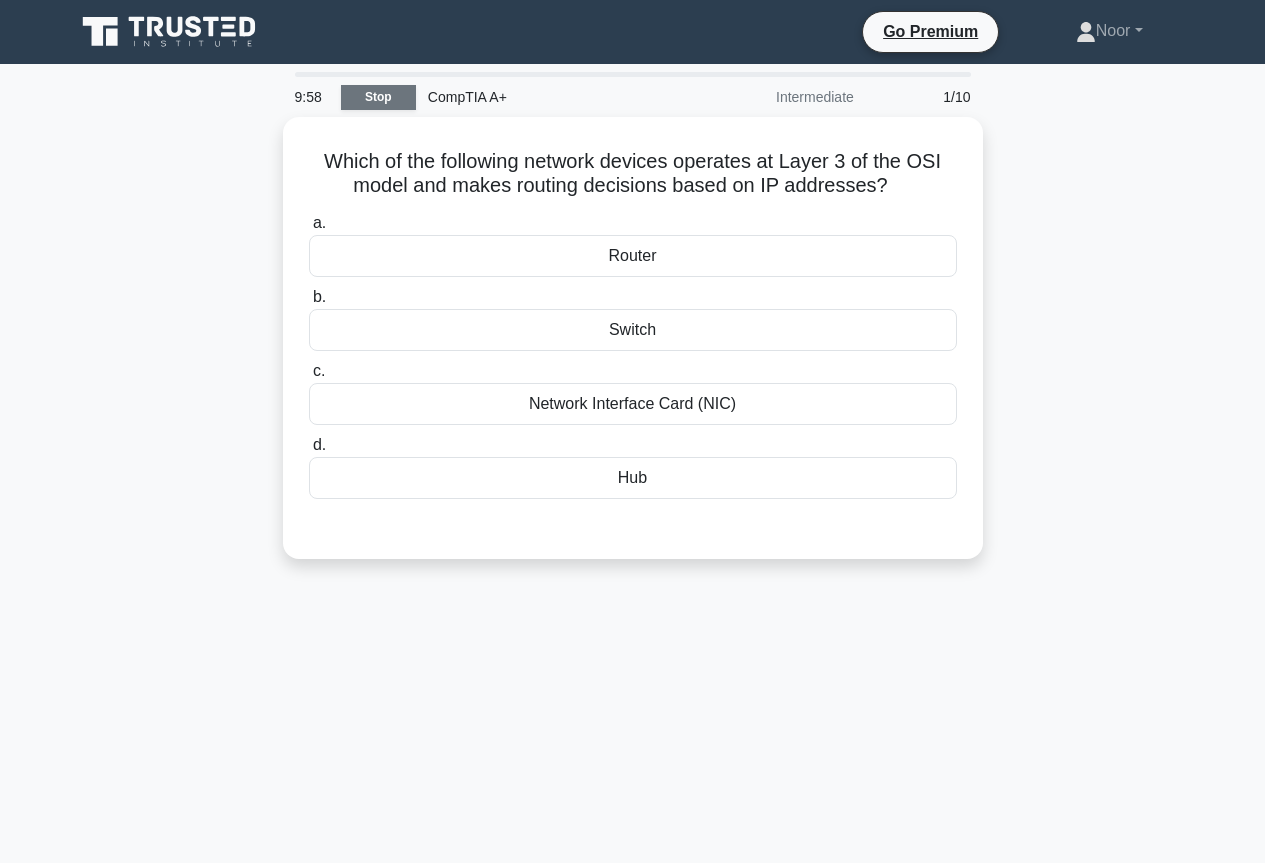 click on "Stop" at bounding box center [378, 97] 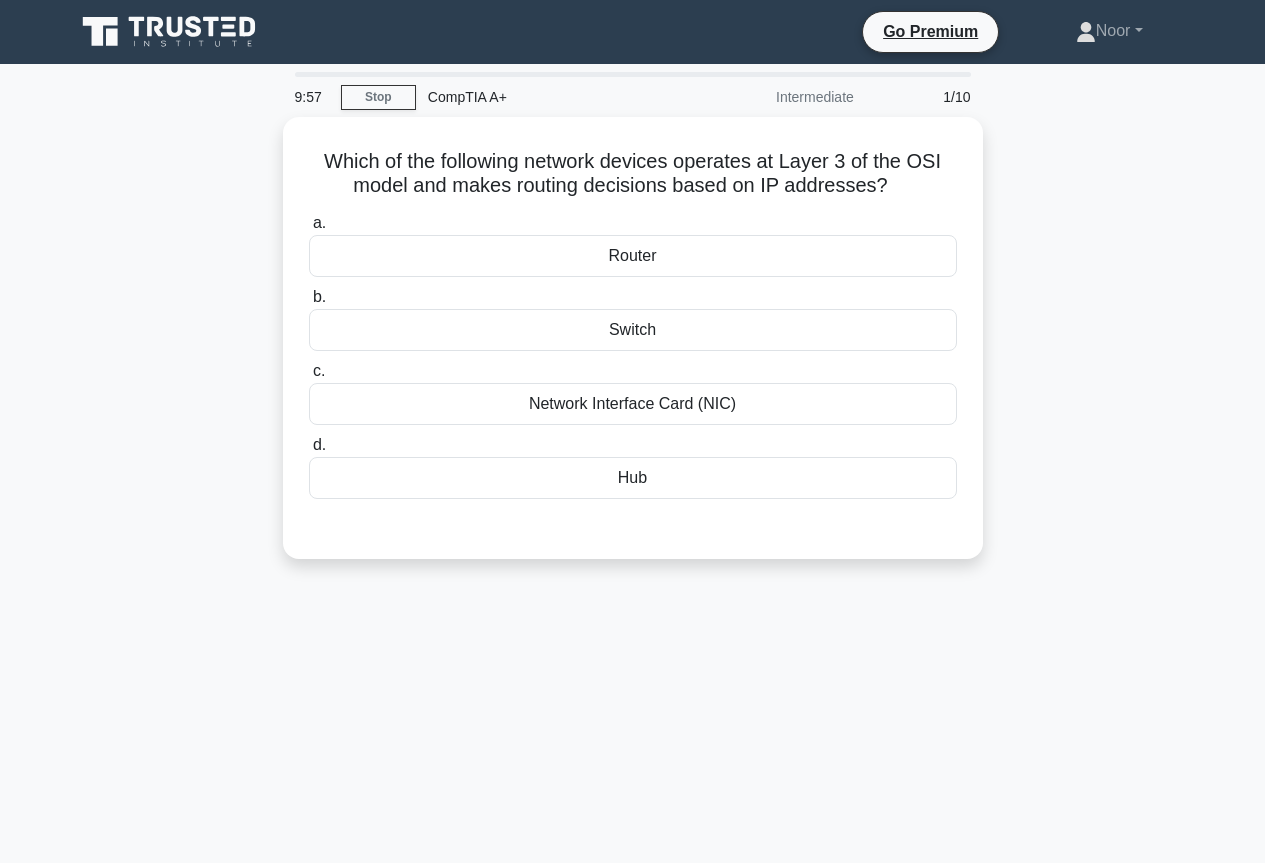 scroll, scrollTop: 217, scrollLeft: 0, axis: vertical 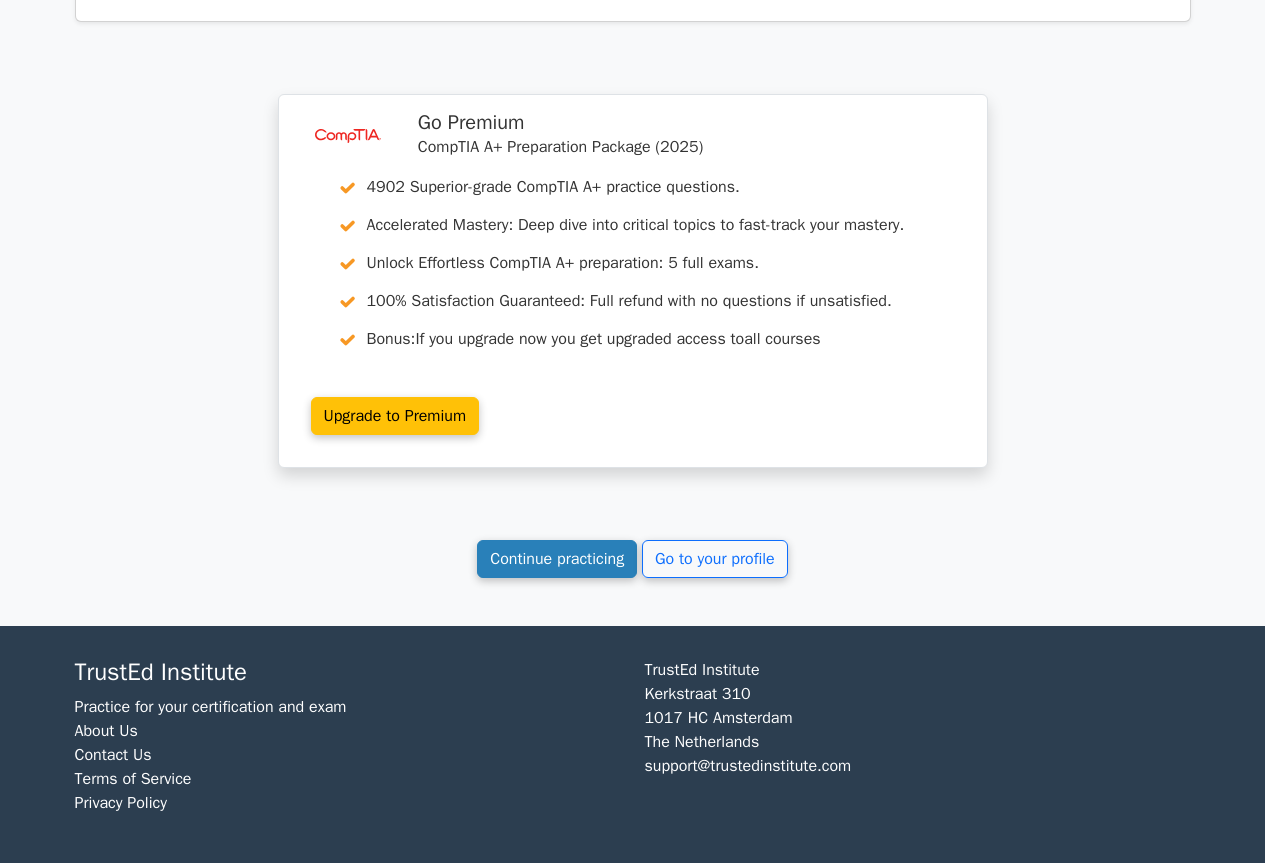 click on "Continue practicing" at bounding box center [557, 559] 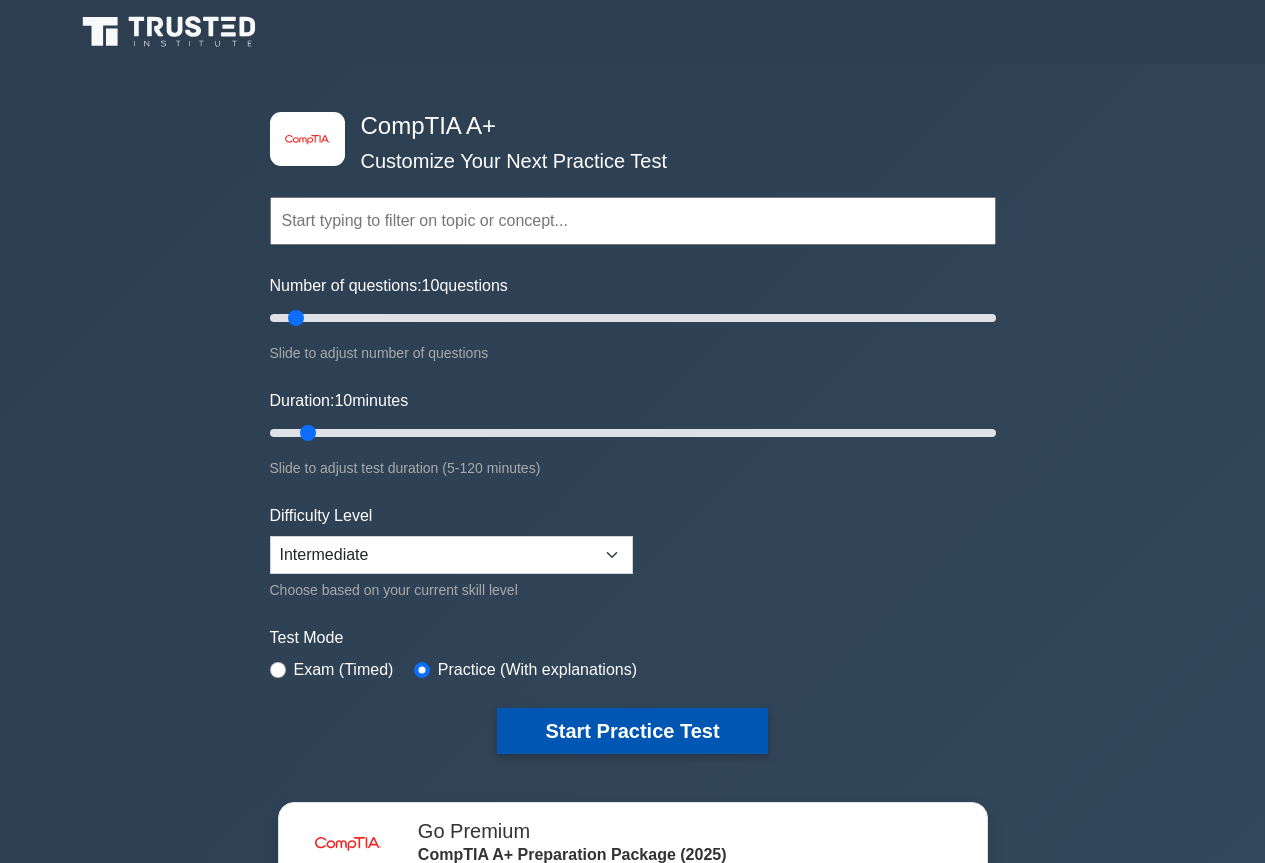scroll, scrollTop: 0, scrollLeft: 0, axis: both 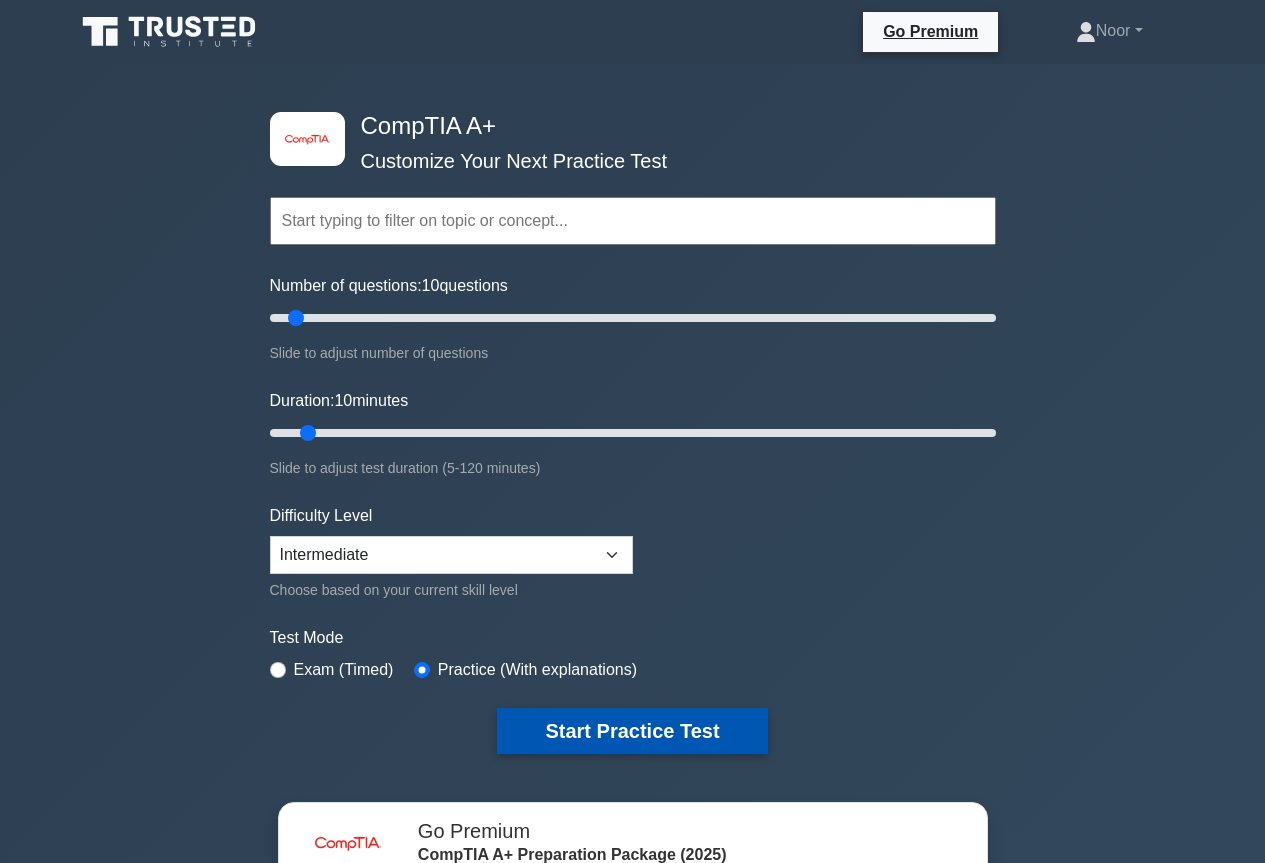 click on "Start Practice Test" at bounding box center [632, 731] 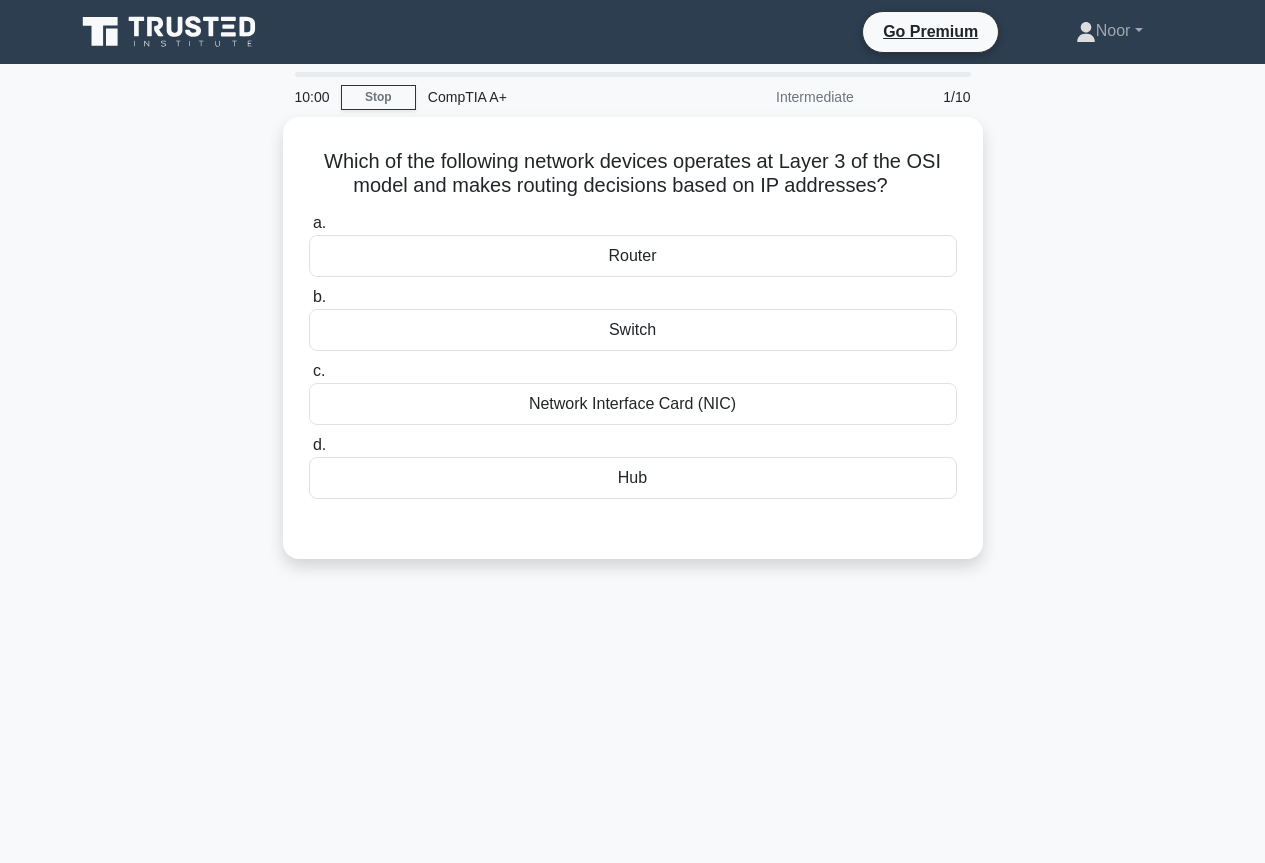 scroll, scrollTop: 0, scrollLeft: 0, axis: both 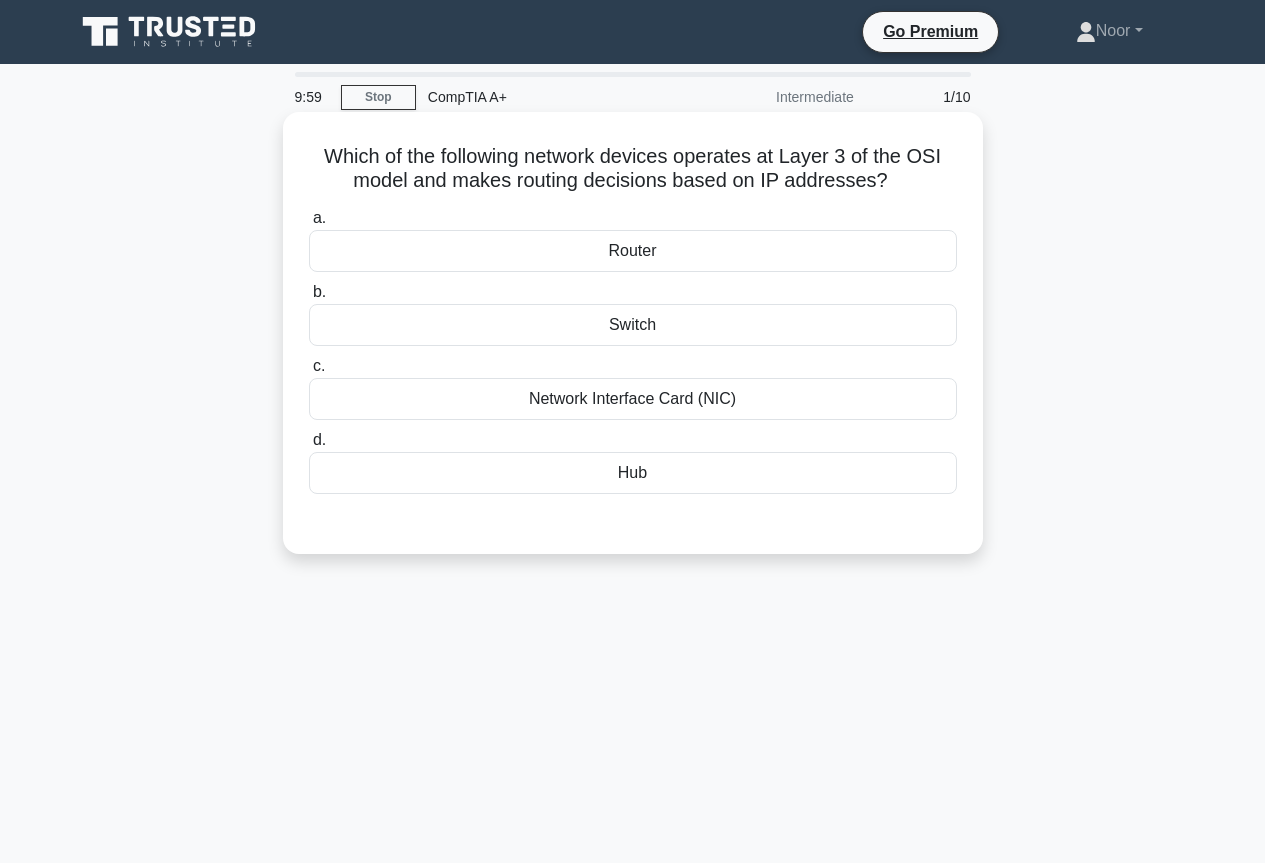 click on "Router" at bounding box center (633, 251) 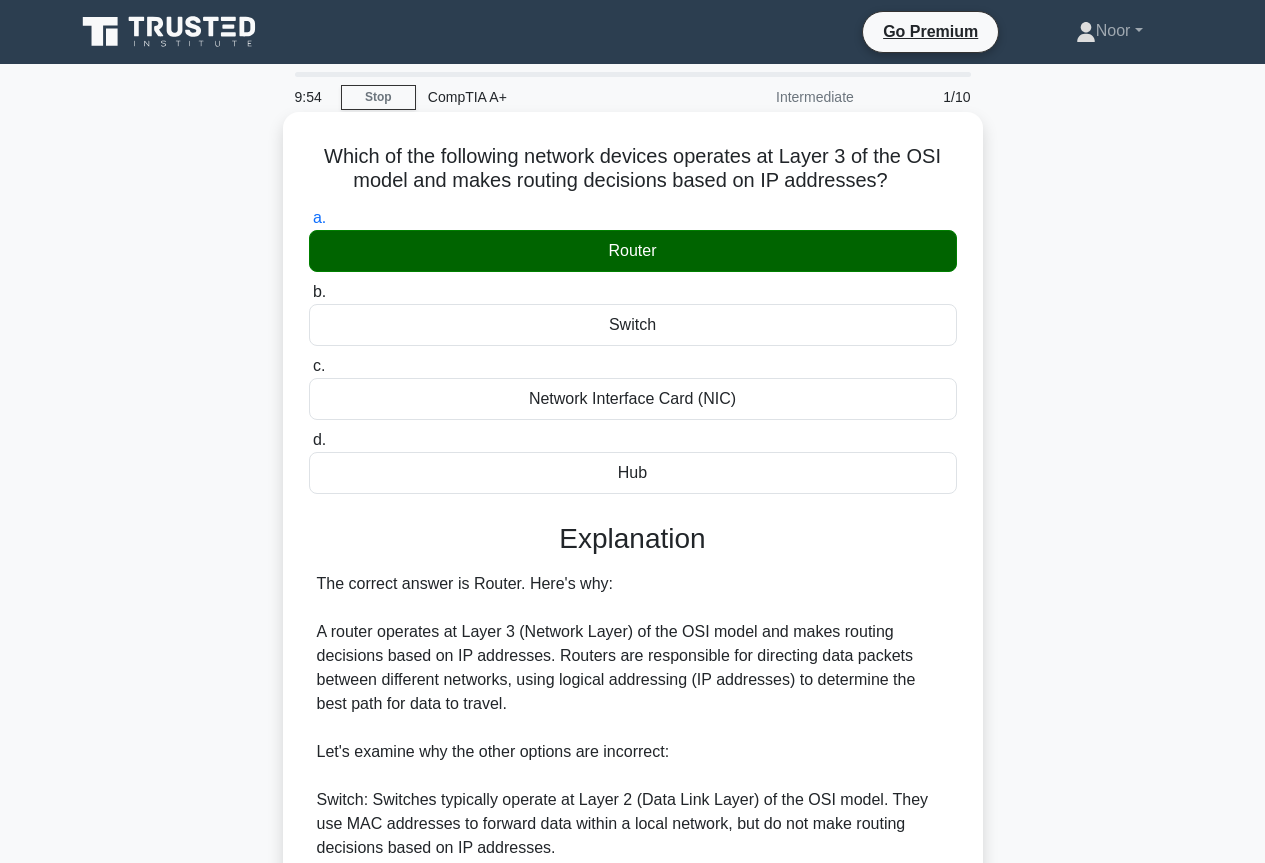 scroll, scrollTop: 467, scrollLeft: 0, axis: vertical 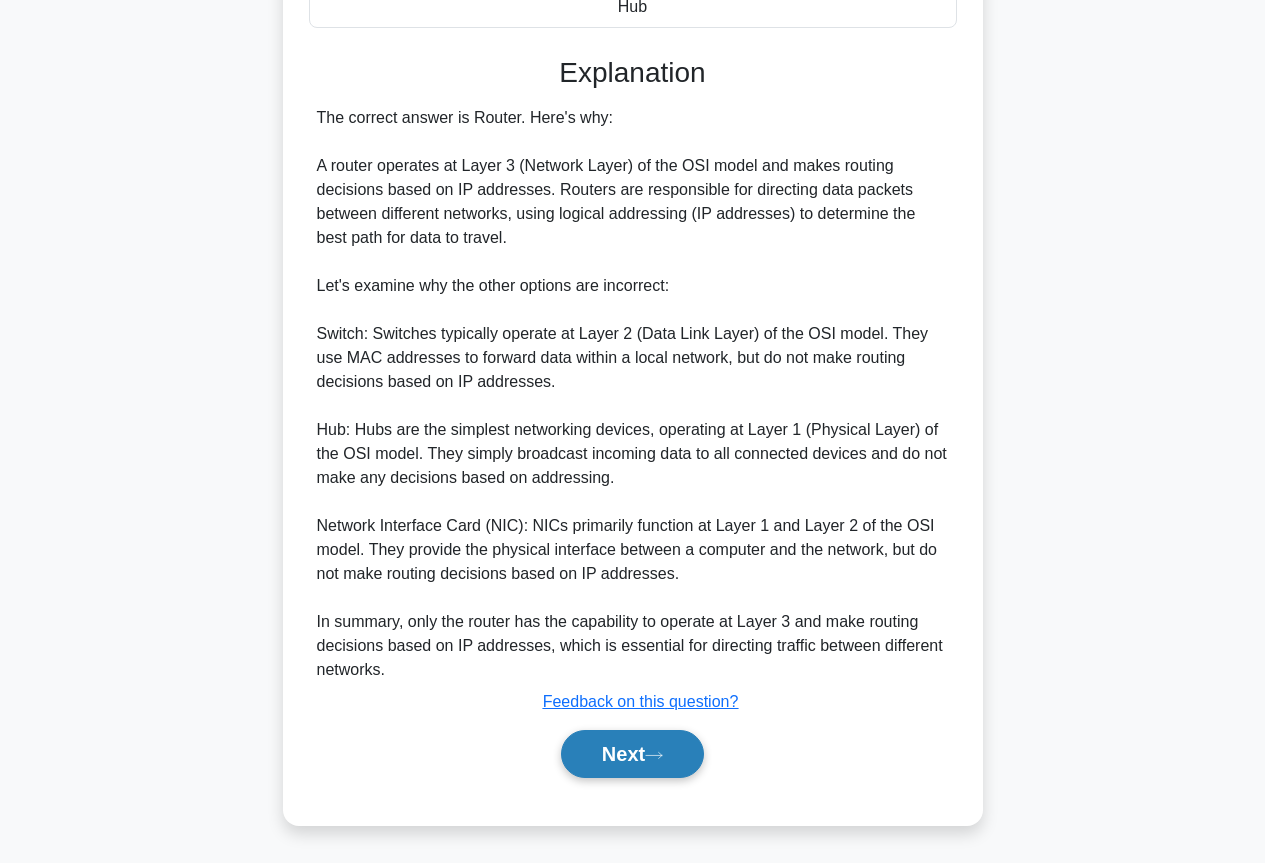 click on "Next" at bounding box center (632, 754) 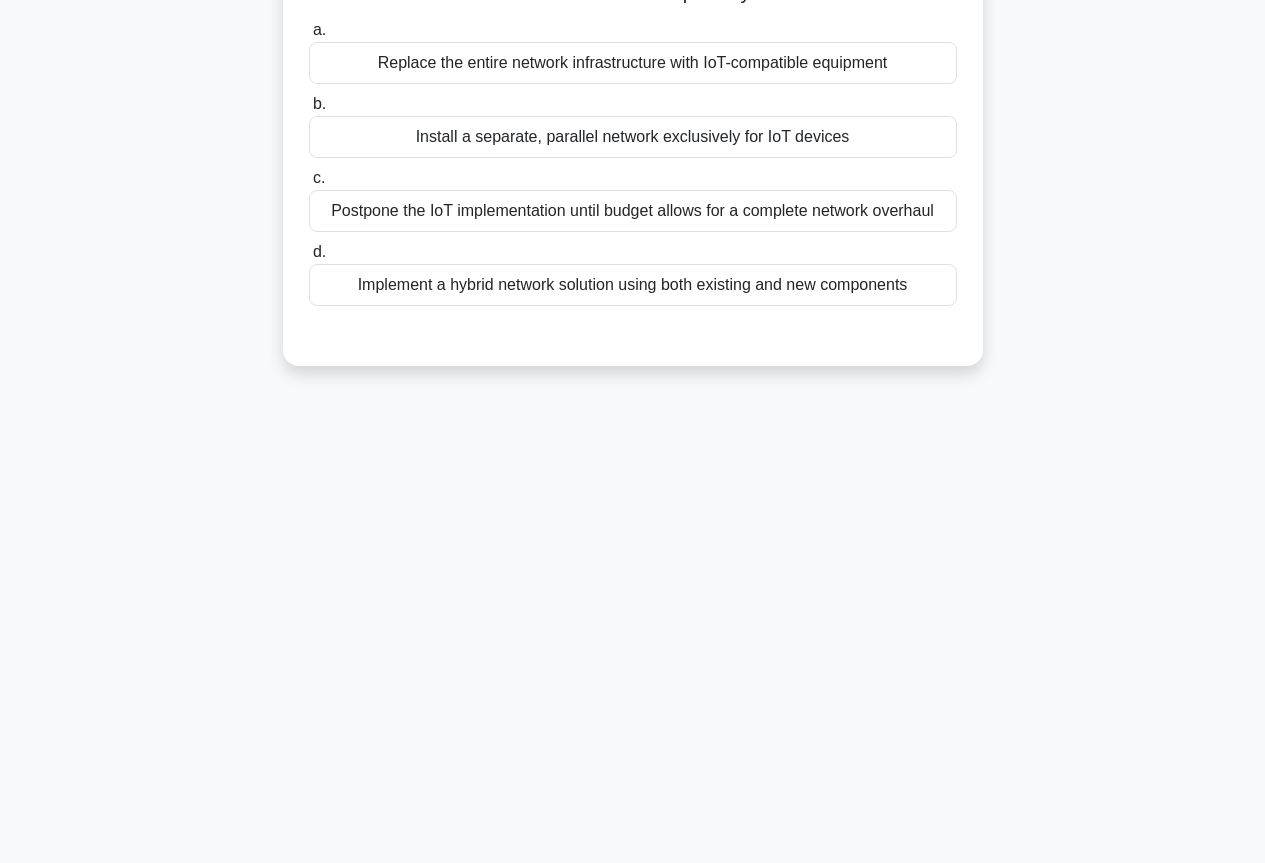 scroll, scrollTop: 0, scrollLeft: 0, axis: both 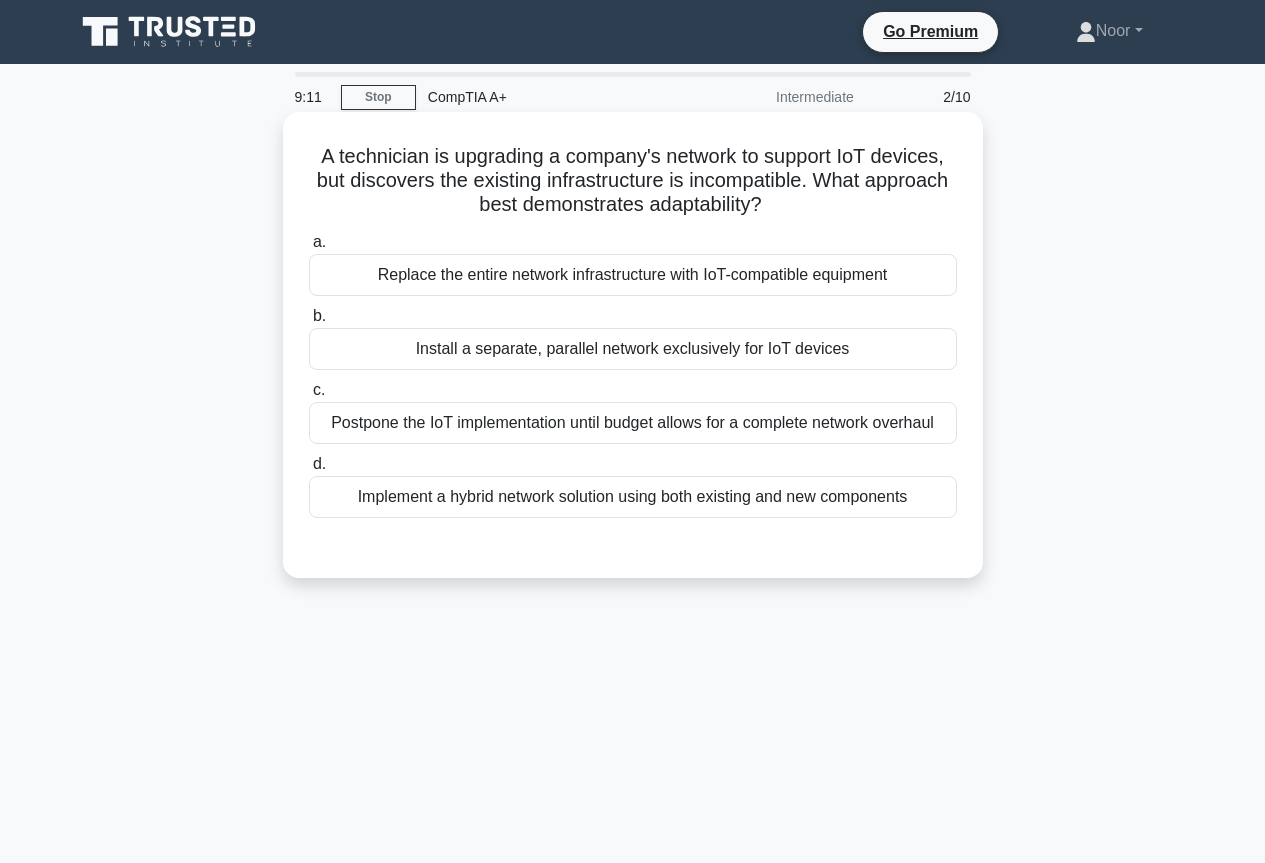 click on "Install a separate, parallel network exclusively for IoT devices" at bounding box center (633, 349) 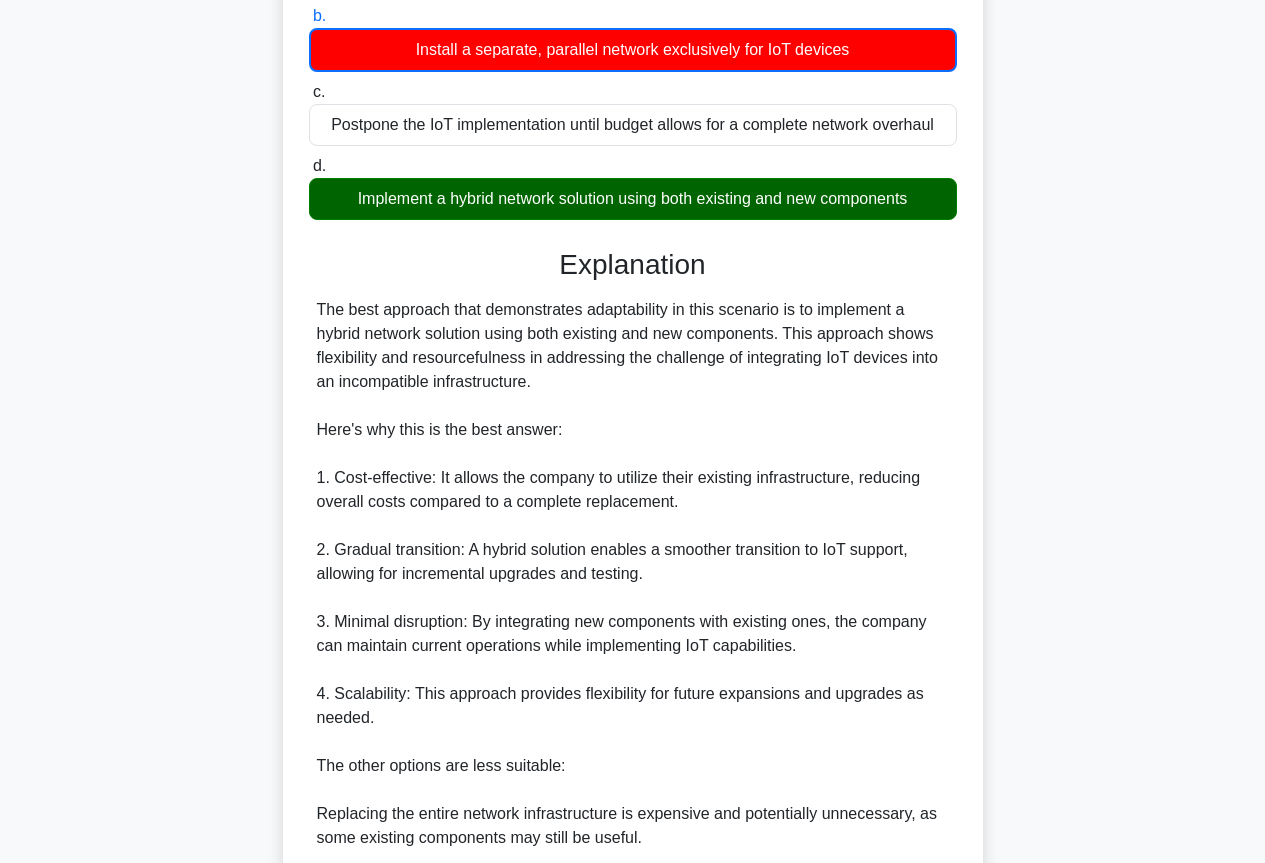 scroll, scrollTop: 709, scrollLeft: 0, axis: vertical 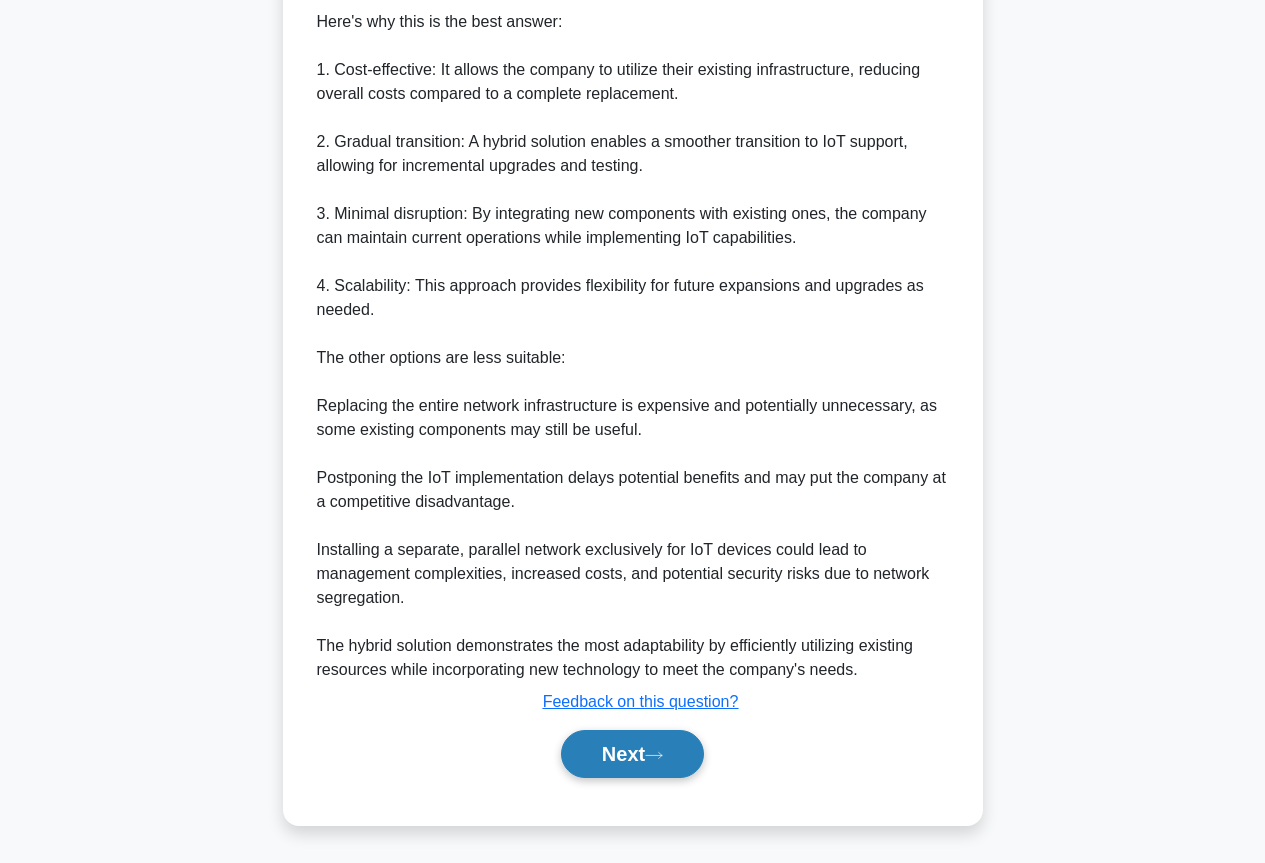 click on "Next" at bounding box center (632, 754) 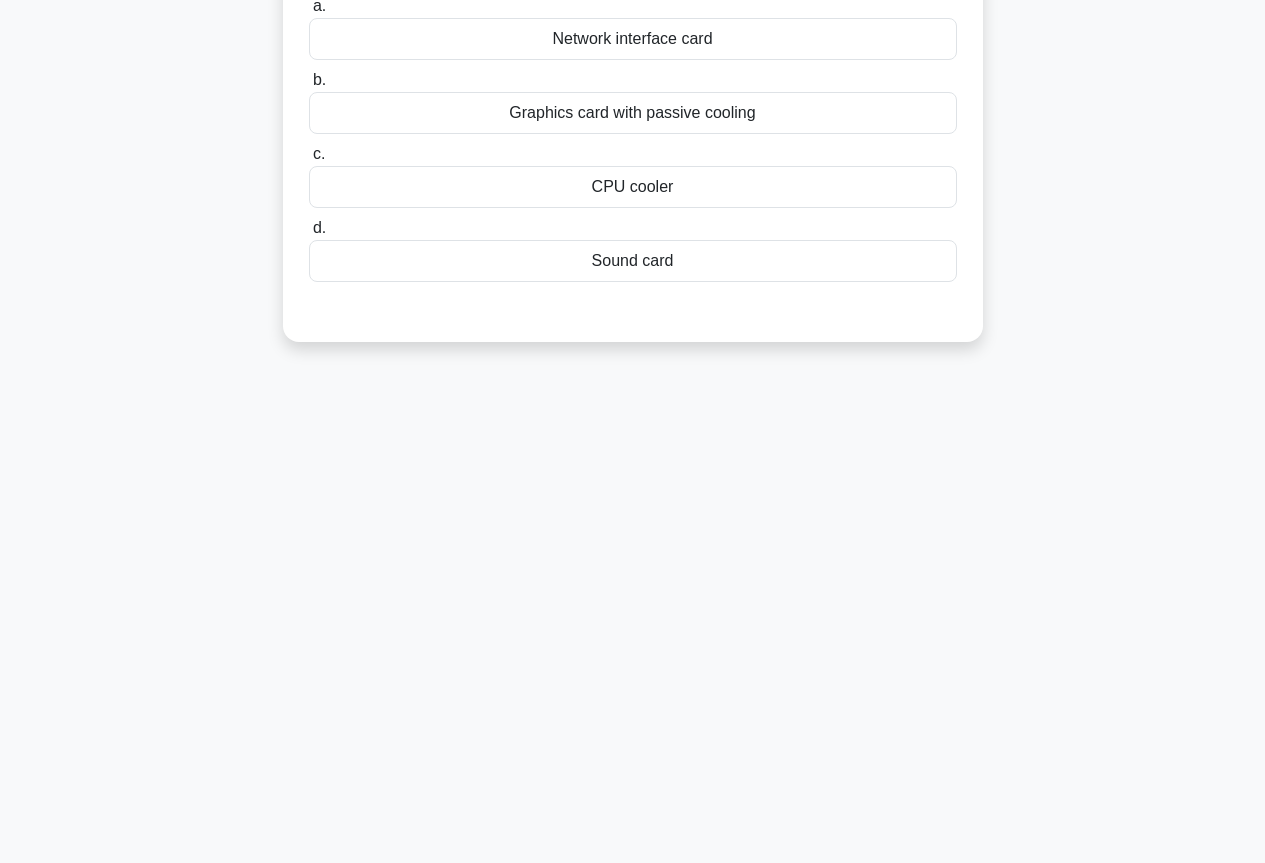 scroll, scrollTop: 0, scrollLeft: 0, axis: both 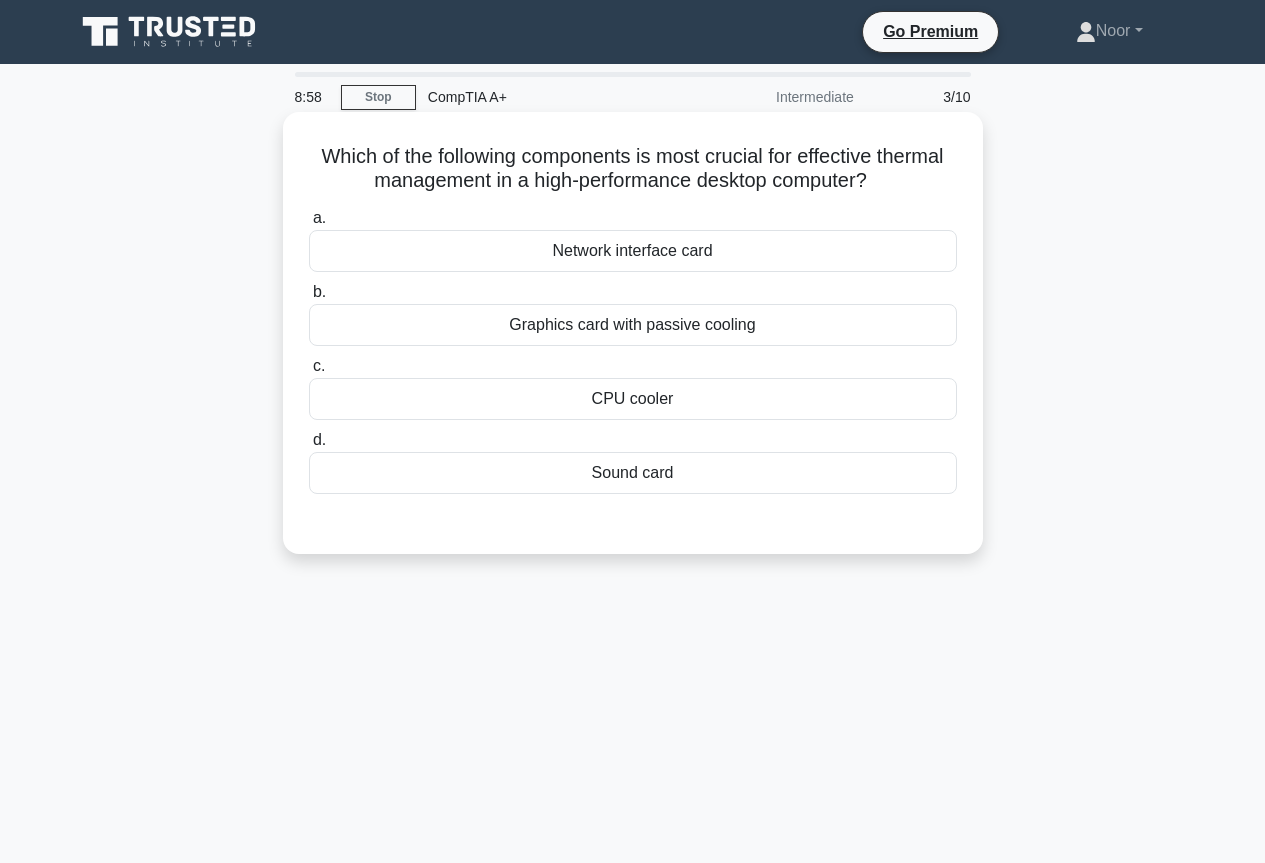 click on "CPU cooler" at bounding box center [633, 399] 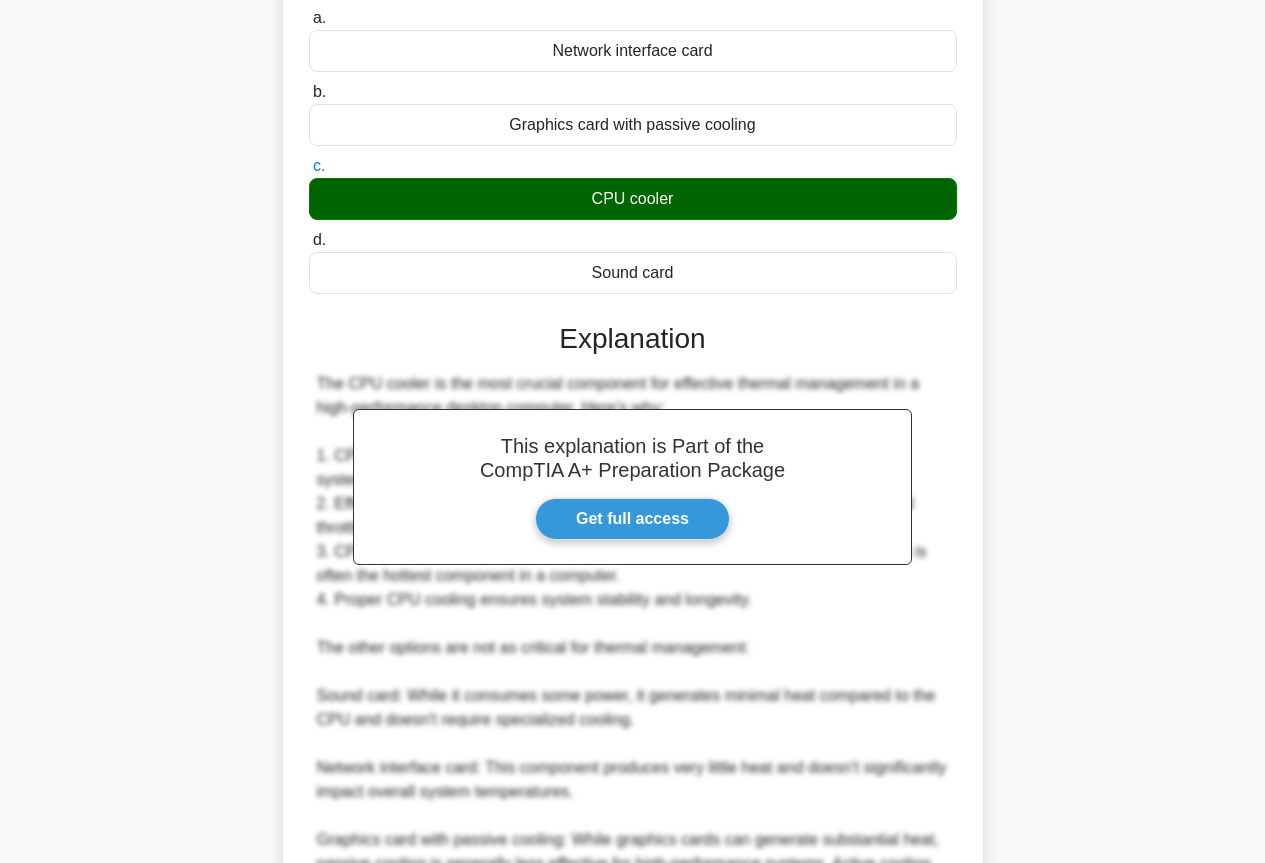 scroll, scrollTop: 419, scrollLeft: 0, axis: vertical 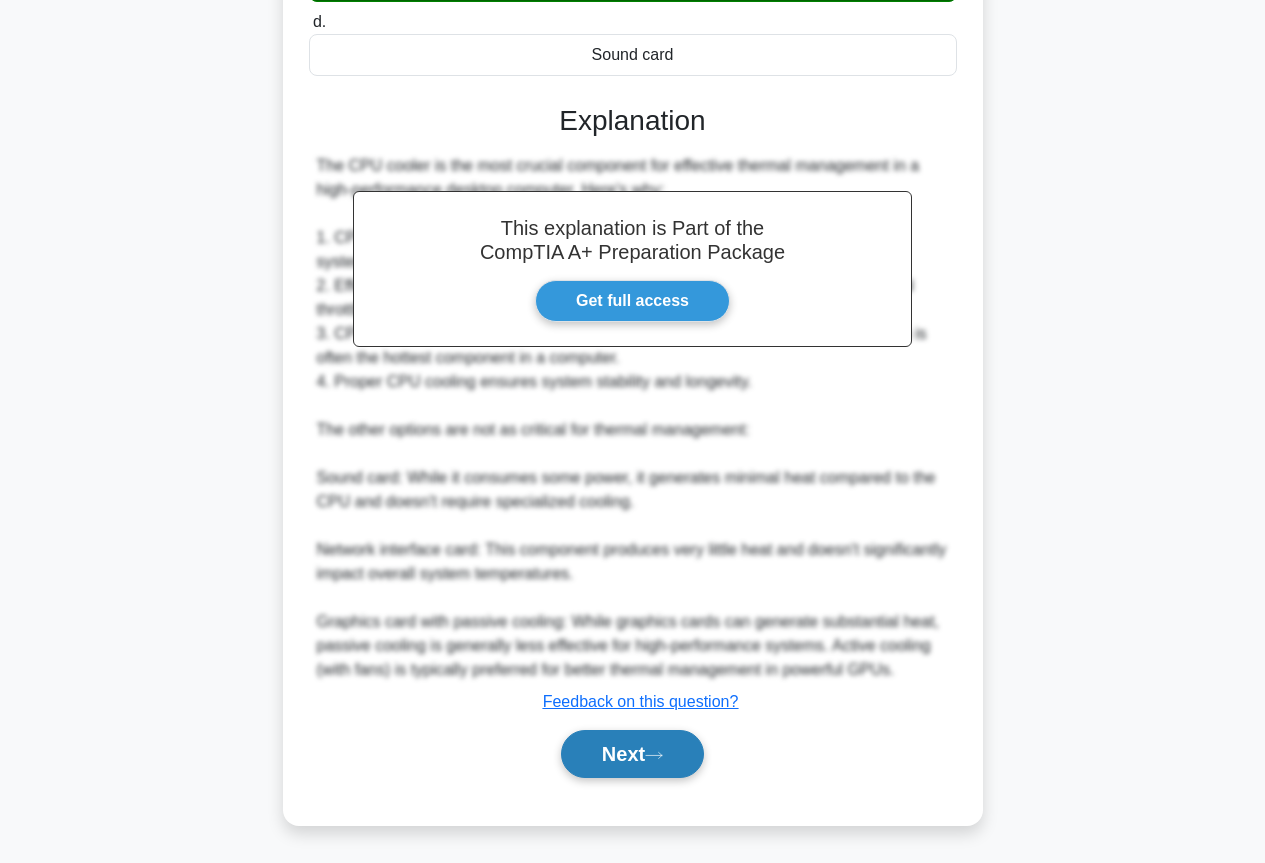 click on "Next" at bounding box center [632, 754] 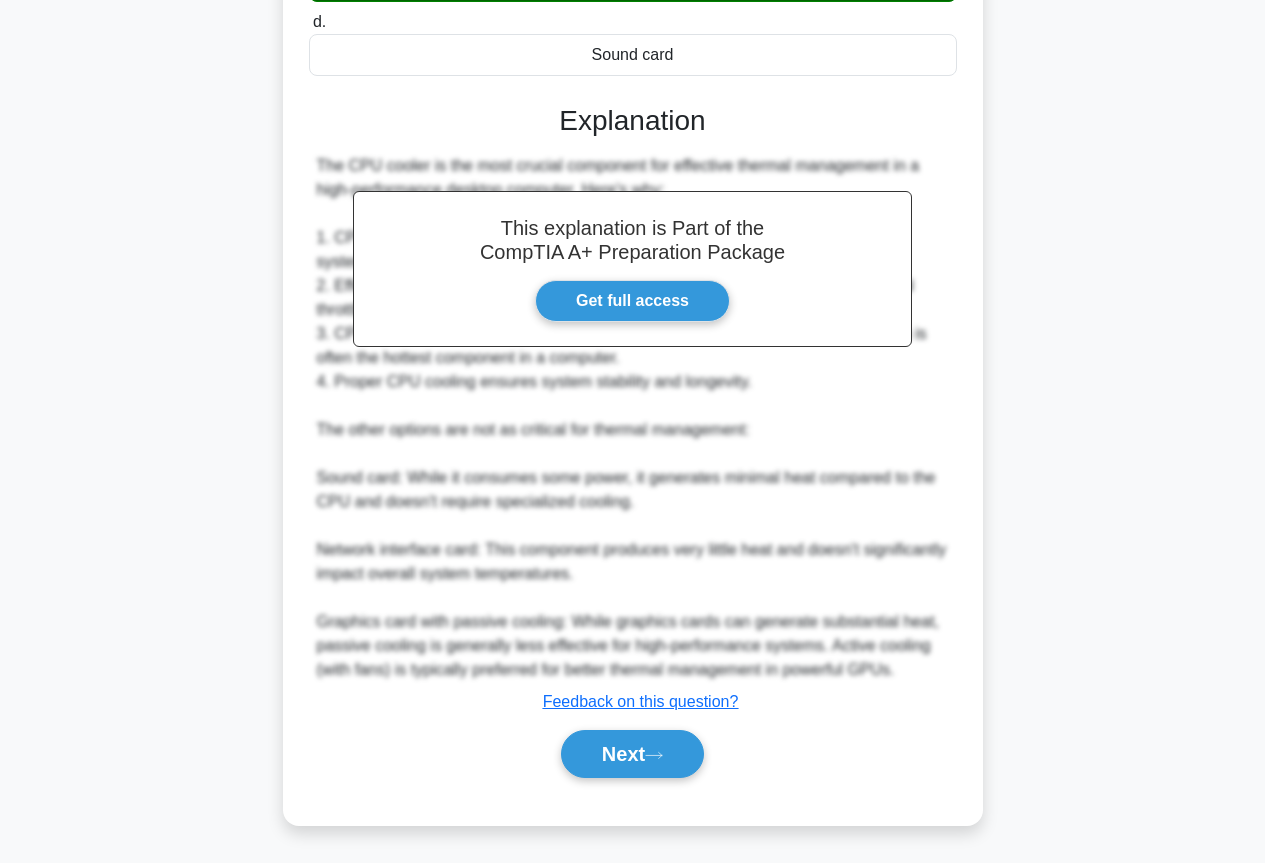scroll, scrollTop: 0, scrollLeft: 0, axis: both 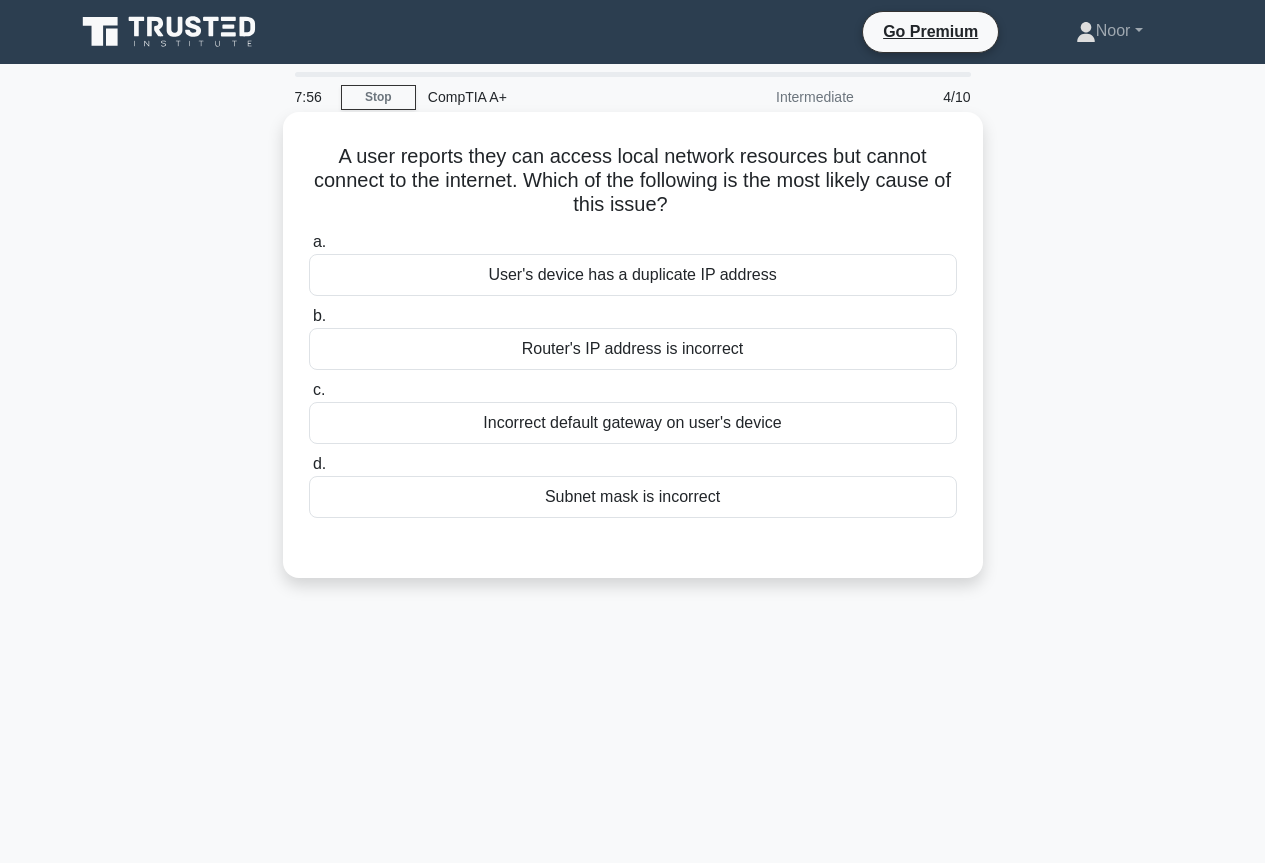 click on "Subnet mask is incorrect" at bounding box center (633, 497) 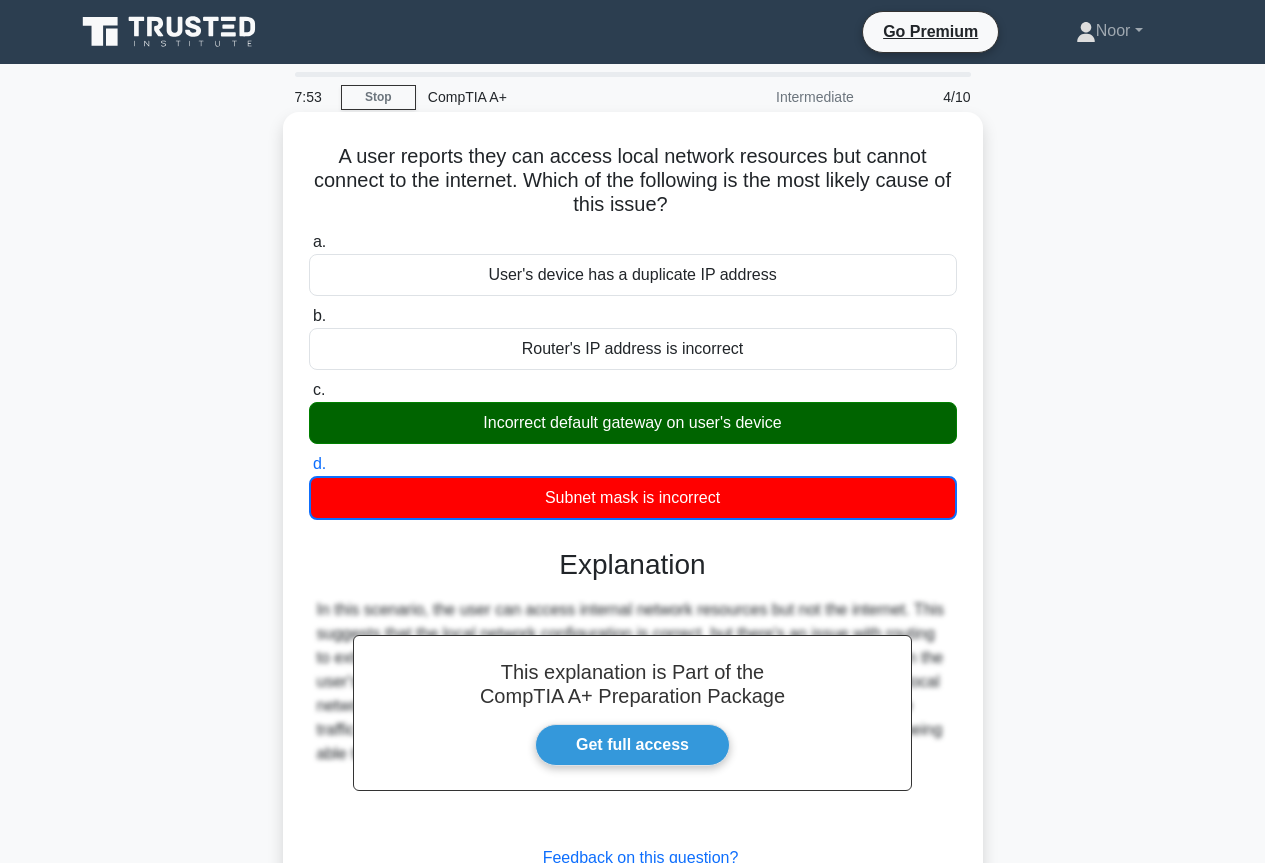 scroll, scrollTop: 200, scrollLeft: 0, axis: vertical 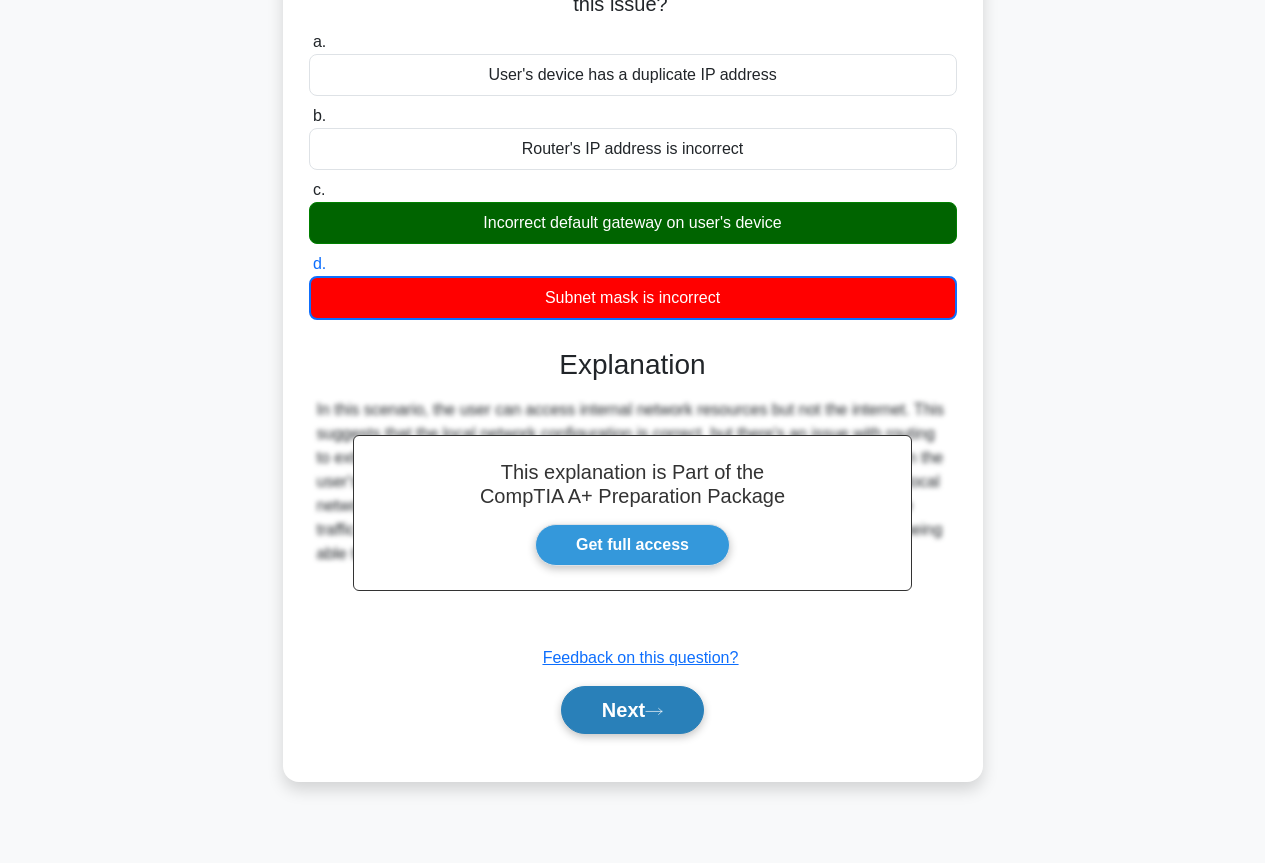 click on "Next" at bounding box center (632, 710) 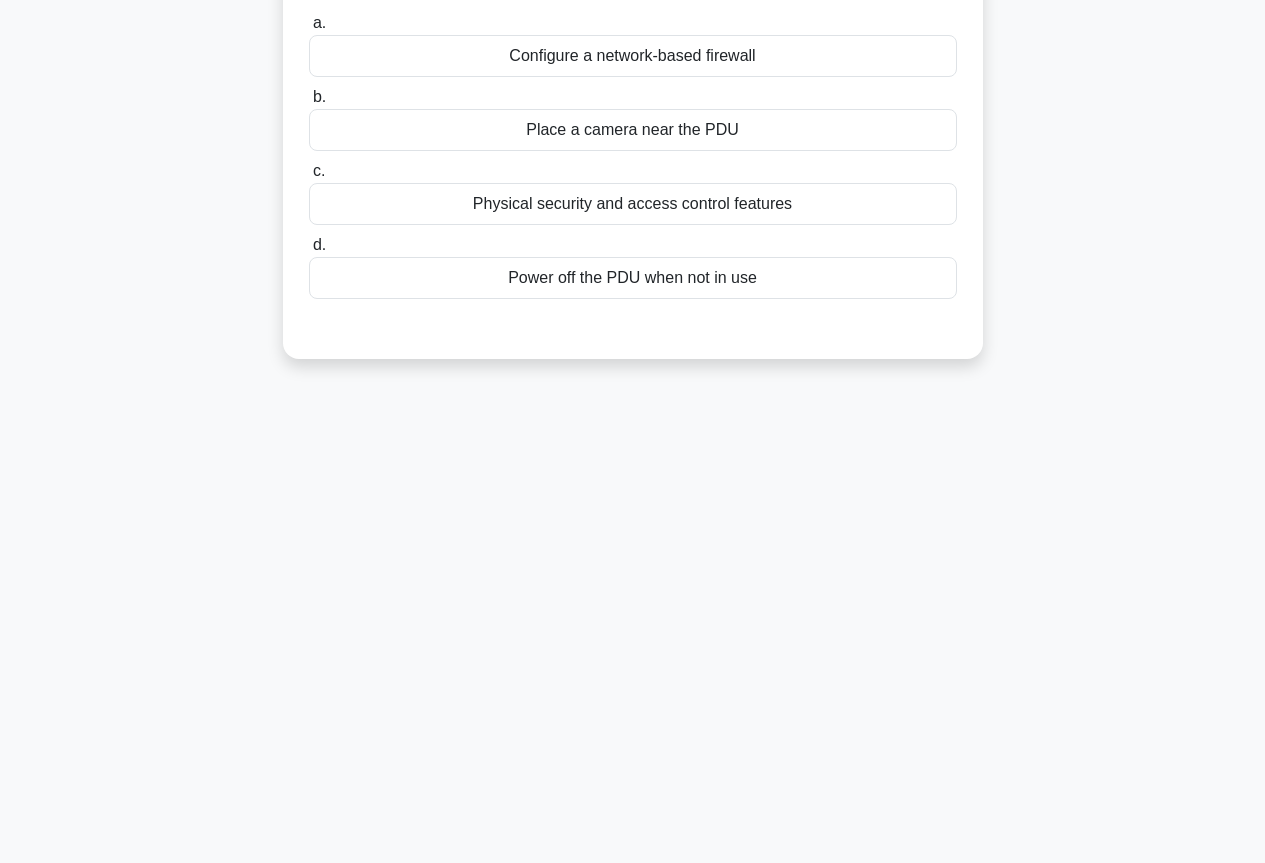scroll, scrollTop: 0, scrollLeft: 0, axis: both 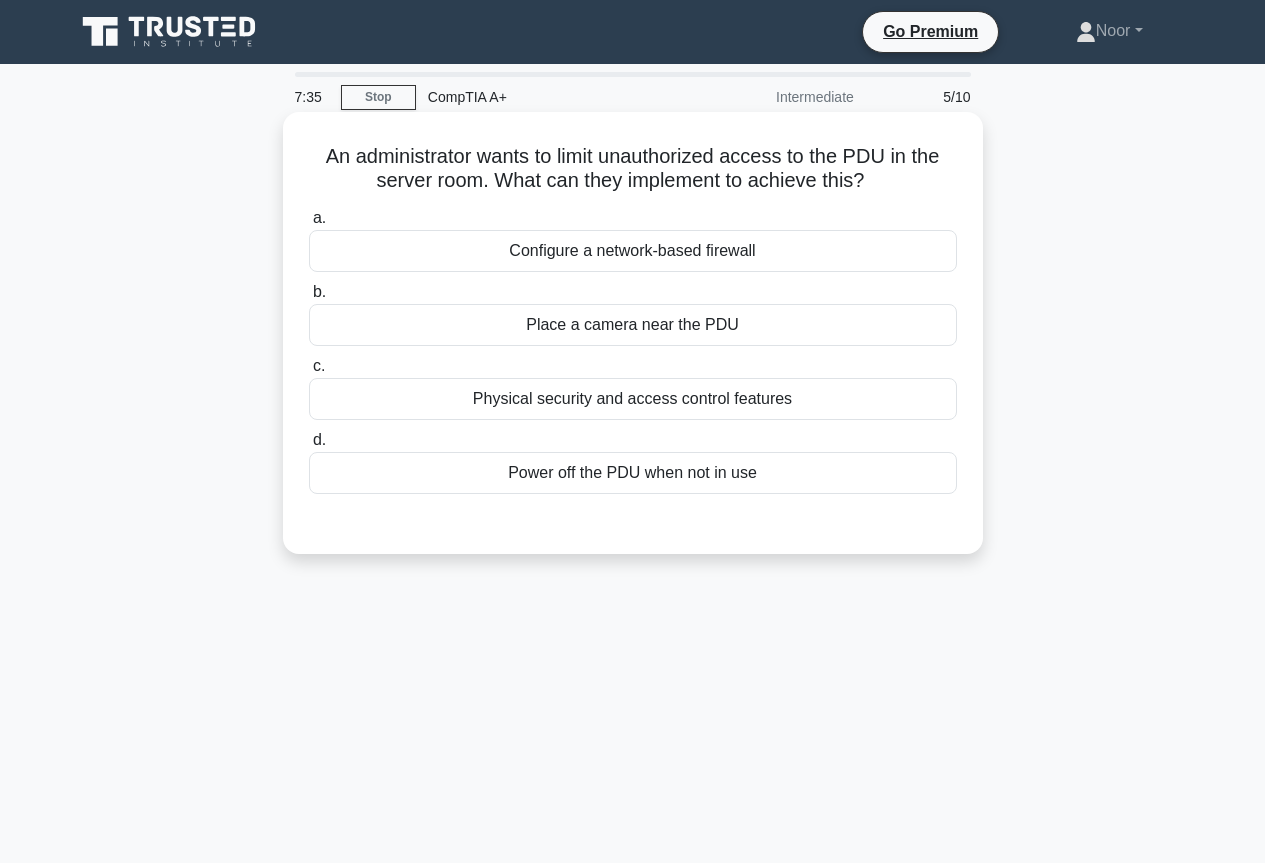 click on "Configure a network-based firewall" at bounding box center [633, 251] 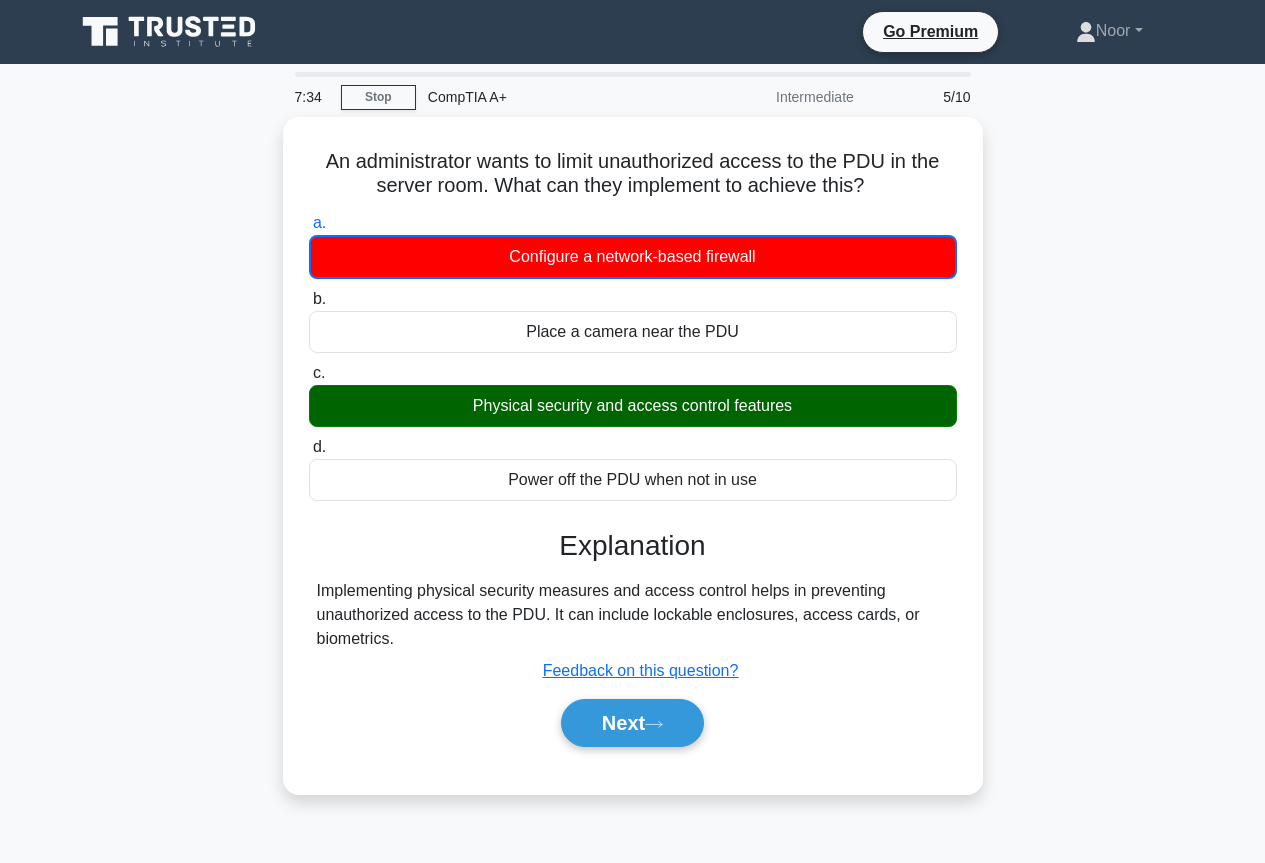 scroll, scrollTop: 200, scrollLeft: 0, axis: vertical 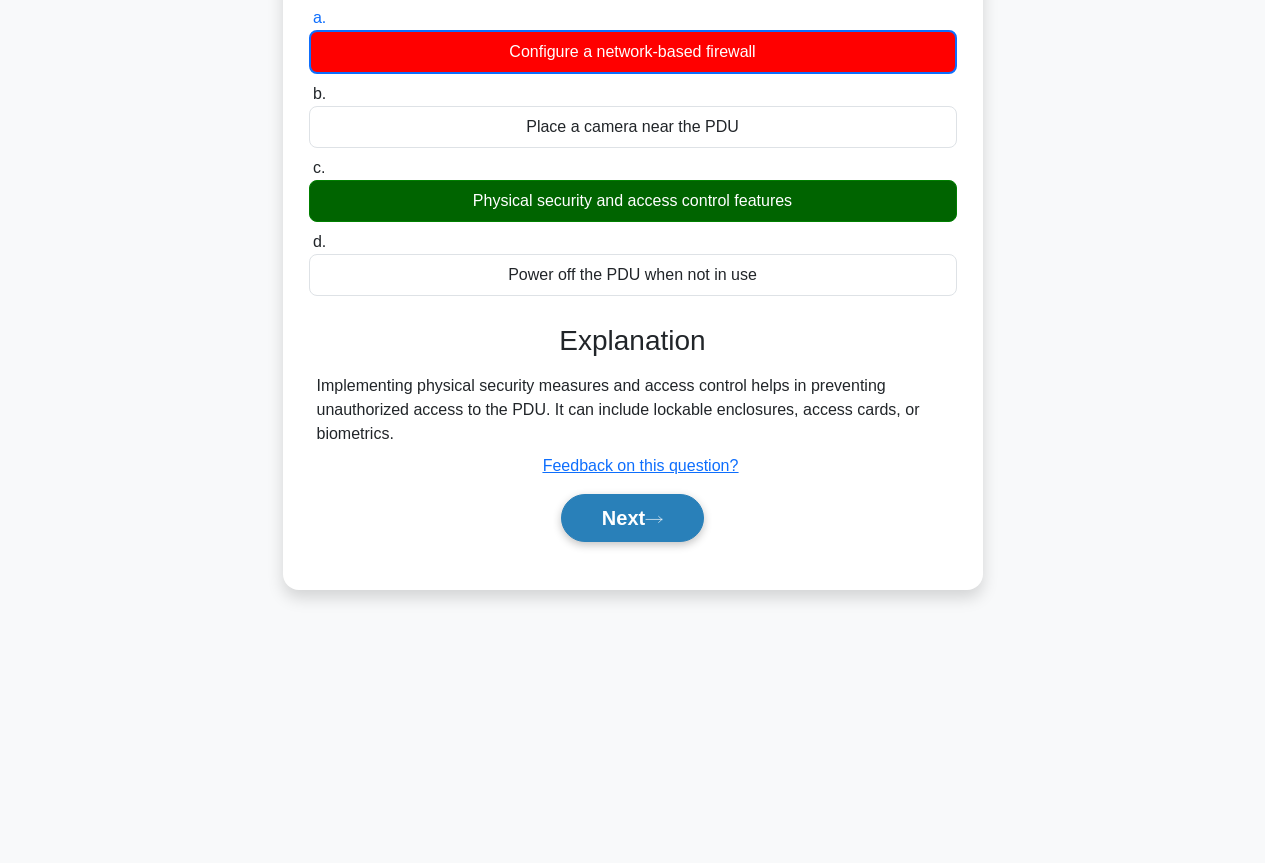 click on "Next" at bounding box center (632, 518) 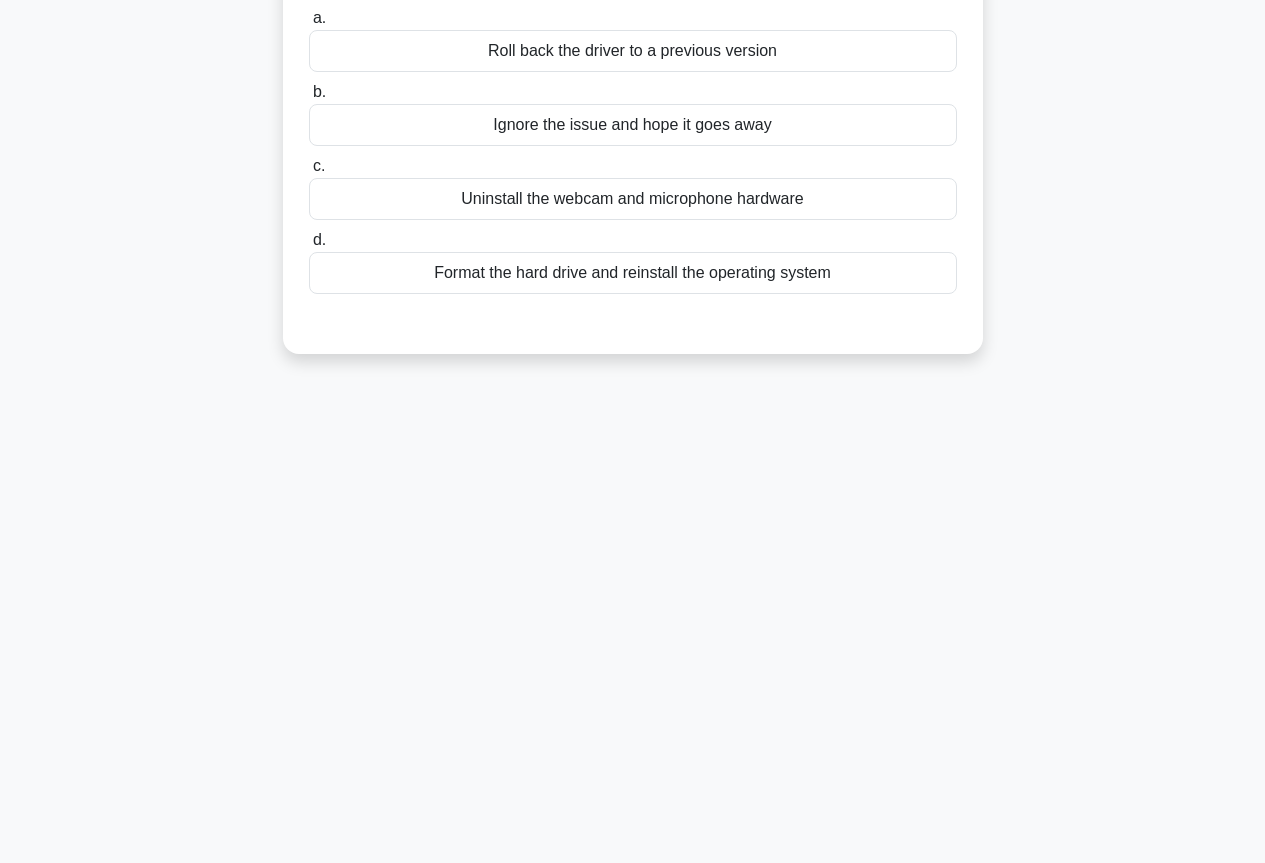 scroll, scrollTop: 0, scrollLeft: 0, axis: both 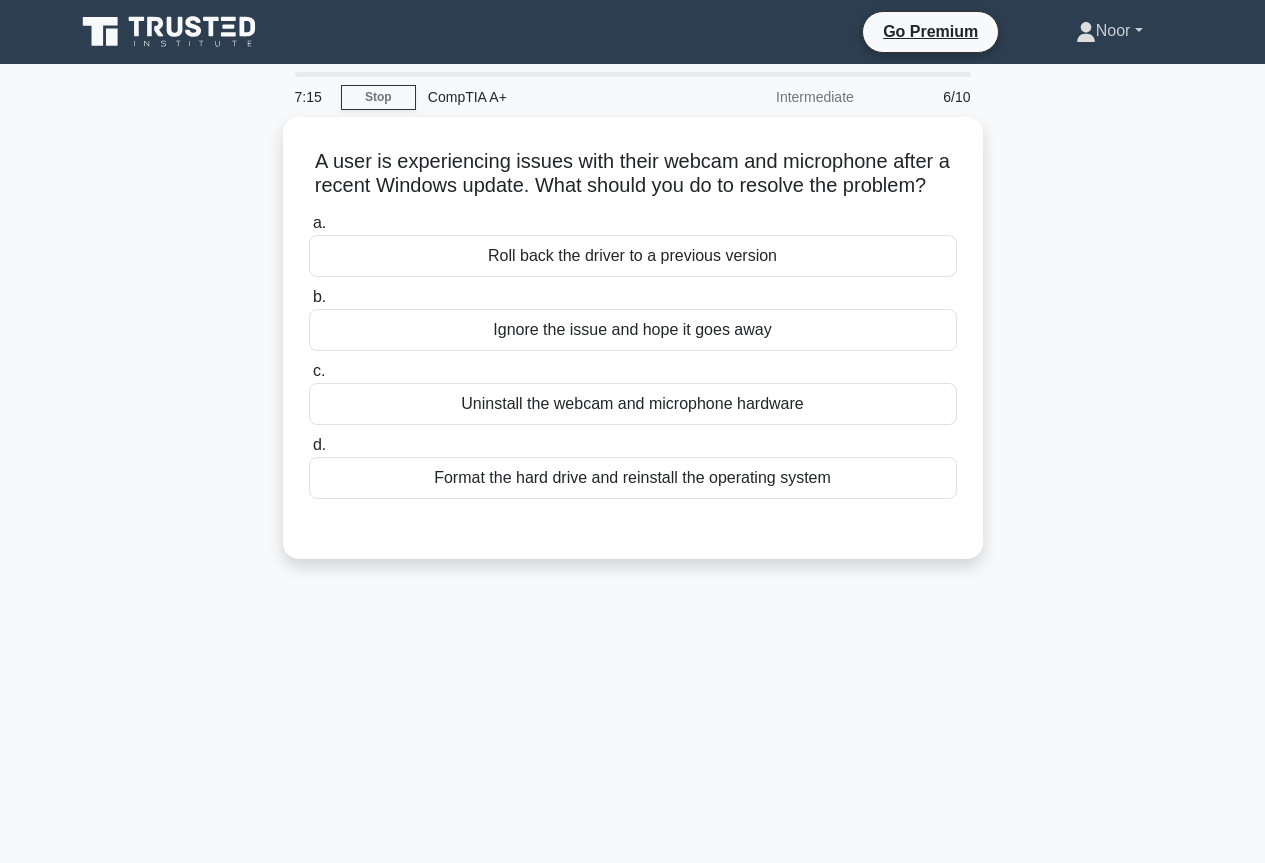 click on "Noor" at bounding box center (1109, 31) 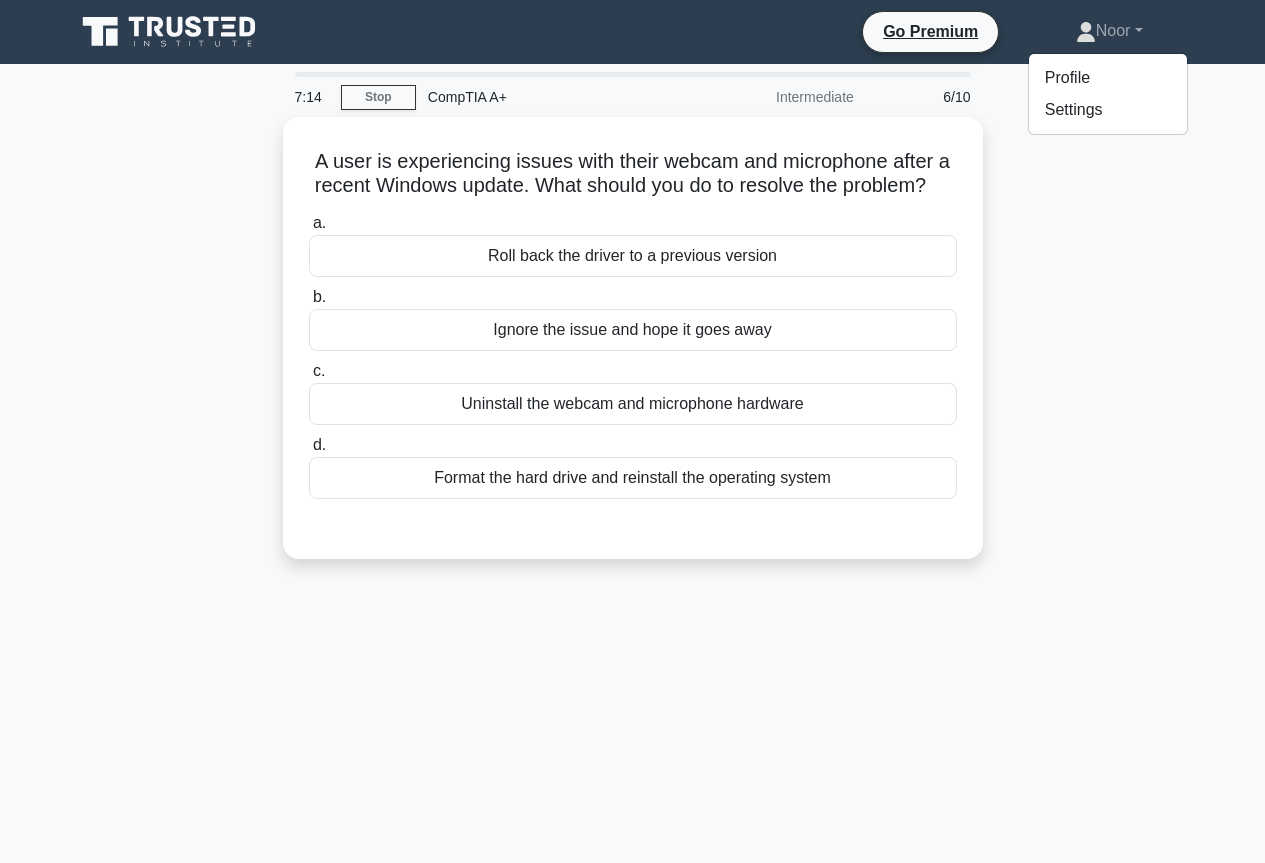 click on "A user is experiencing issues with their webcam and microphone after a recent Windows update. What should you do to resolve the problem?
.spinner_0XTQ{transform-origin:center;animation:spinner_y6GP .75s linear infinite}@keyframes spinner_y6GP{100%{transform:rotate(360deg)}}
a.
Roll back the driver to a previous version
b. c. d." at bounding box center (633, 350) 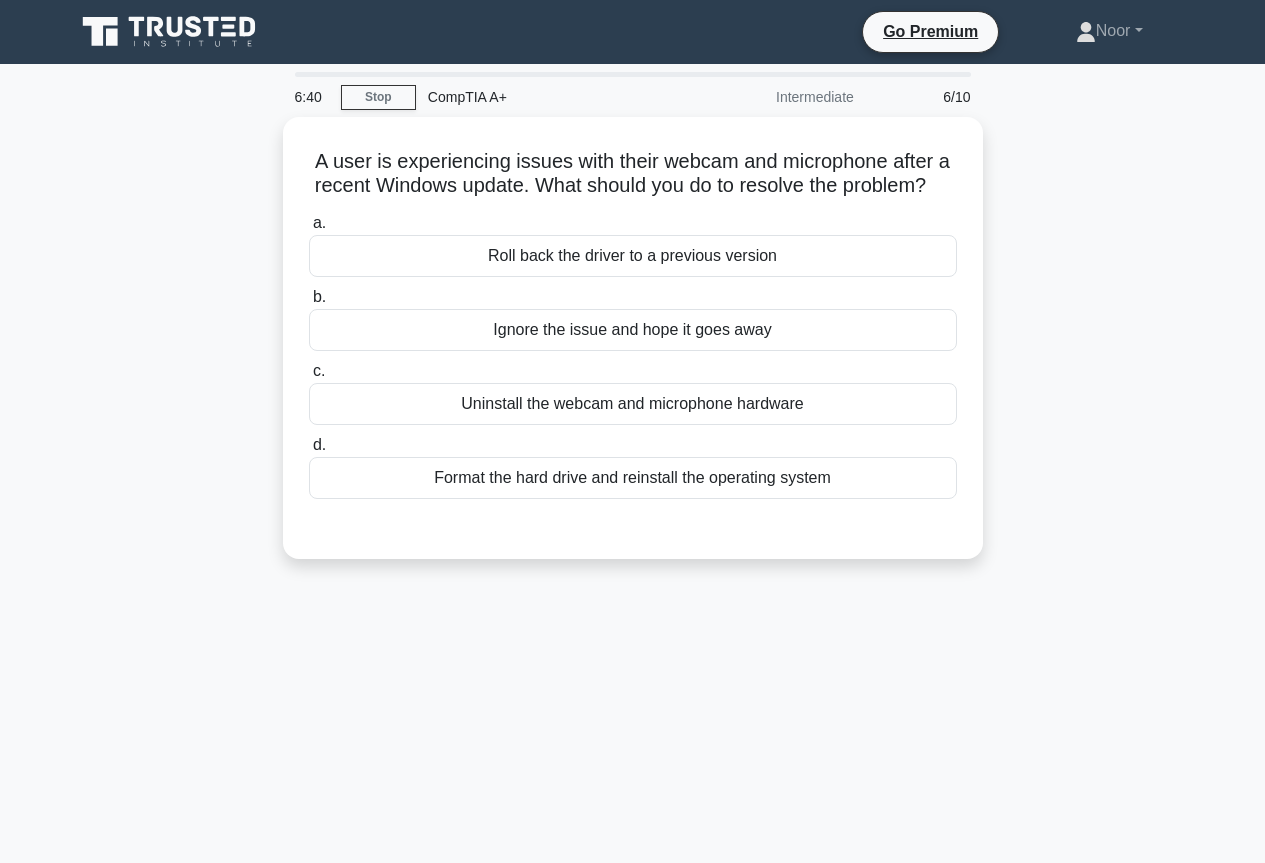 scroll, scrollTop: 100, scrollLeft: 0, axis: vertical 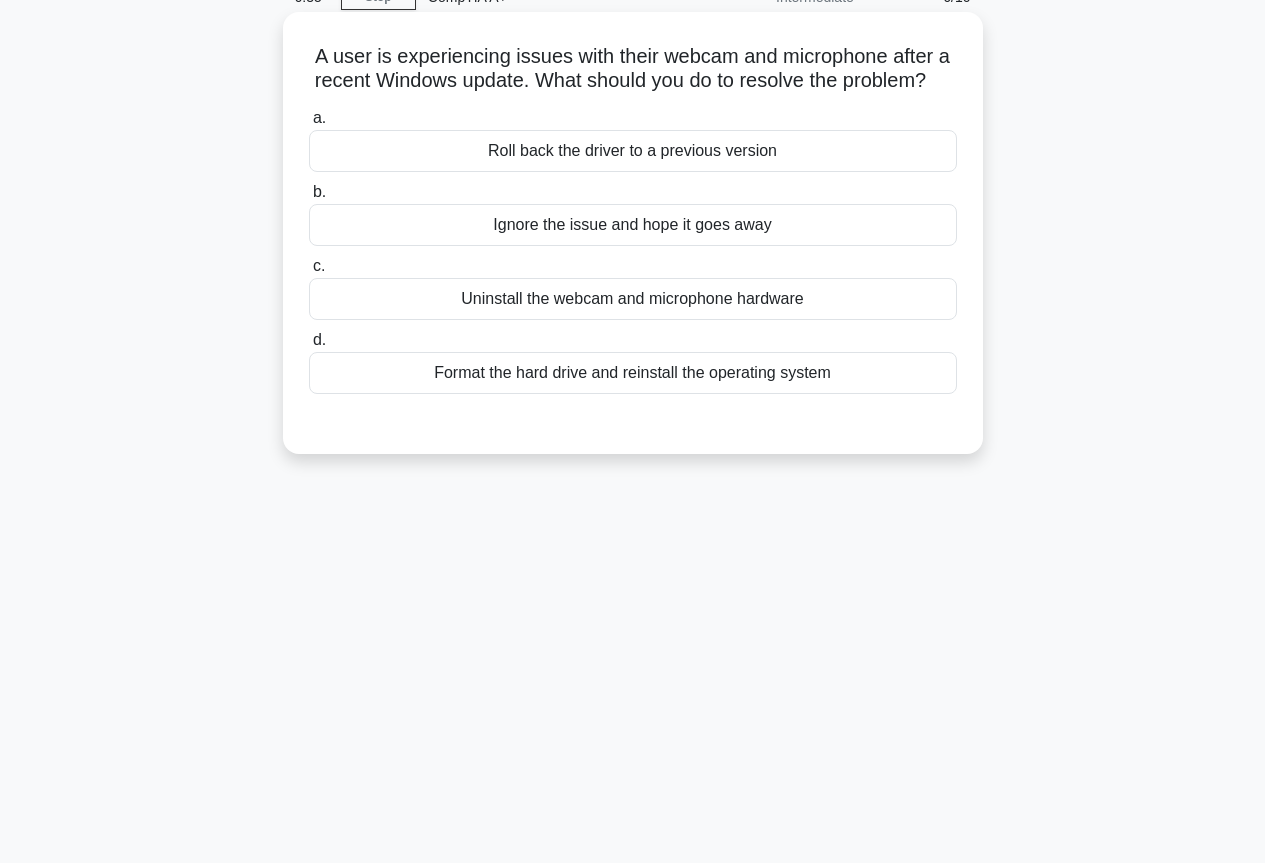 click on "Roll back the driver to a previous version" at bounding box center [633, 151] 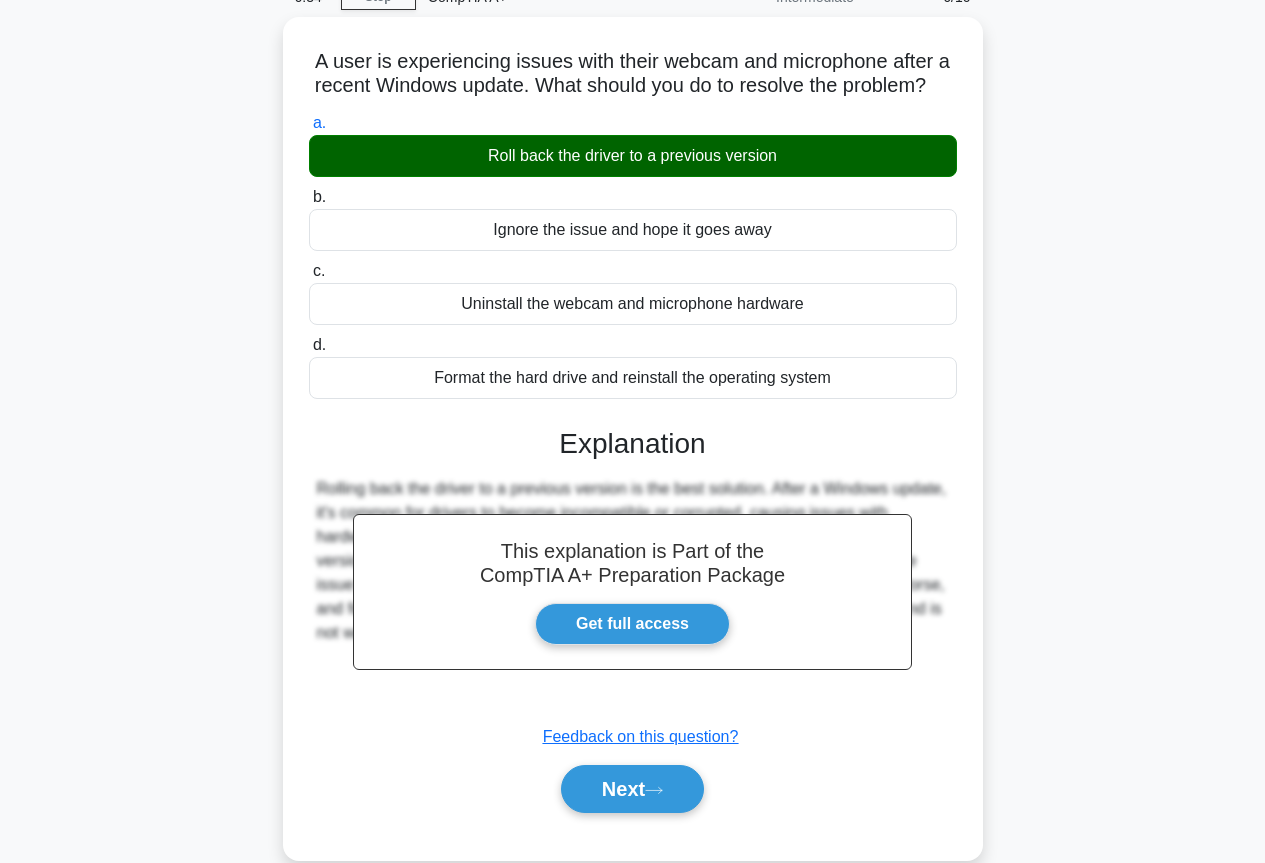 scroll, scrollTop: 217, scrollLeft: 0, axis: vertical 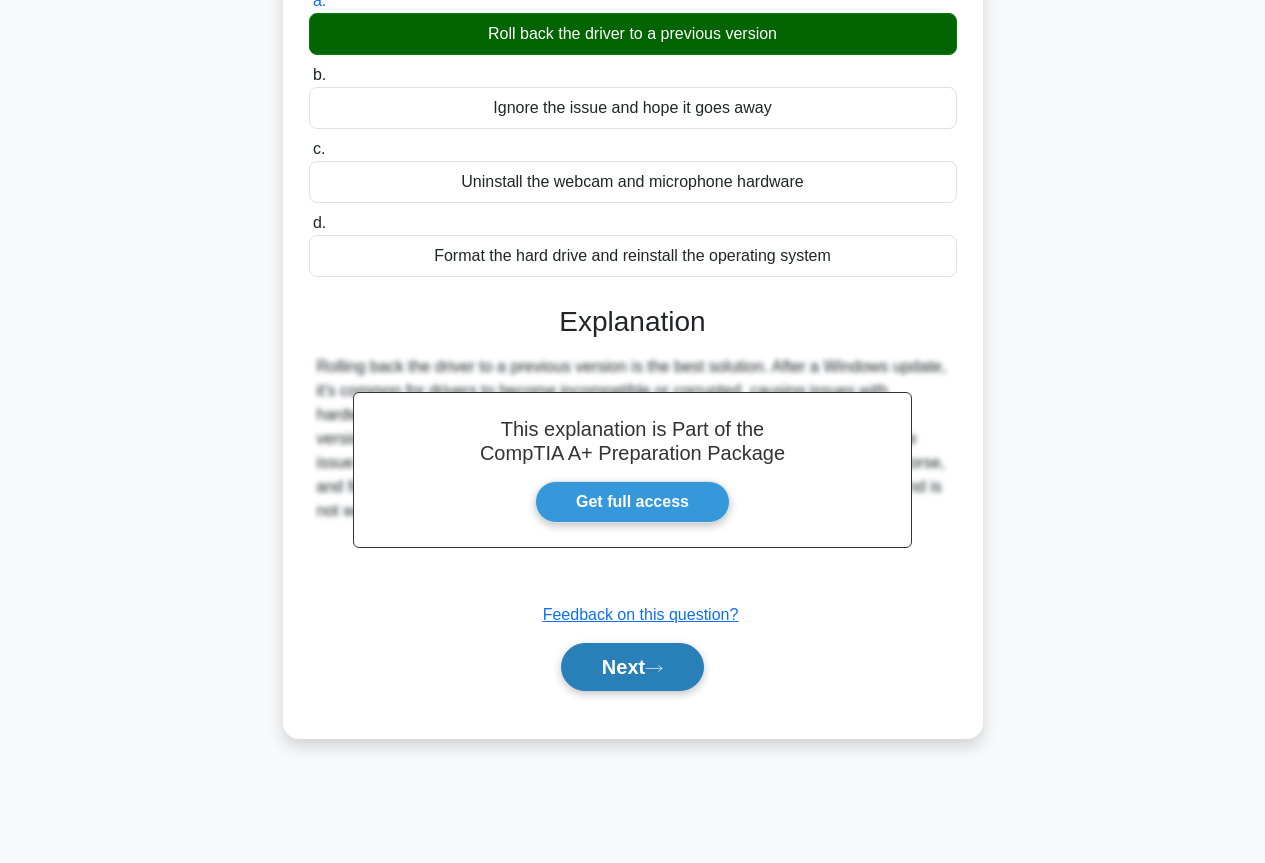click on "Next" at bounding box center [632, 667] 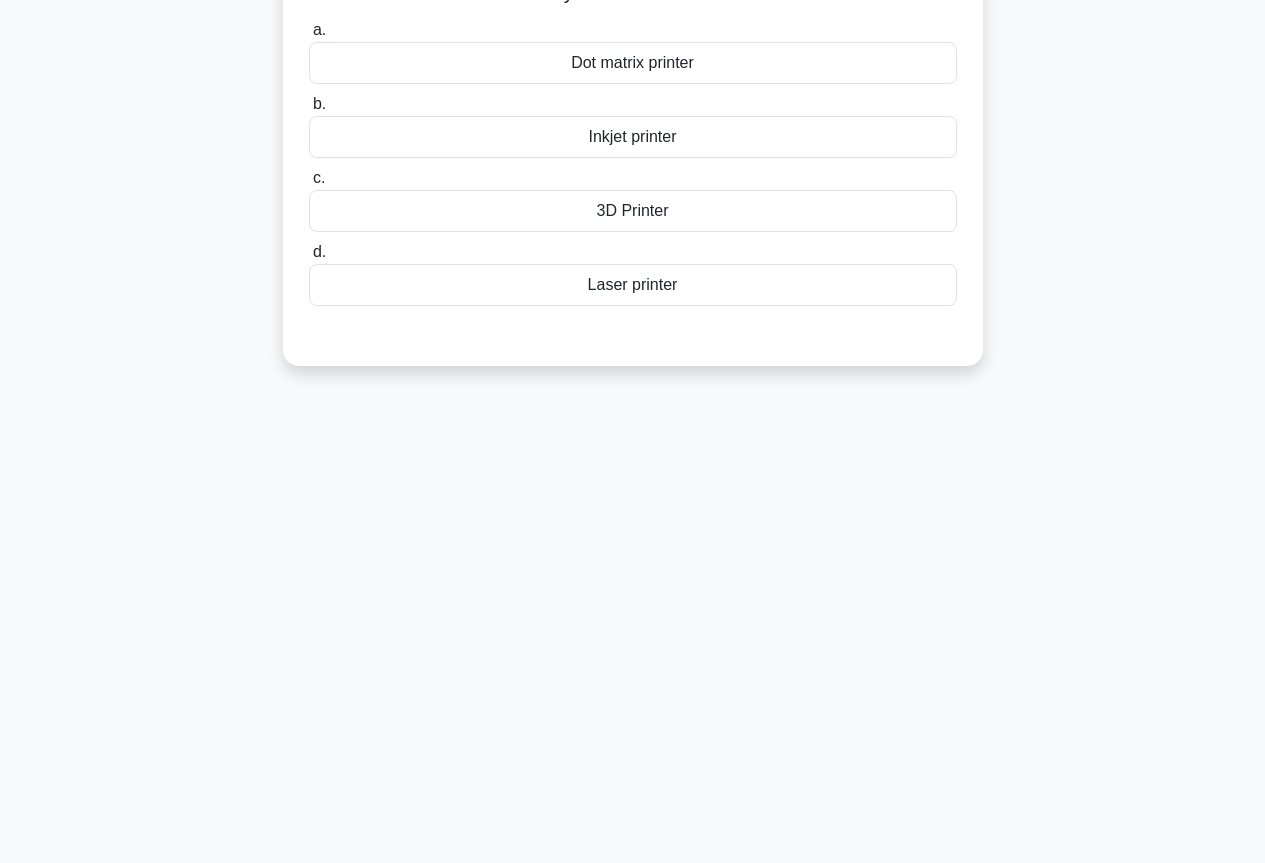 scroll, scrollTop: 0, scrollLeft: 0, axis: both 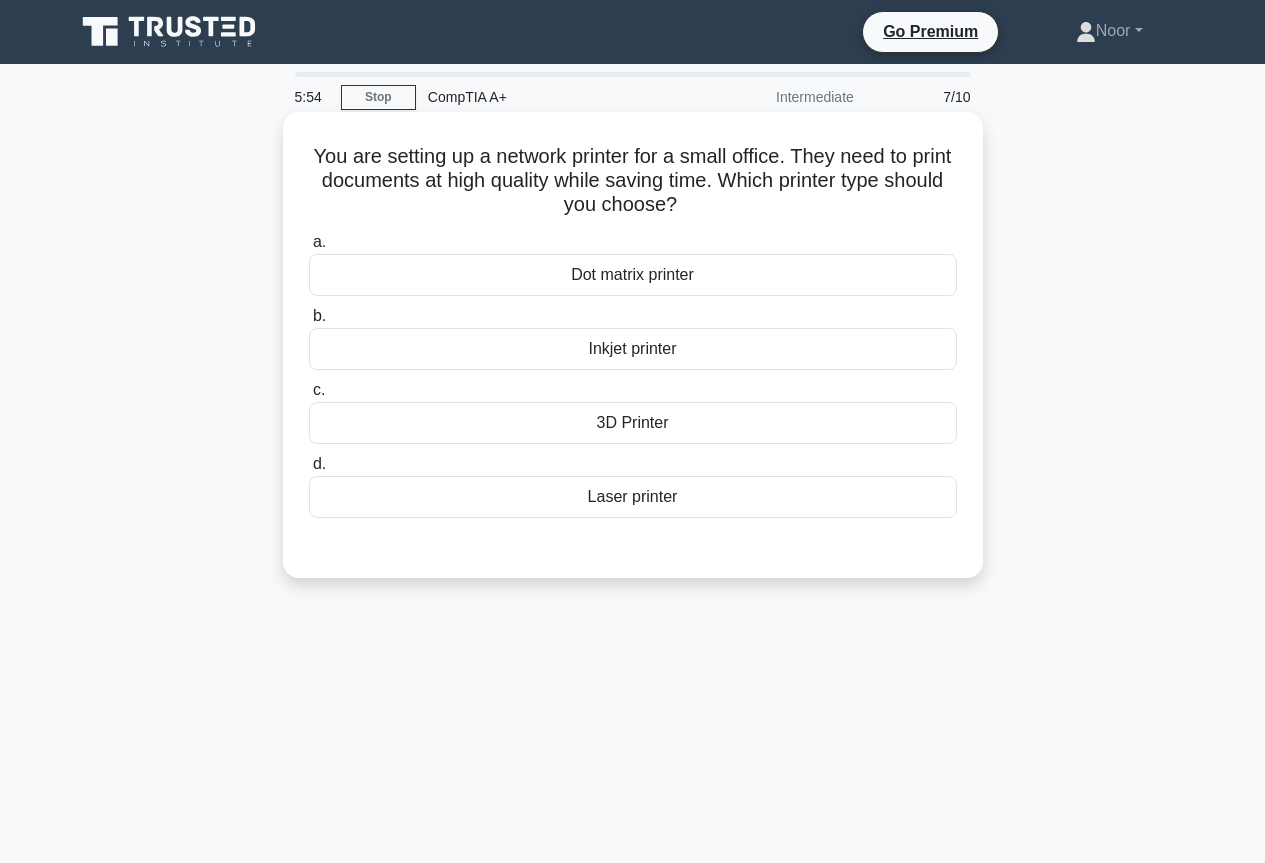 click on "Laser printer" at bounding box center [633, 497] 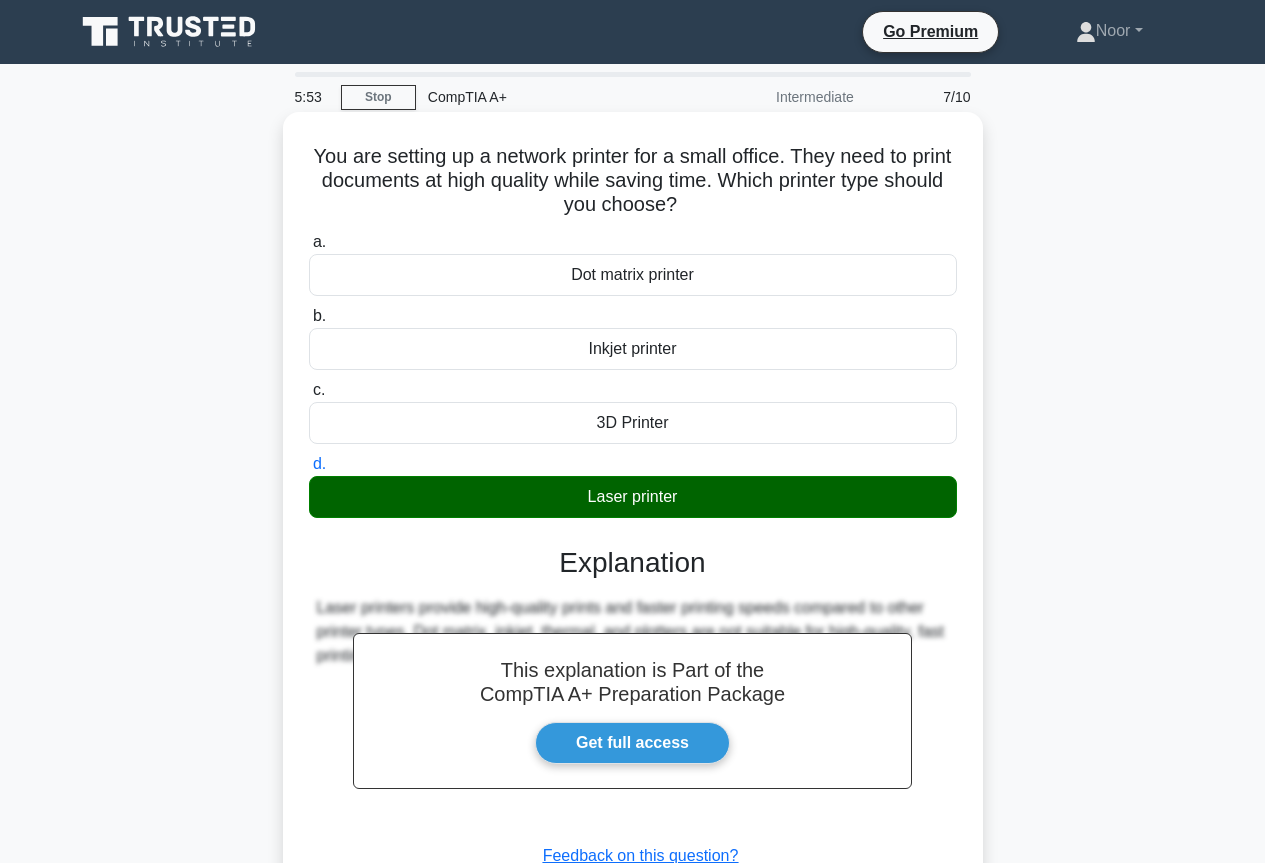 scroll, scrollTop: 217, scrollLeft: 0, axis: vertical 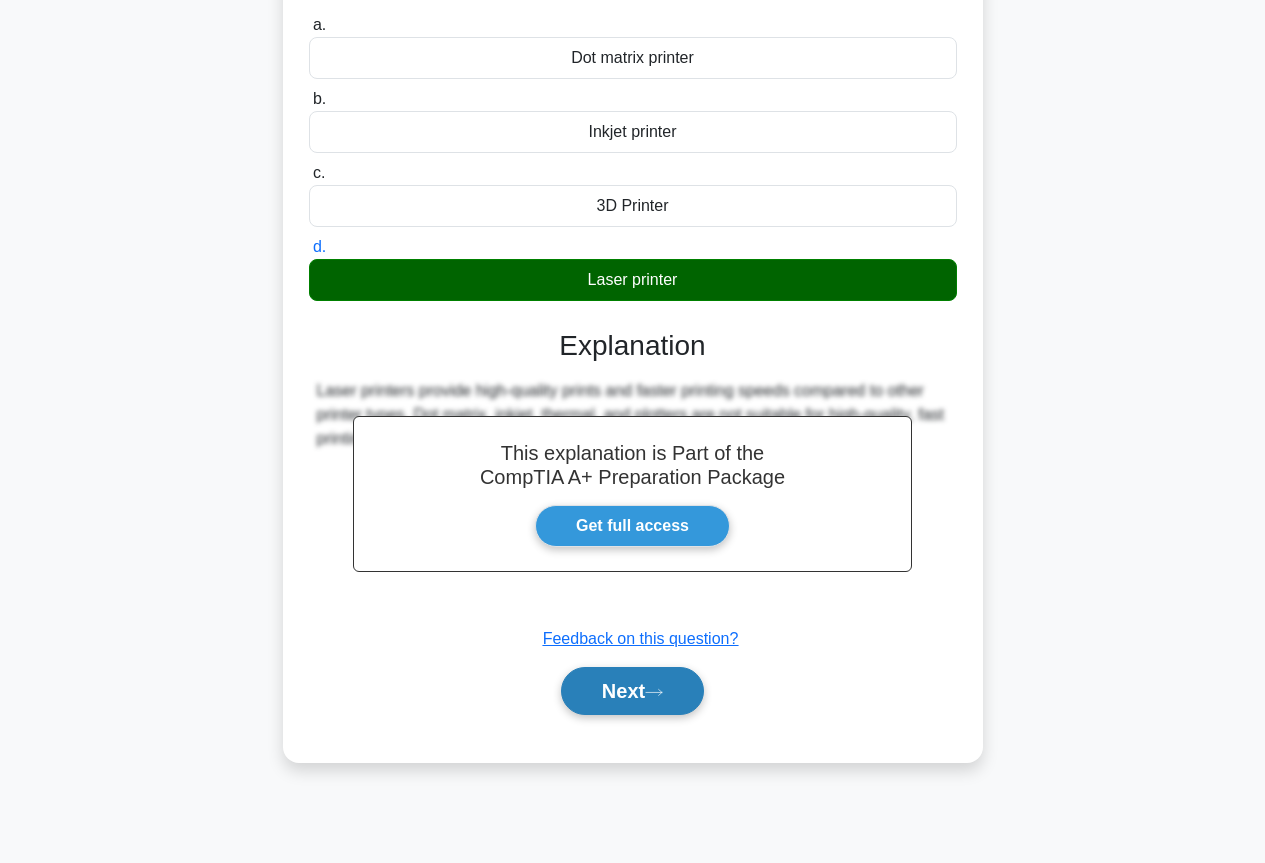 click on "Next" at bounding box center [632, 691] 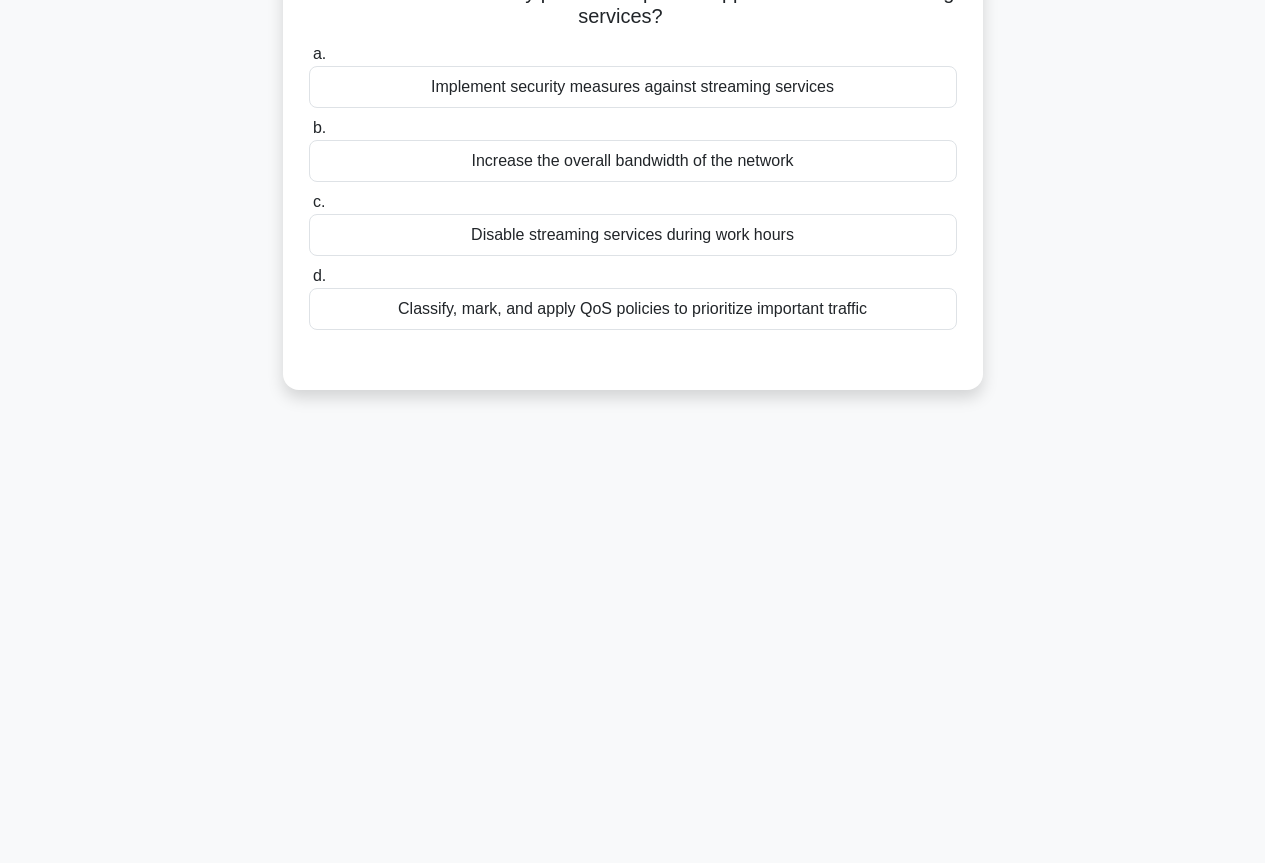 scroll, scrollTop: 0, scrollLeft: 0, axis: both 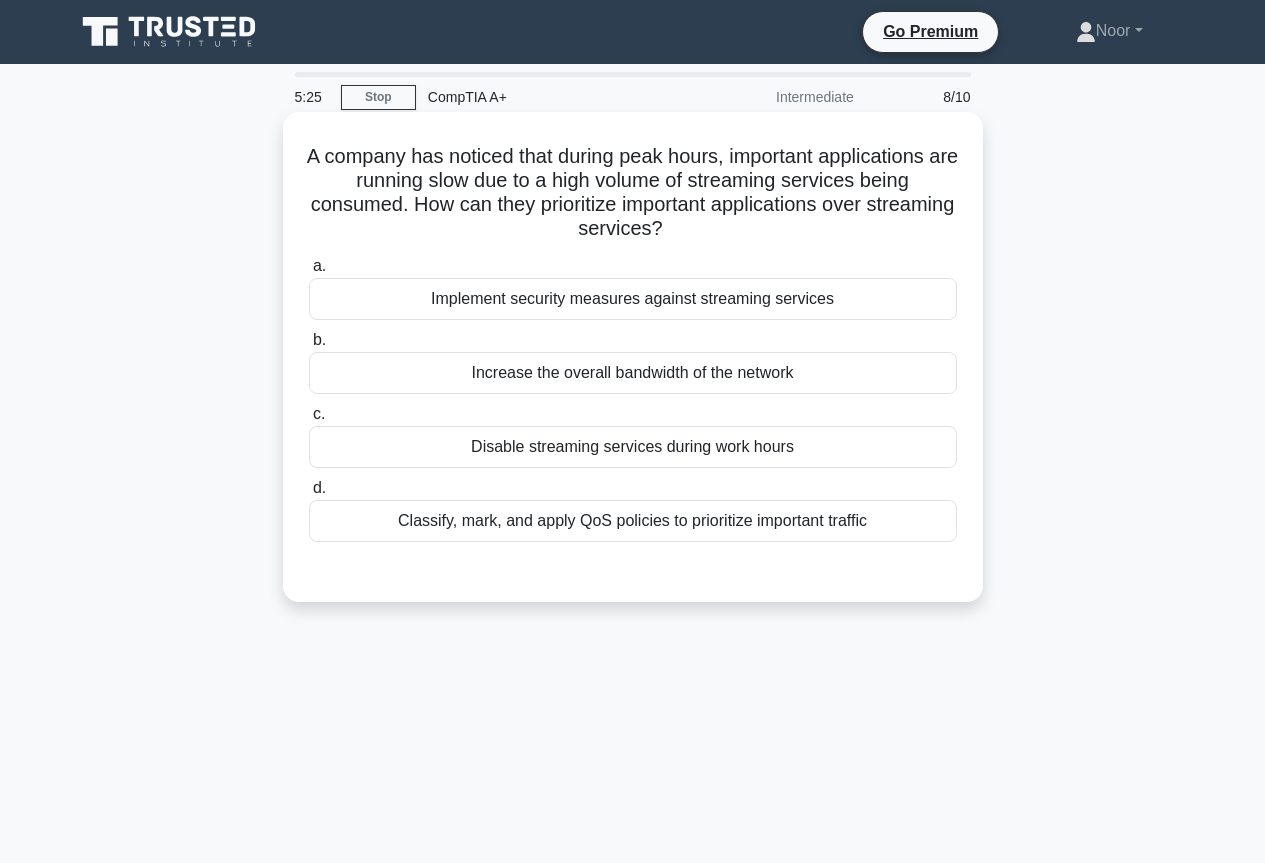 click on "Classify, mark, and apply QoS policies to prioritize important traffic" at bounding box center (633, 521) 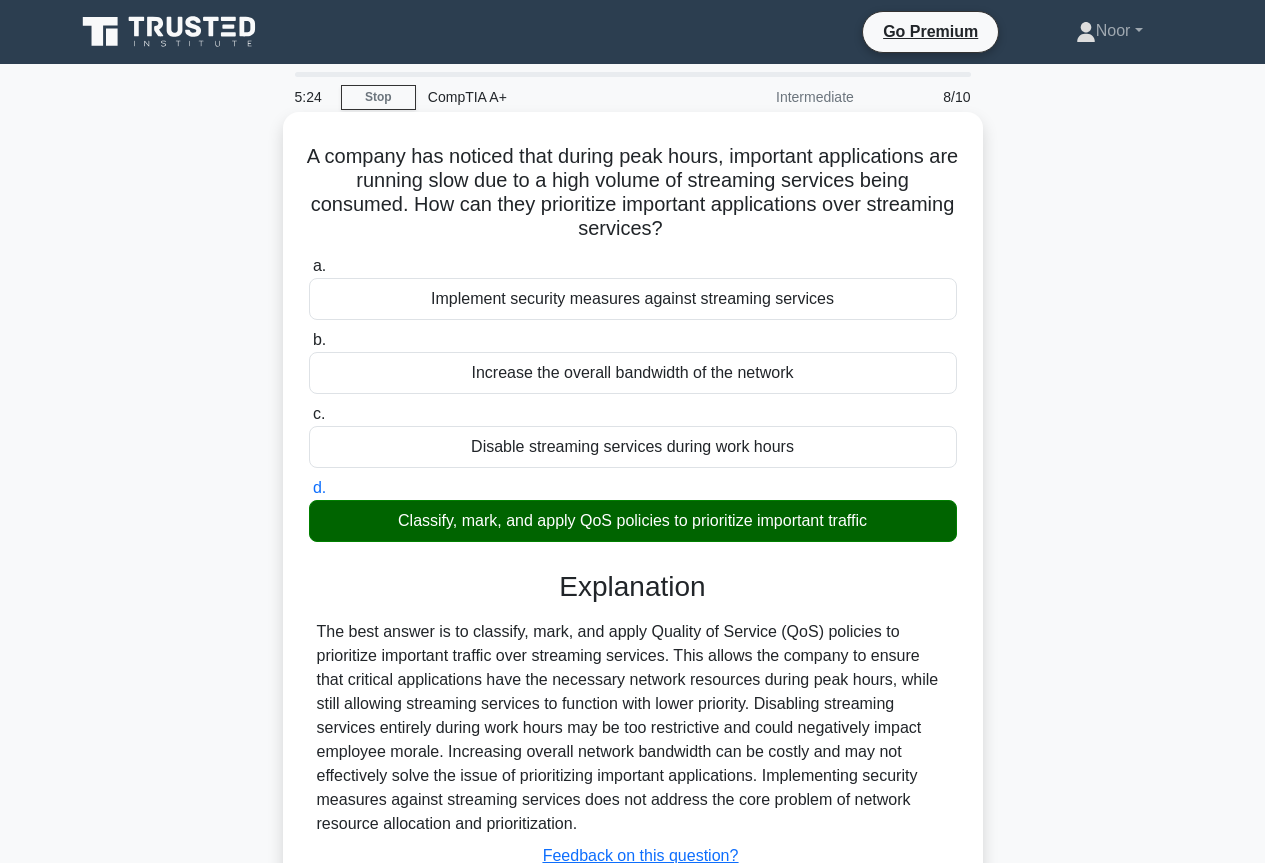 scroll, scrollTop: 217, scrollLeft: 0, axis: vertical 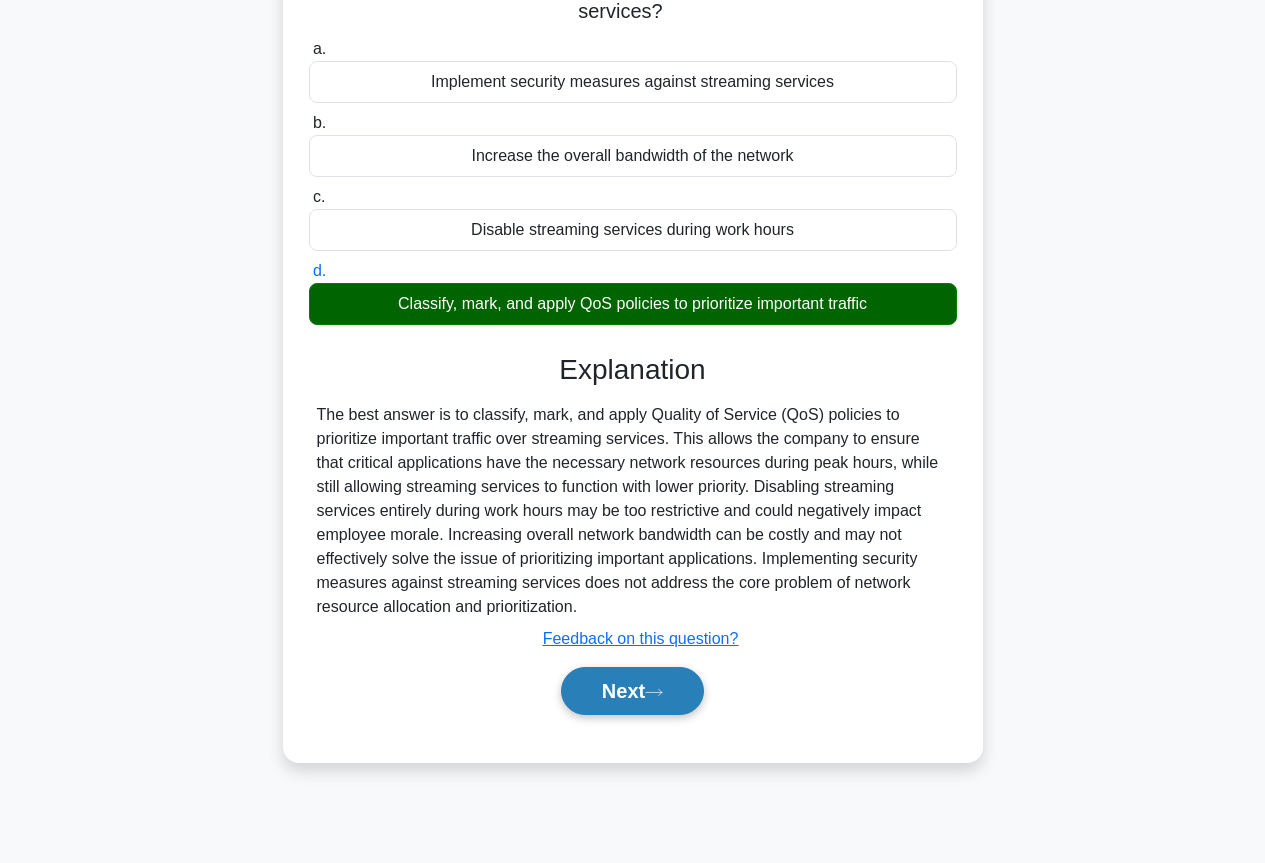 click on "Next" at bounding box center [632, 691] 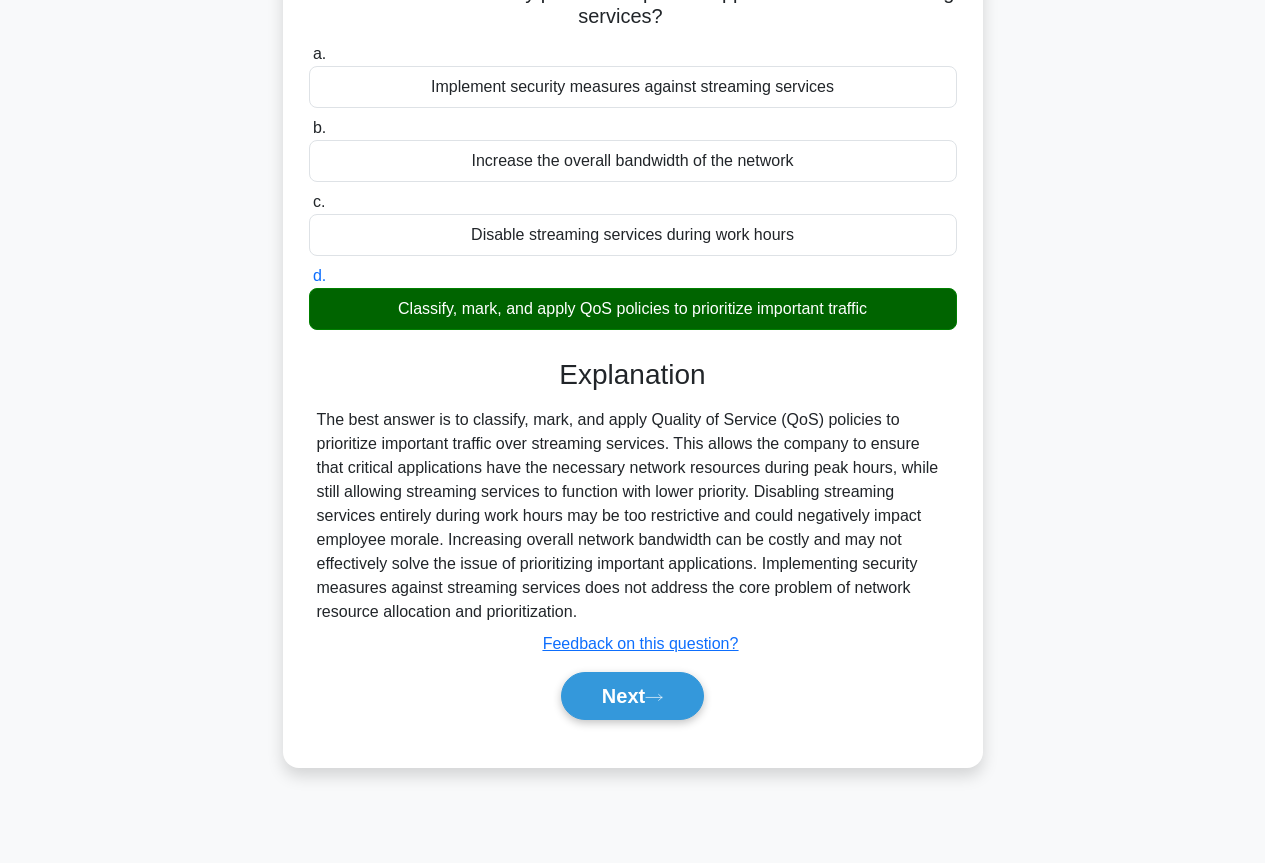 scroll, scrollTop: 0, scrollLeft: 0, axis: both 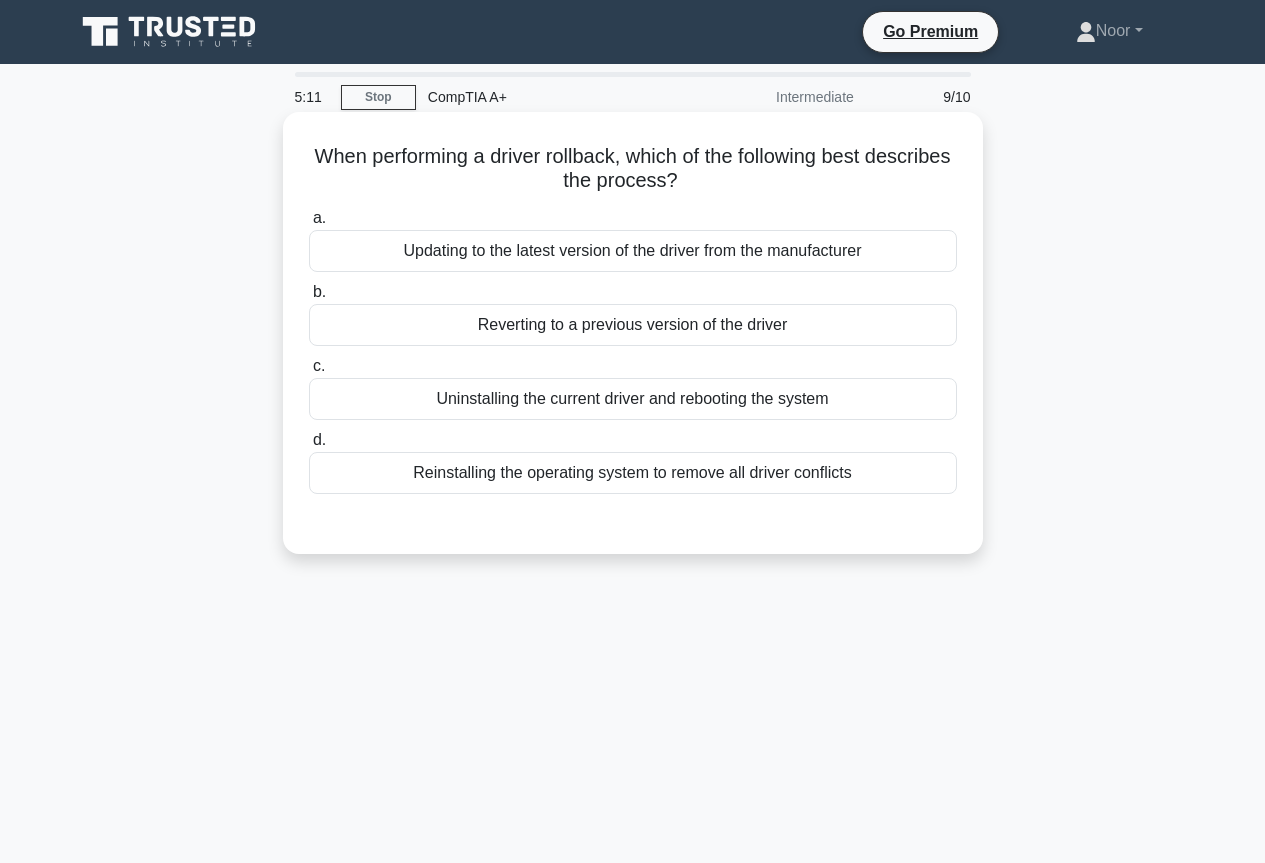 click on "Reverting to a previous version of the driver" at bounding box center [633, 325] 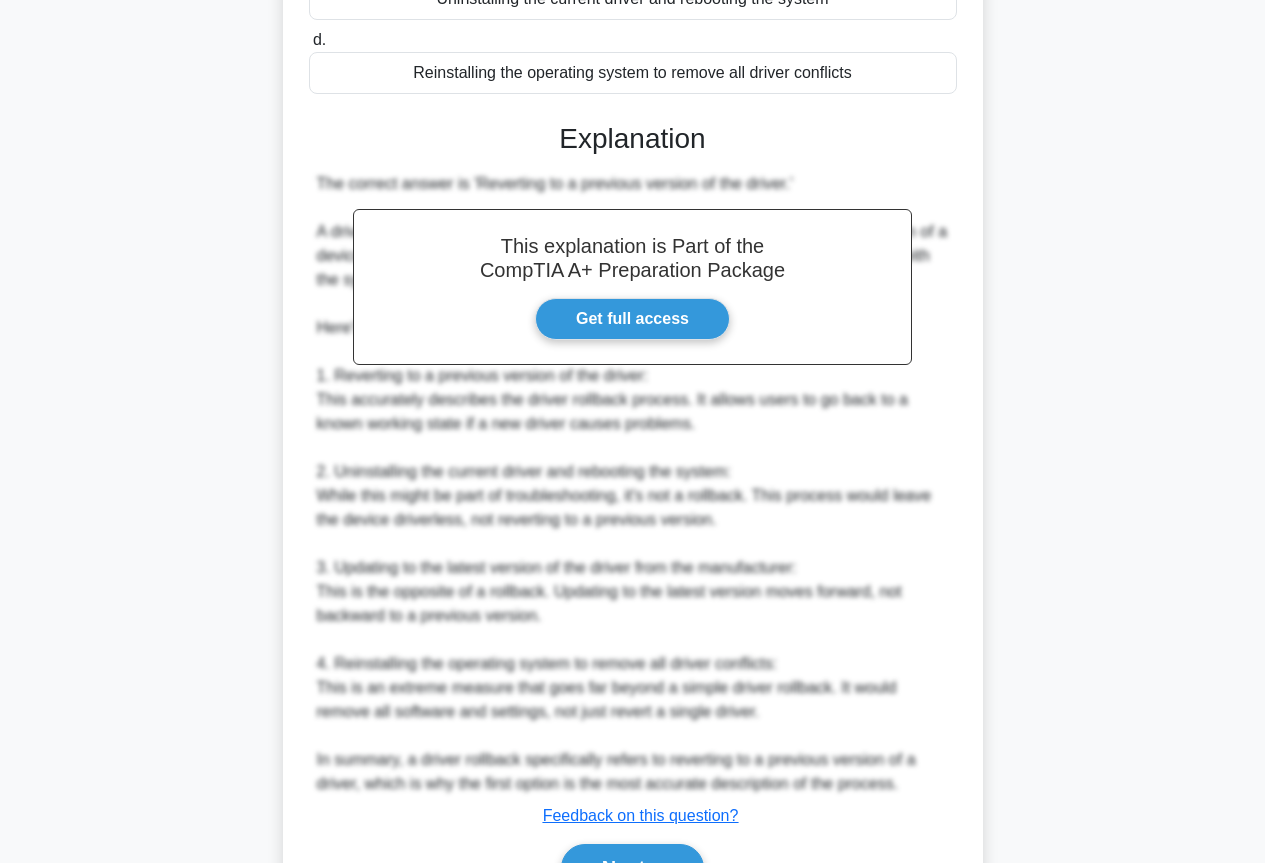 scroll, scrollTop: 515, scrollLeft: 0, axis: vertical 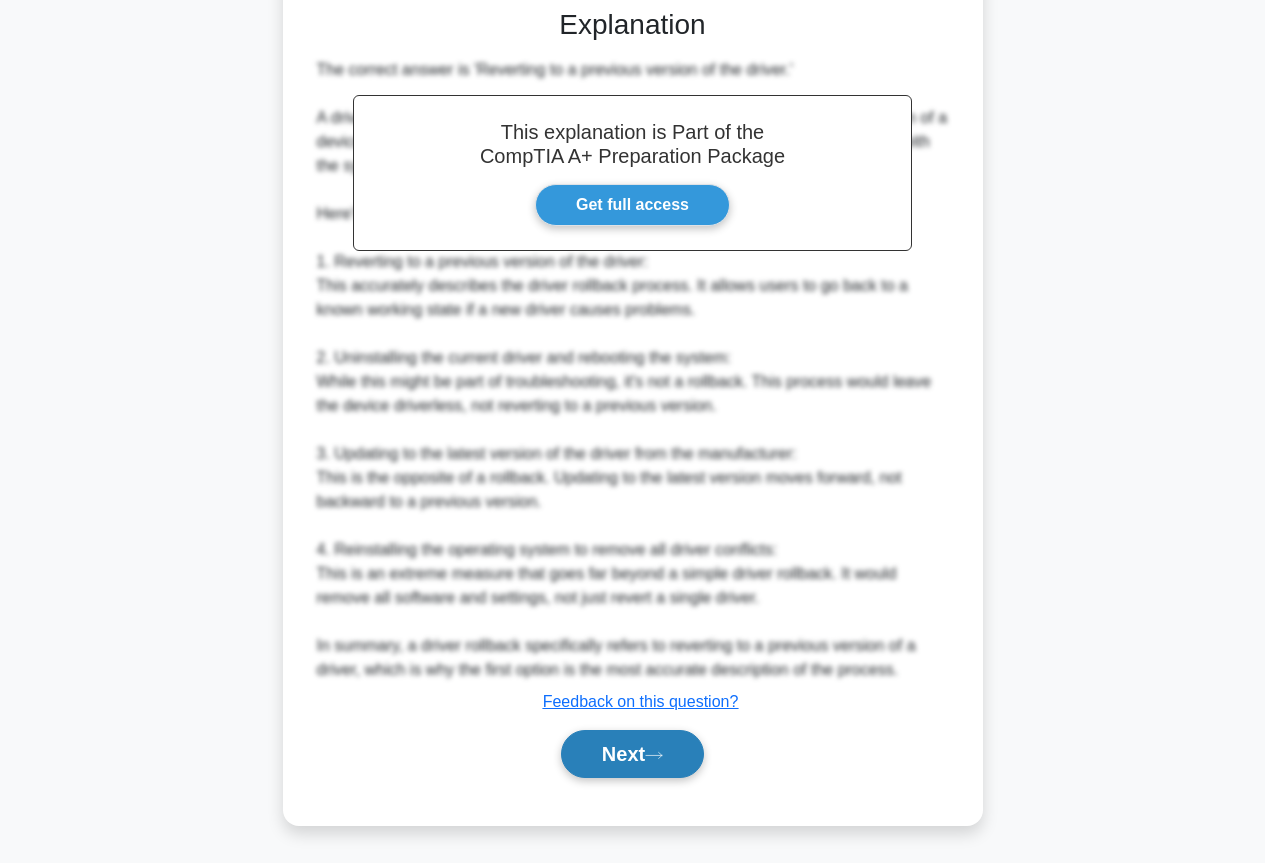 click on "Next" at bounding box center [632, 754] 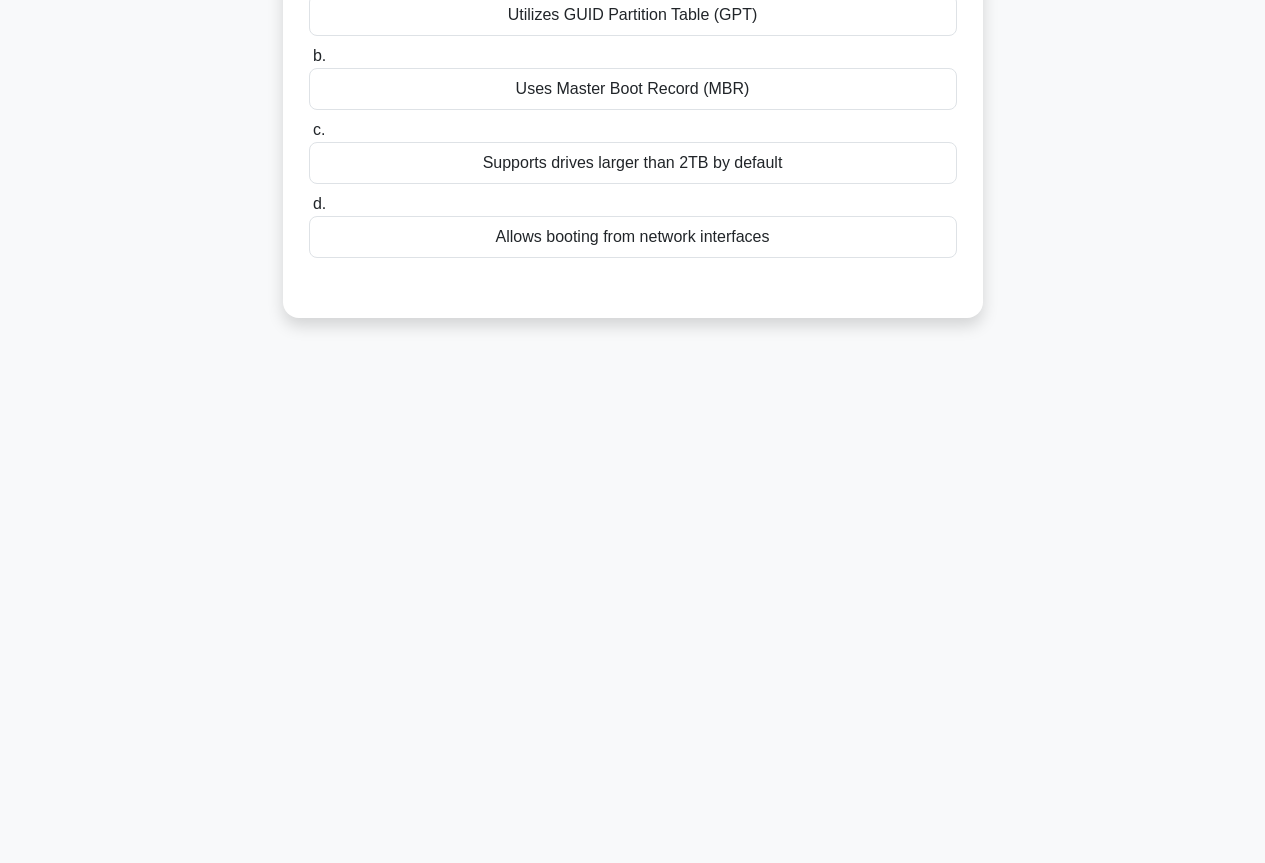 scroll, scrollTop: 0, scrollLeft: 0, axis: both 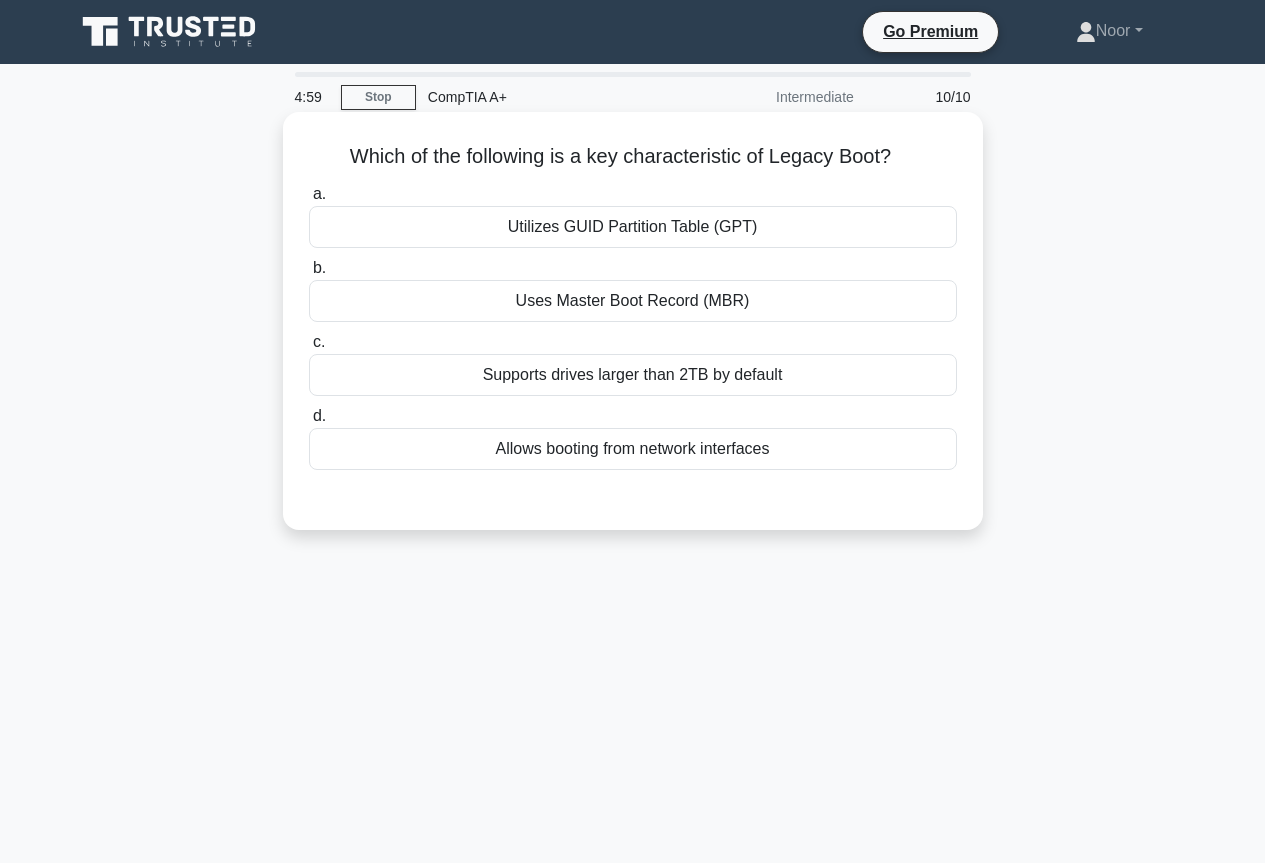 click on "Uses Master Boot Record (MBR)" at bounding box center [633, 301] 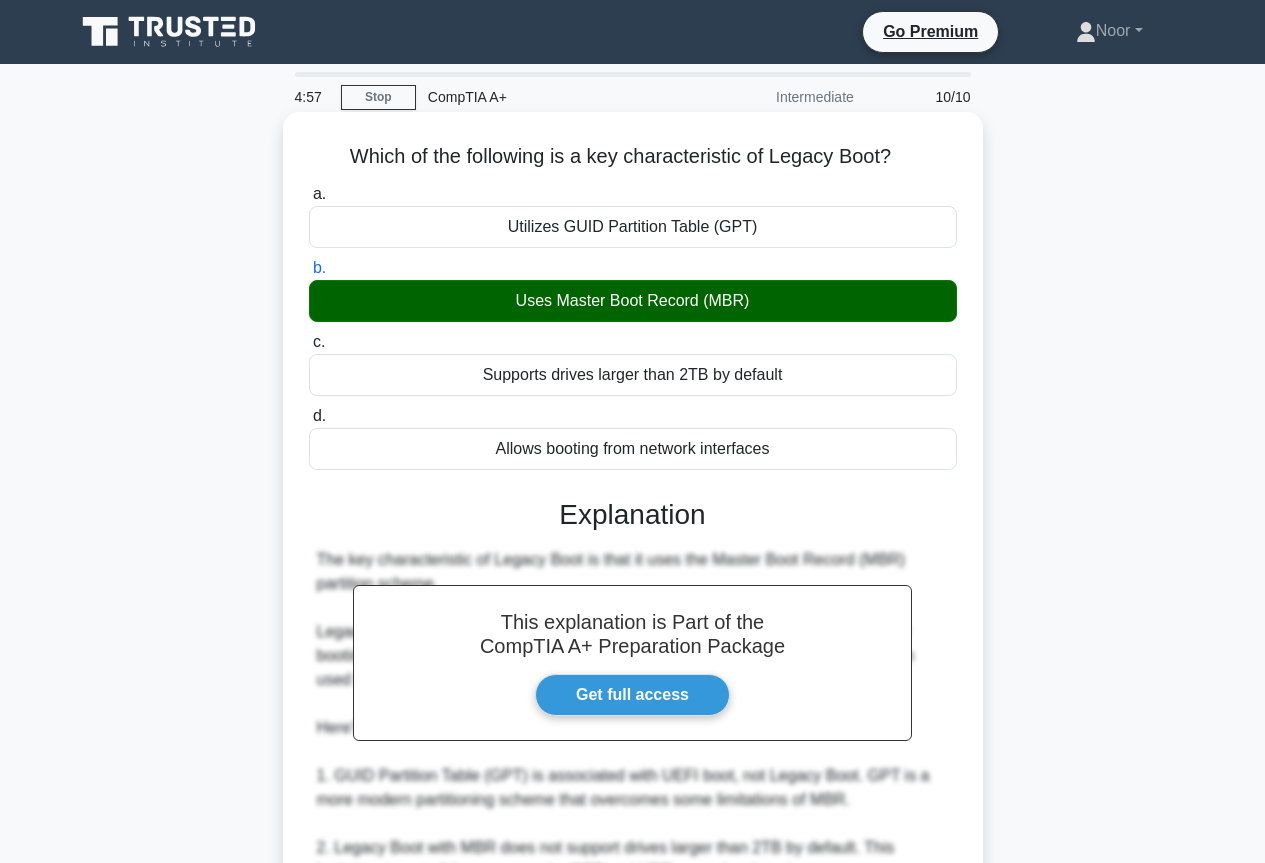 scroll, scrollTop: 371, scrollLeft: 0, axis: vertical 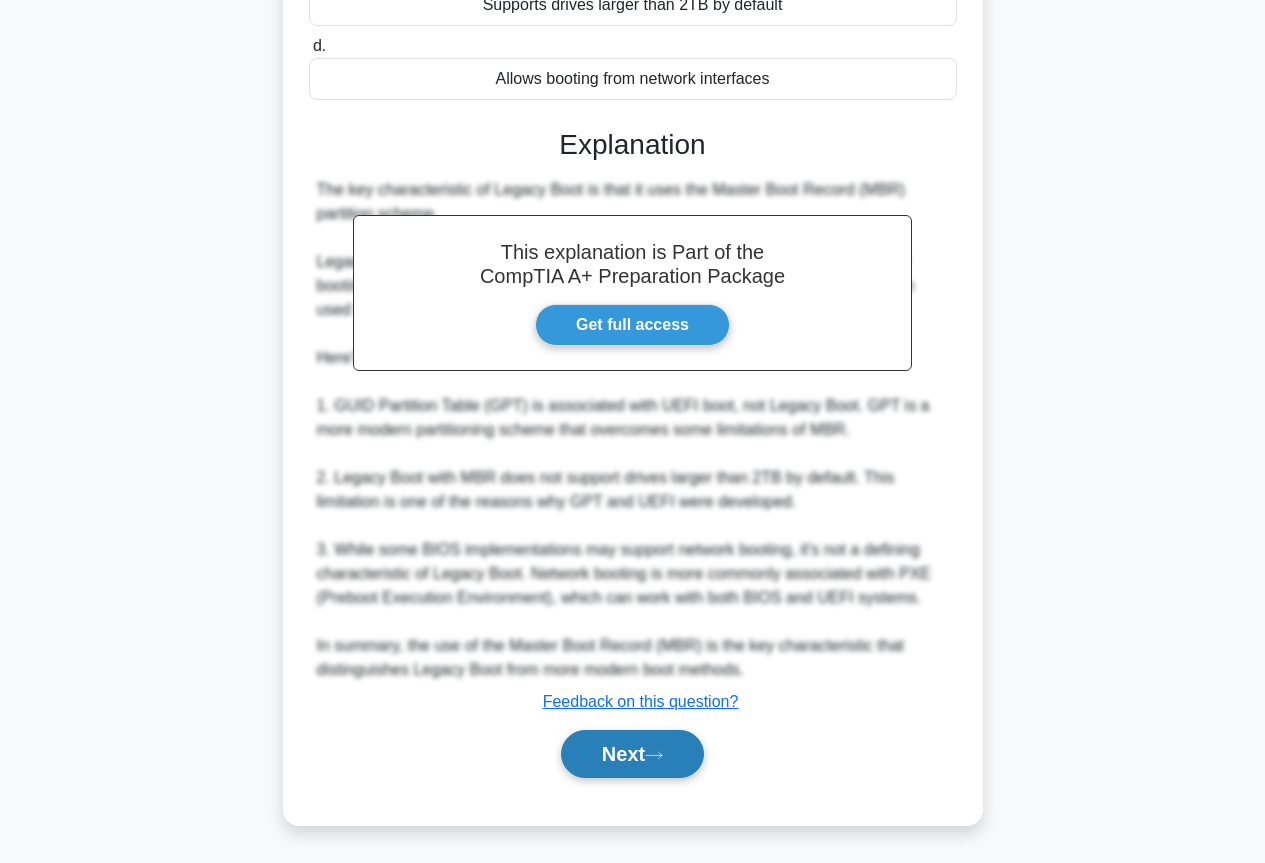 click on "Next" at bounding box center (632, 754) 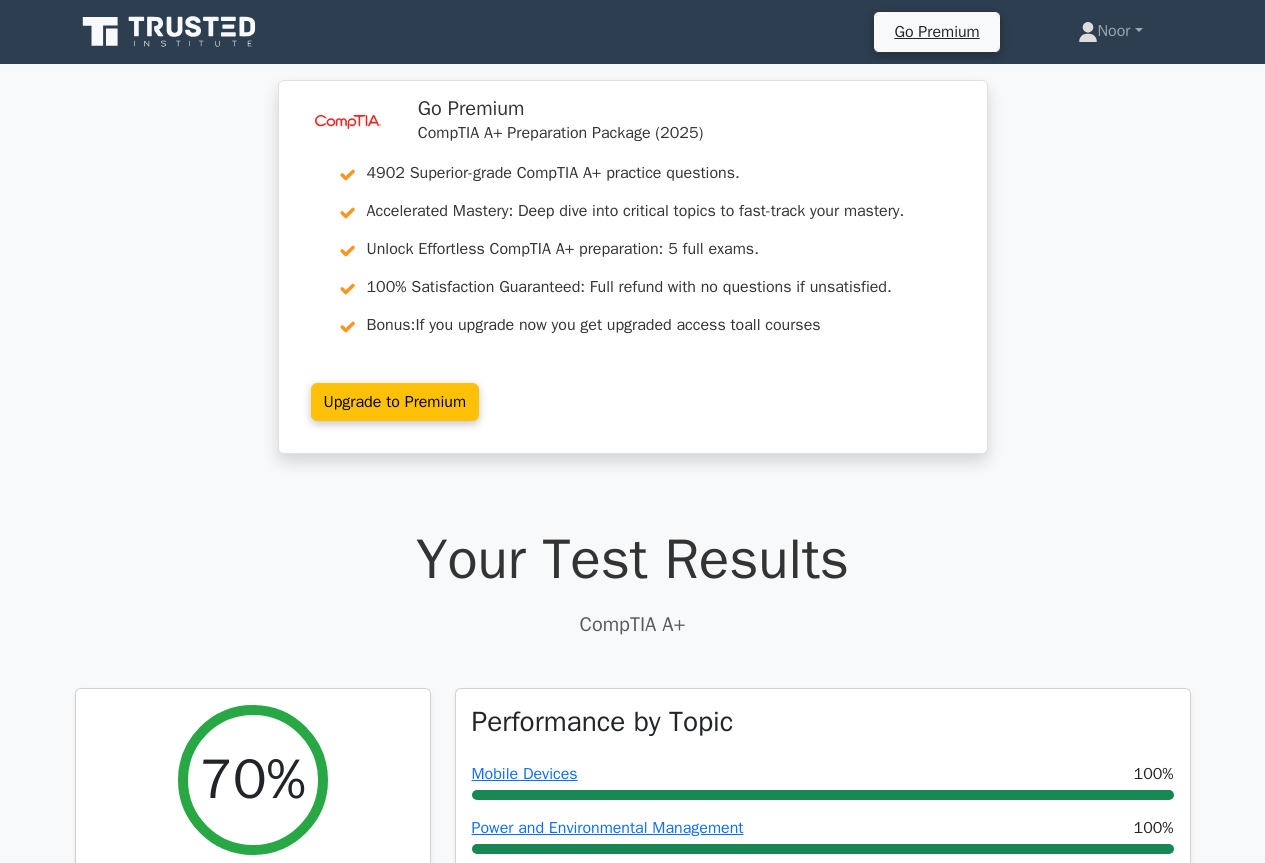 scroll, scrollTop: 500, scrollLeft: 0, axis: vertical 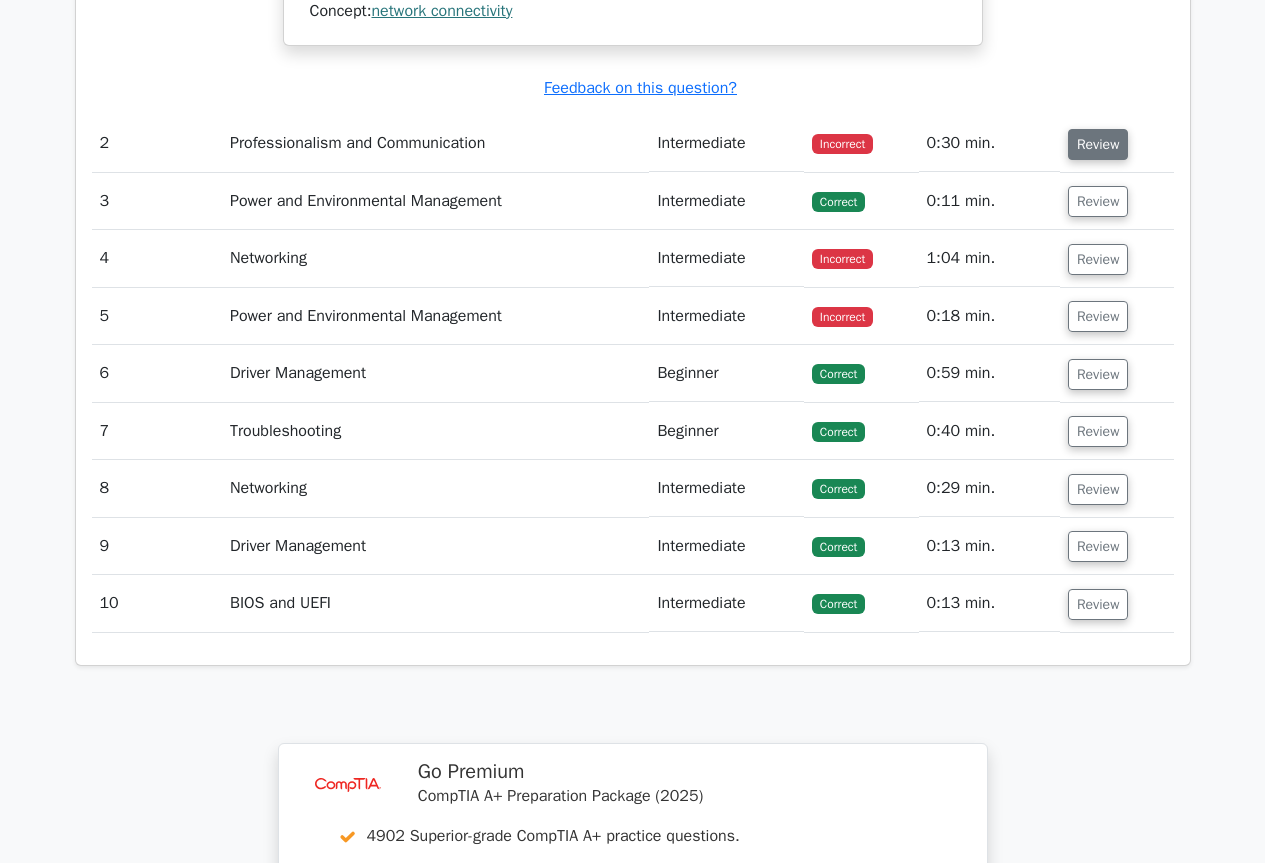 click on "Review" at bounding box center (1098, 144) 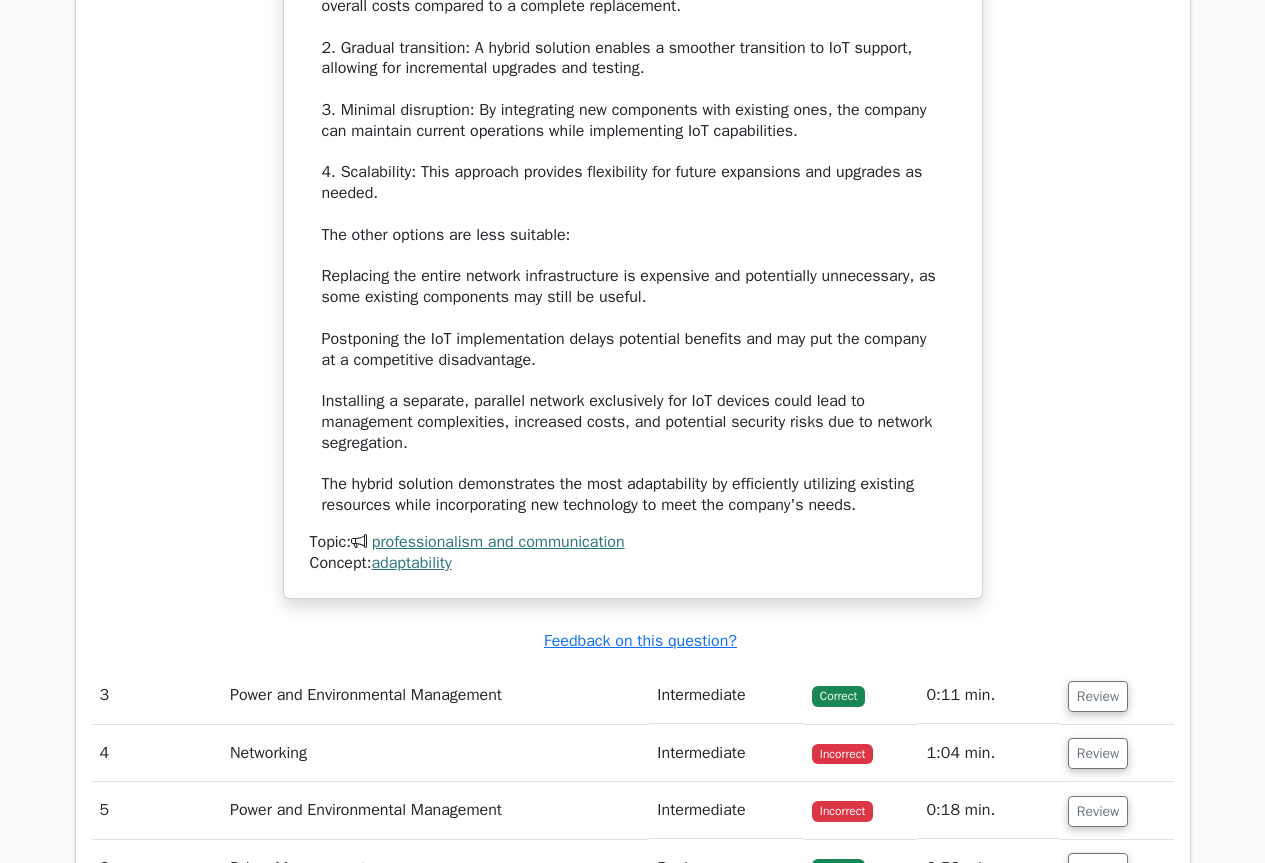 scroll, scrollTop: 3700, scrollLeft: 0, axis: vertical 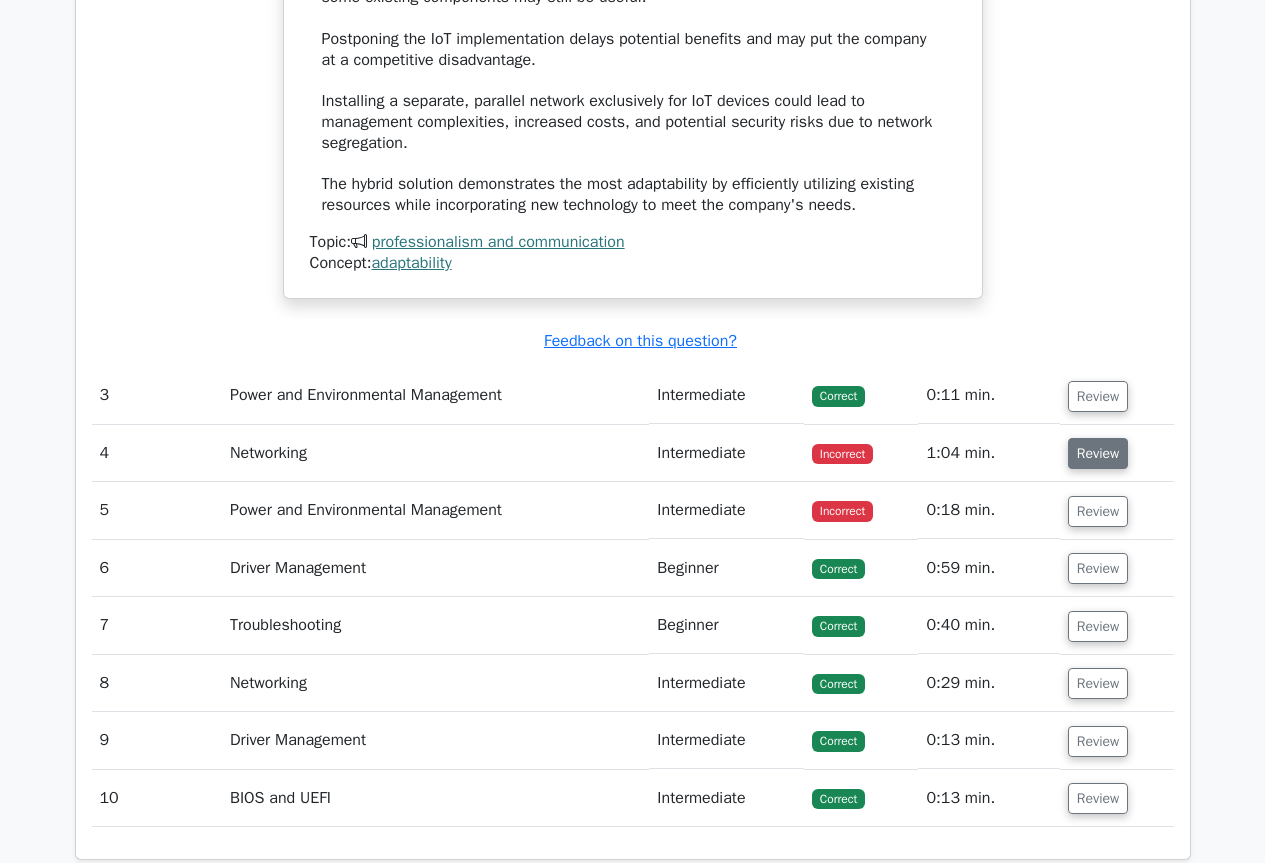 click on "Review" at bounding box center (1098, 453) 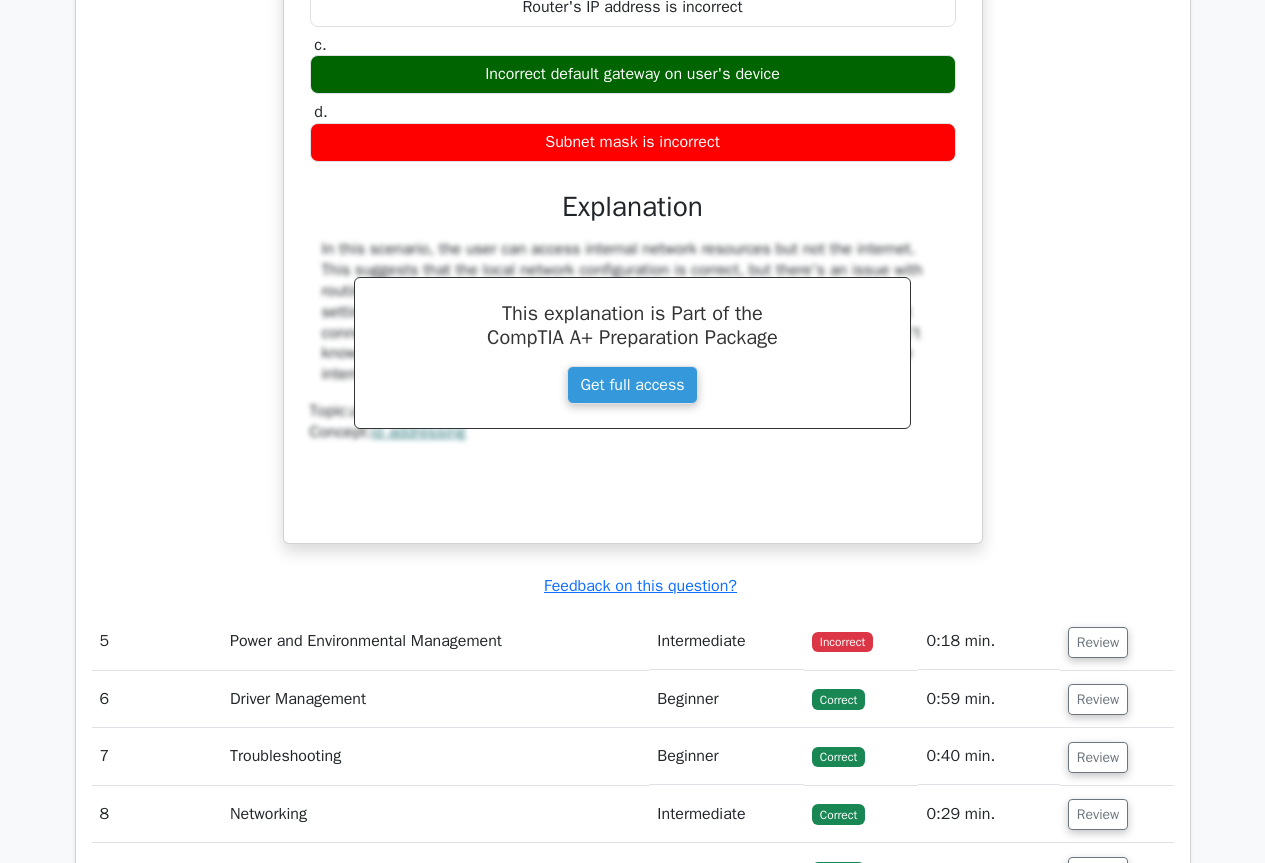 scroll, scrollTop: 4700, scrollLeft: 0, axis: vertical 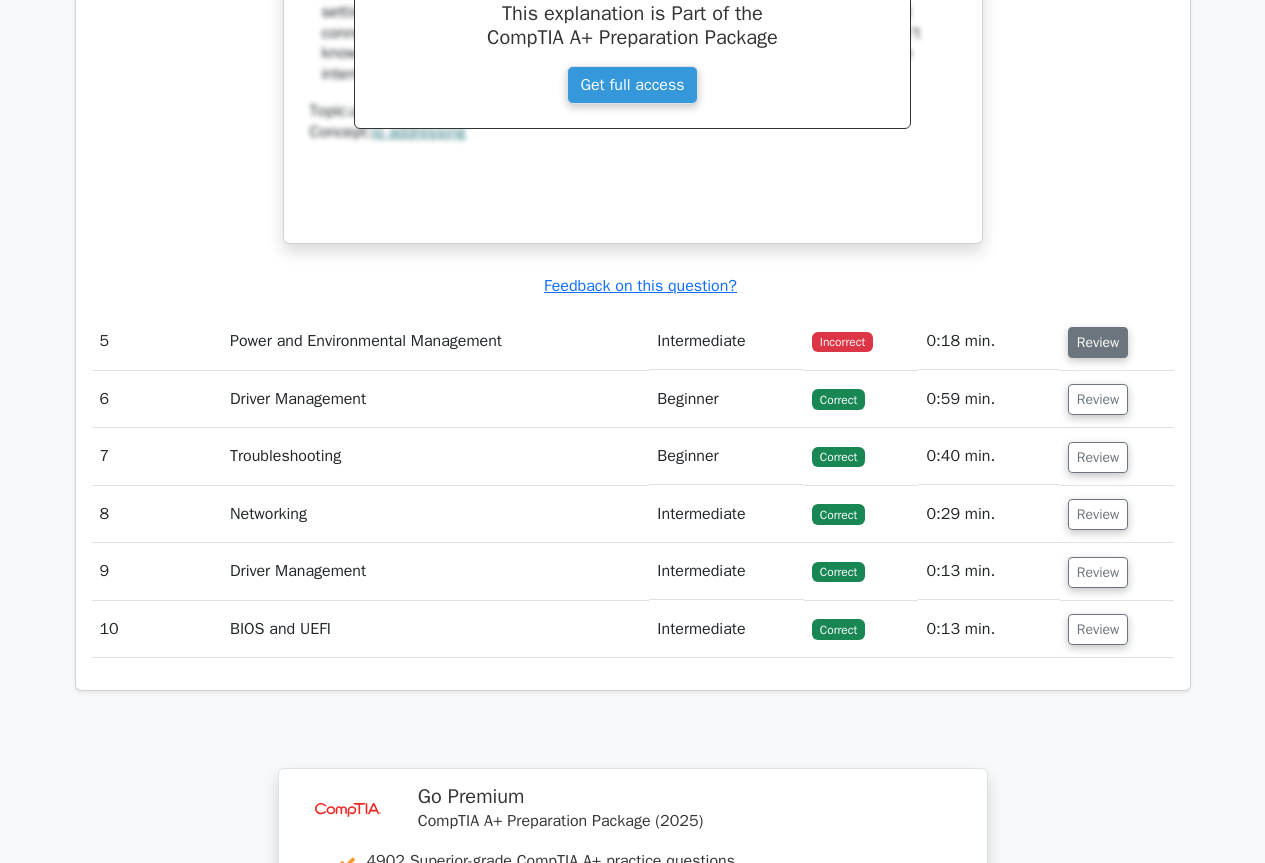click on "Review" at bounding box center [1098, 342] 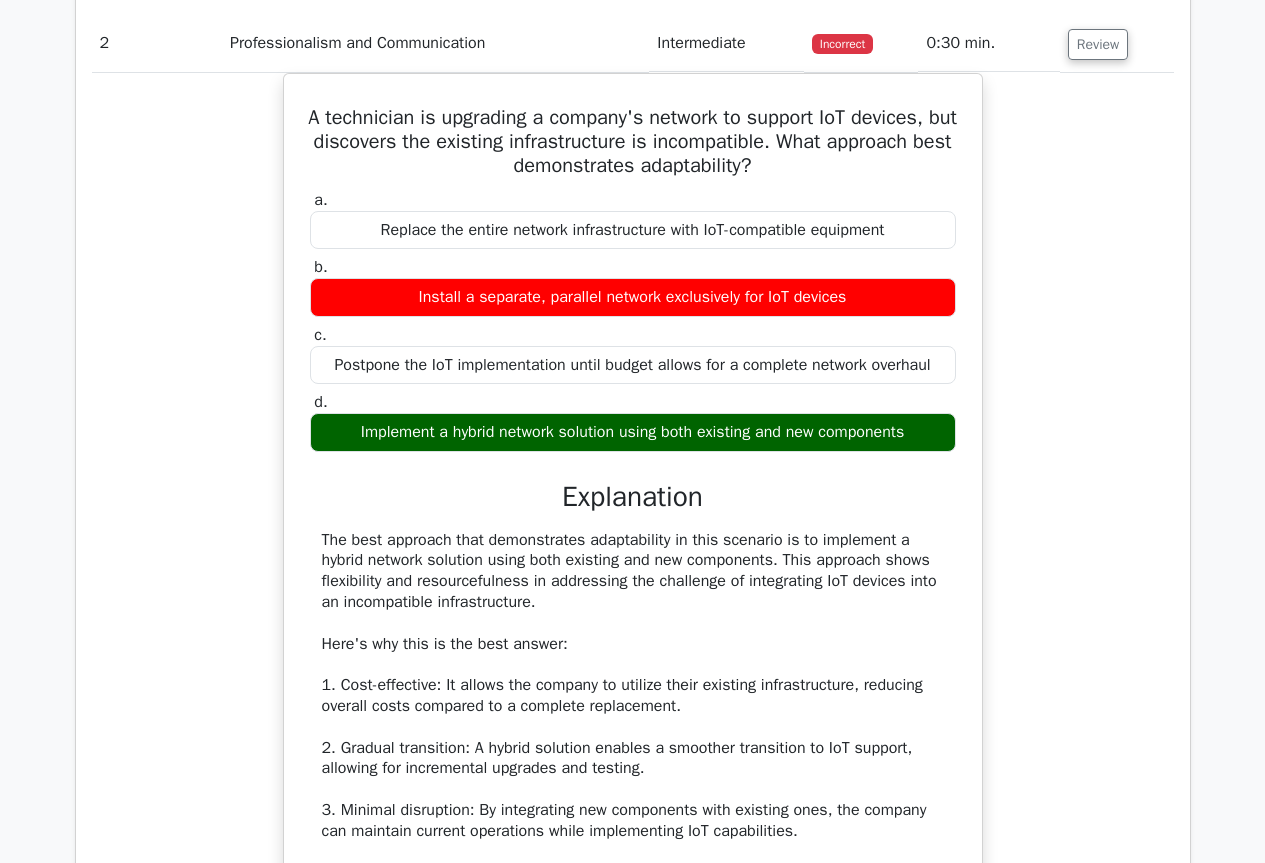 scroll, scrollTop: 2400, scrollLeft: 0, axis: vertical 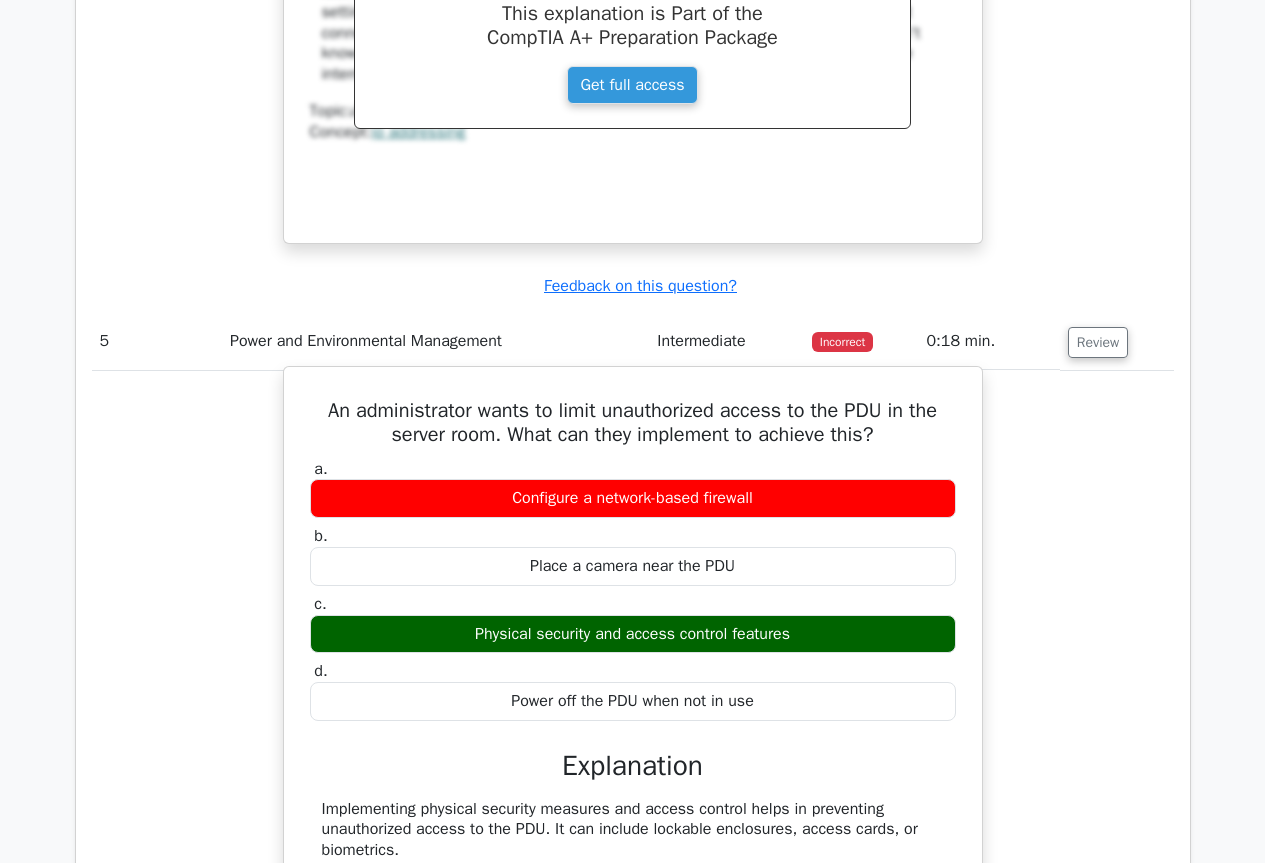 drag, startPoint x: 319, startPoint y: 408, endPoint x: 774, endPoint y: 688, distance: 534.25183 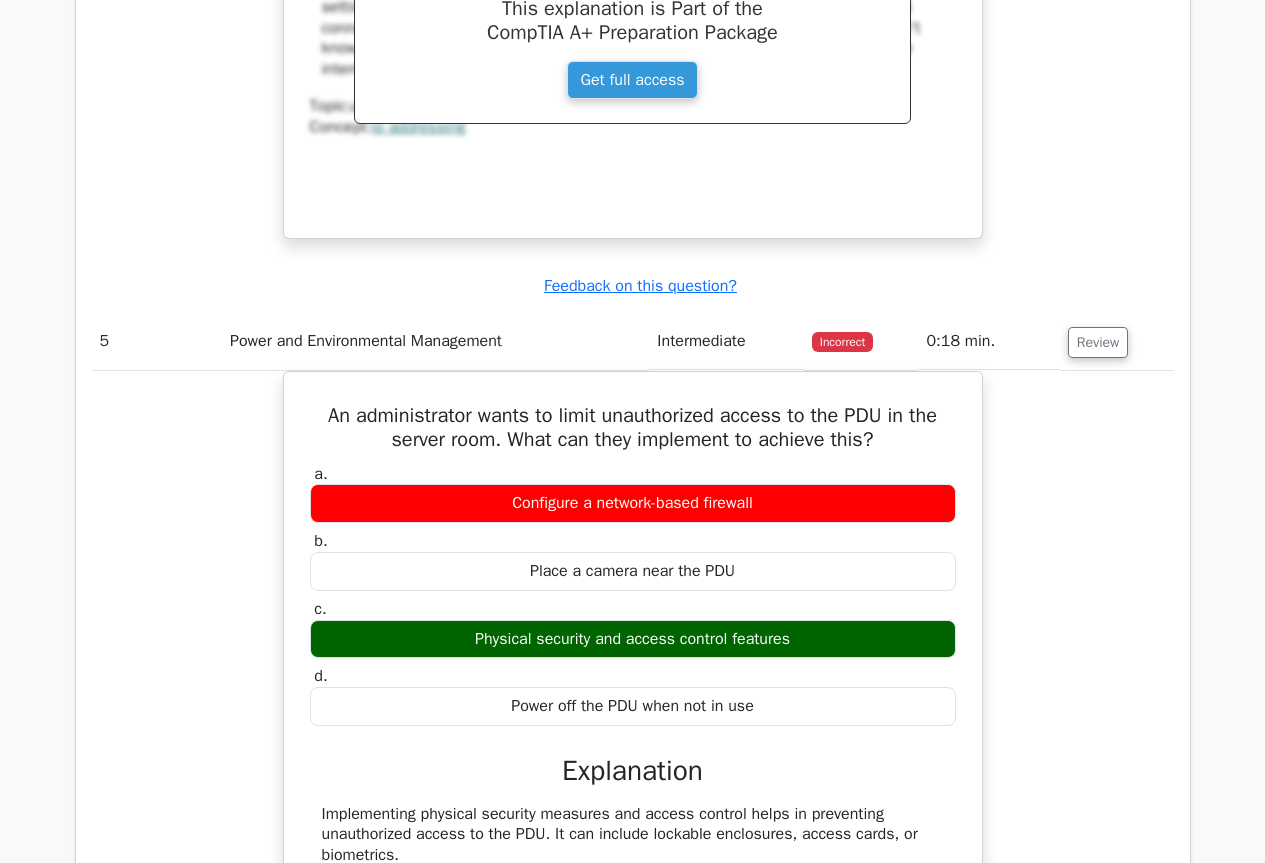 copy on "An administrator wants to limit unauthorized access to the PDU in the server room. What can they implement to achieve this?
a.
Configure a network-based firewall
b.
Place a camera near the PDU
c.
Physical security and access control features
d.
Power off the PDU when not in use" 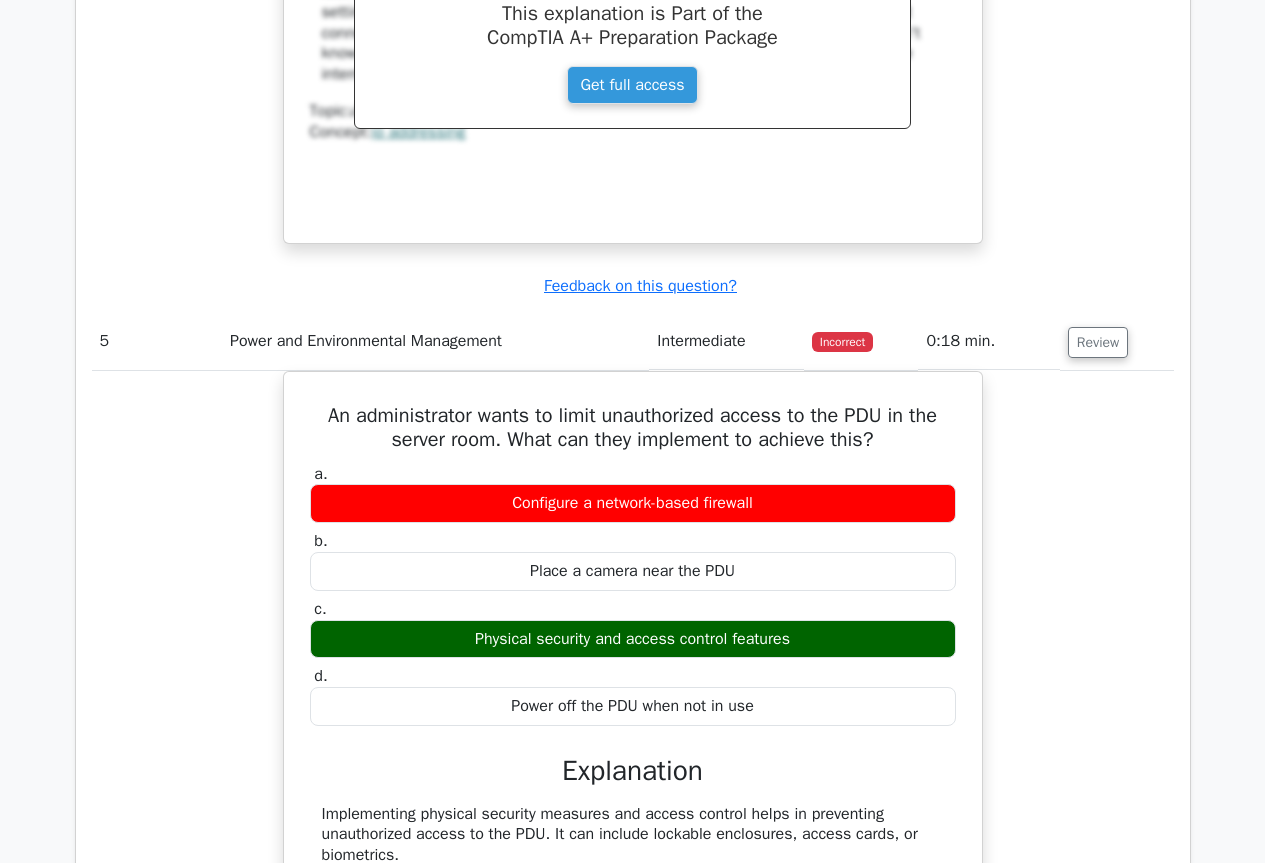 click on "An administrator wants to limit unauthorized access to the PDU in the server room. What can they implement to achieve this?
a.
Configure a network-based firewall
b.
c. d." at bounding box center [633, 672] 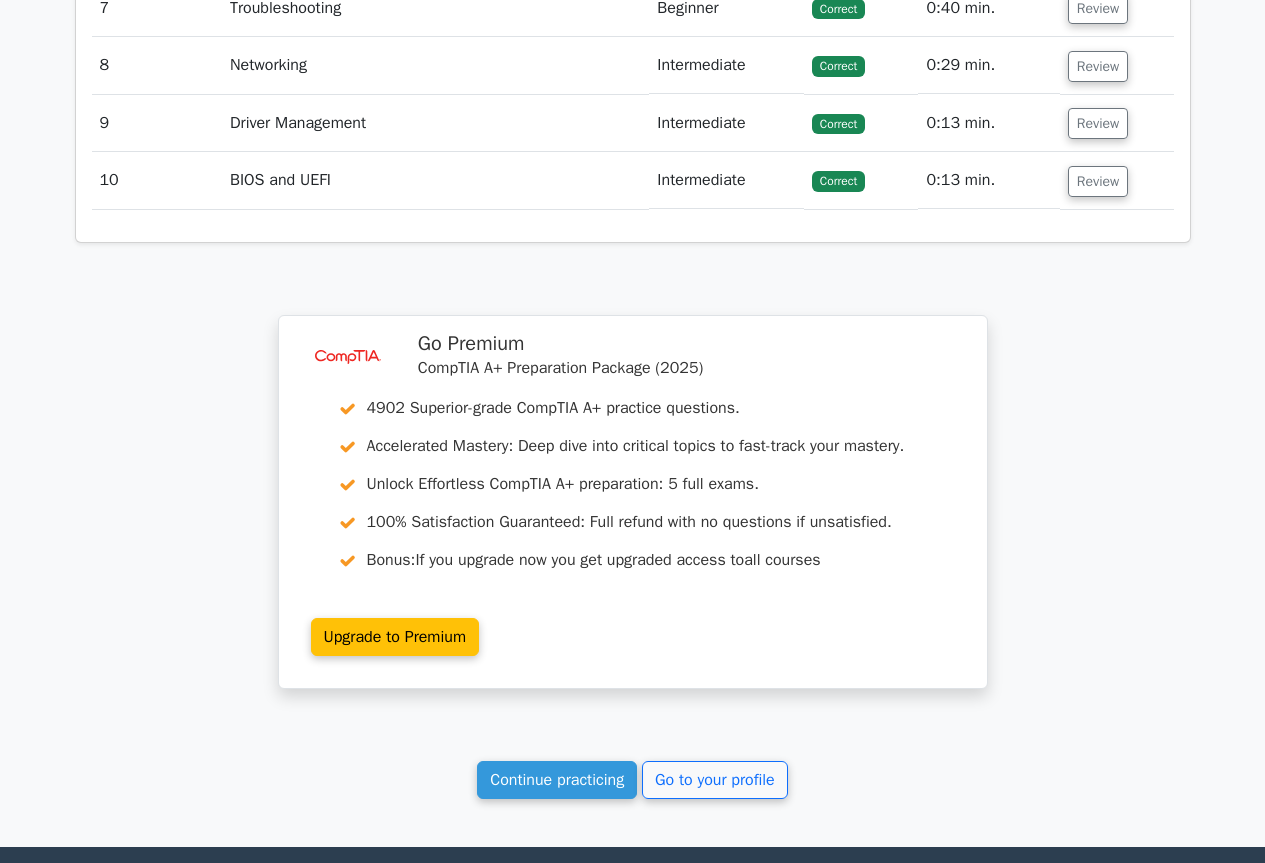 scroll, scrollTop: 6036, scrollLeft: 0, axis: vertical 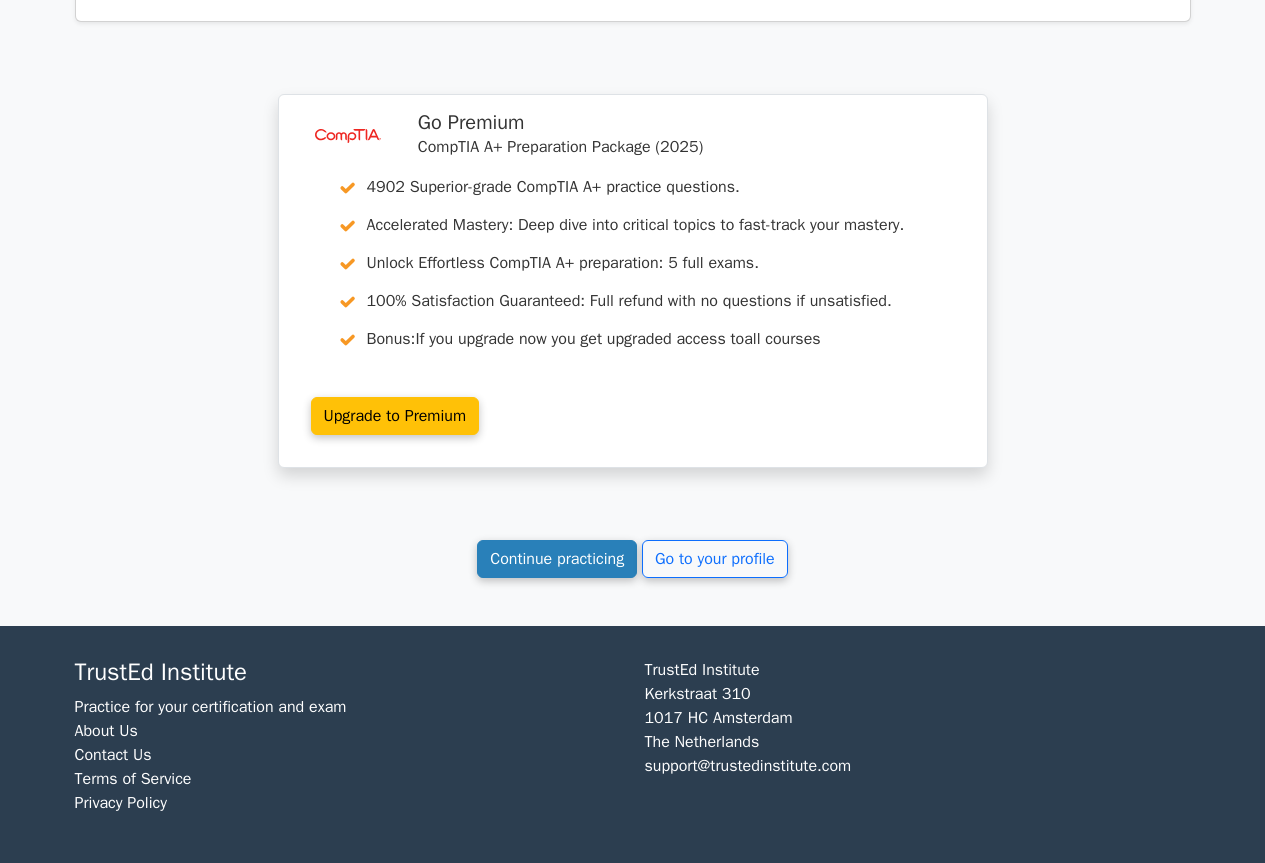 click on "Continue practicing" at bounding box center (557, 559) 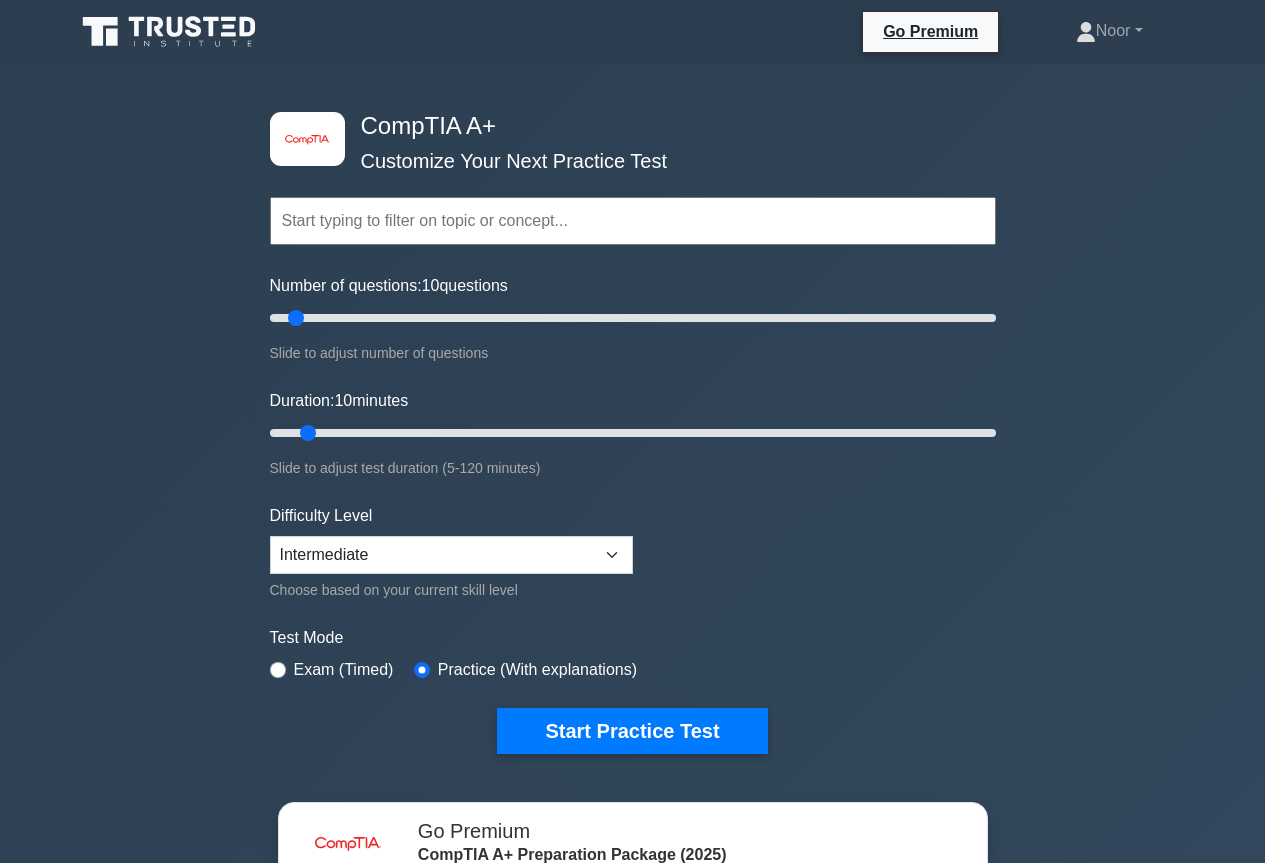 scroll, scrollTop: 0, scrollLeft: 0, axis: both 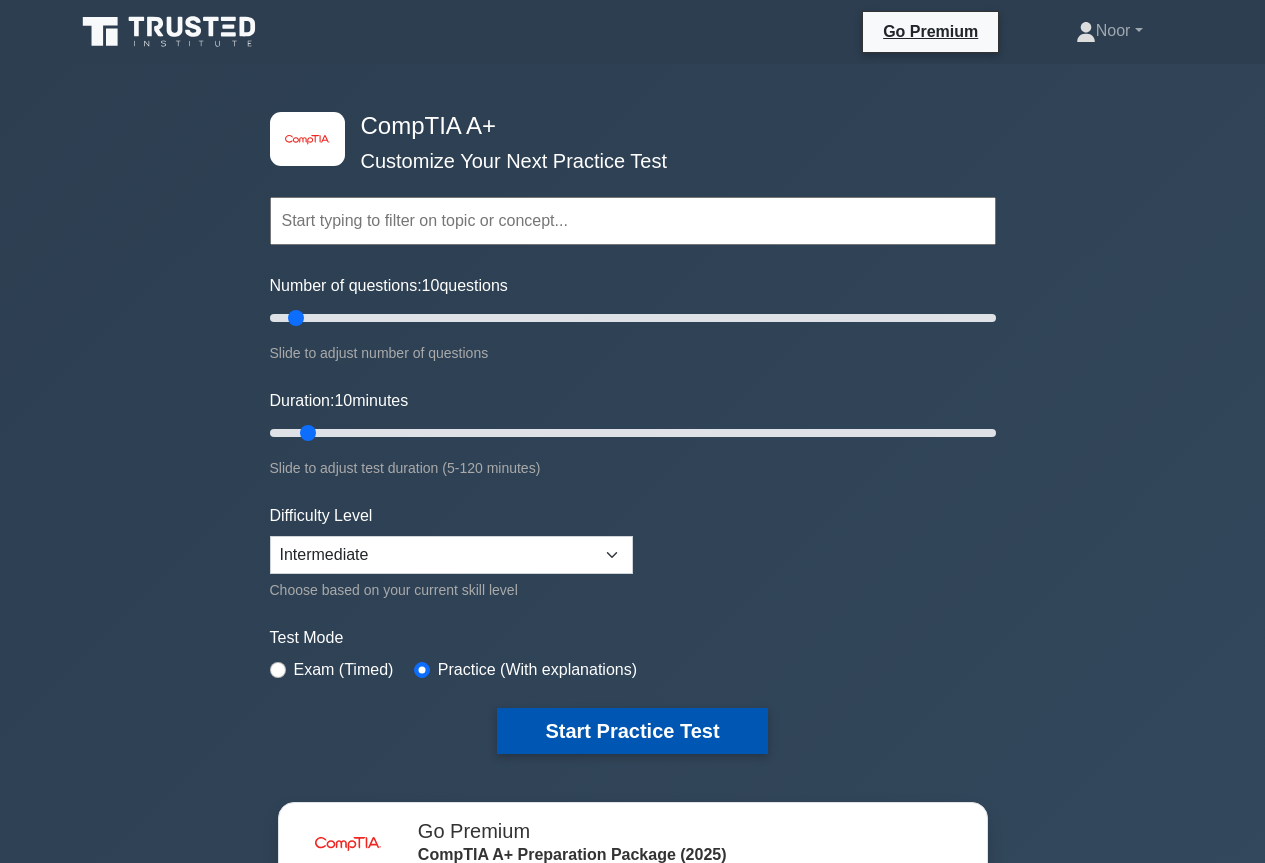 click on "Start Practice Test" at bounding box center [632, 731] 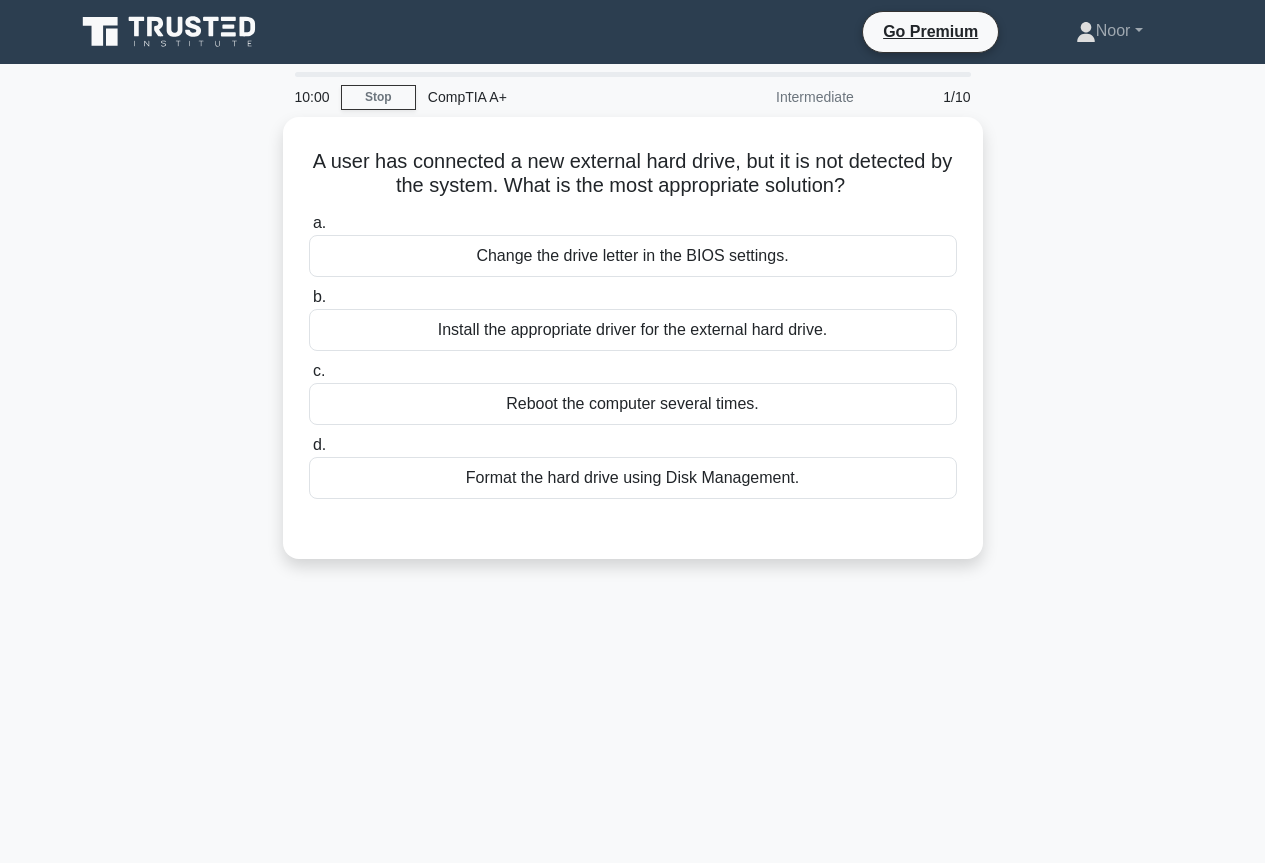scroll, scrollTop: 0, scrollLeft: 0, axis: both 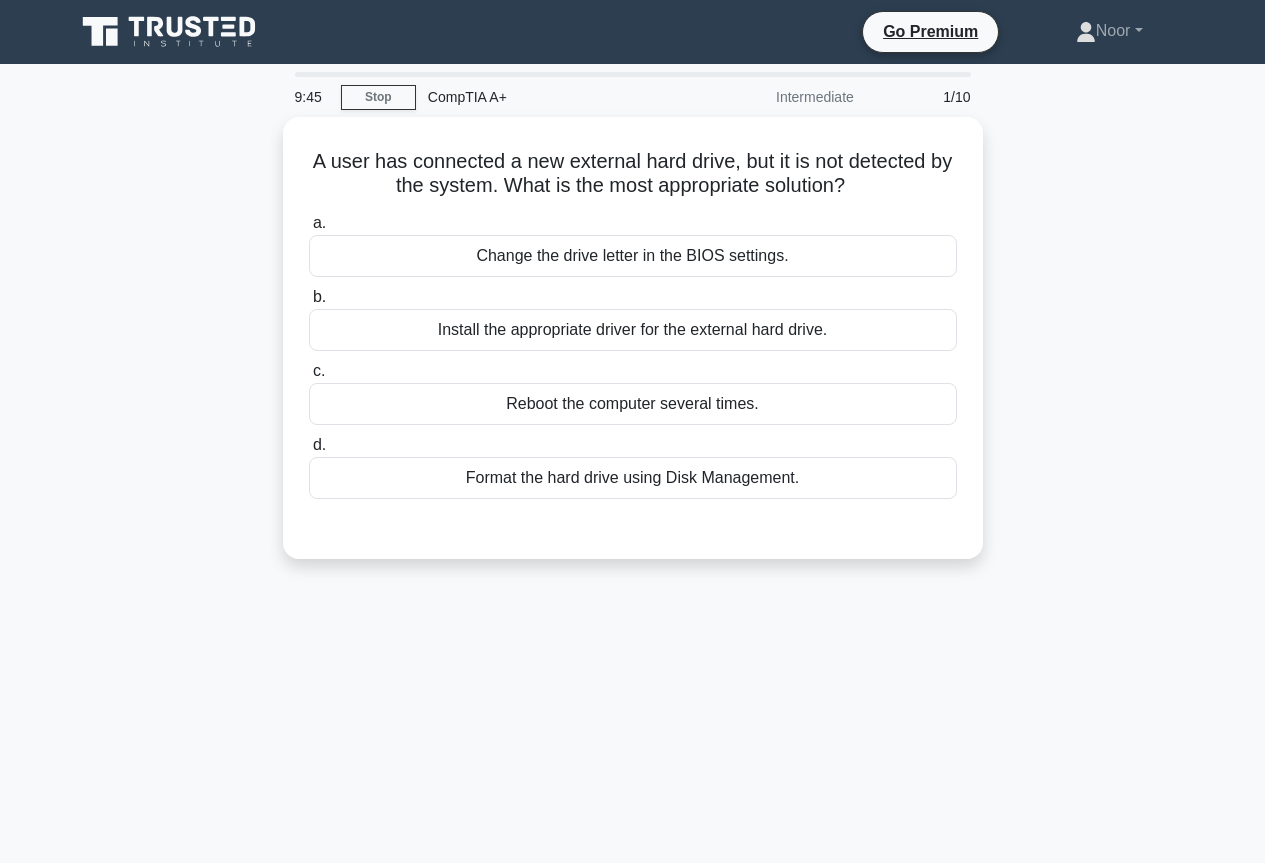 click on "A user has connected a new external hard drive, but it is not detected by the system. What is the most appropriate solution?
.spinner_0XTQ{transform-origin:center;animation:spinner_y6GP .75s linear infinite}@keyframes spinner_y6GP{100%{transform:rotate(360deg)}}
a.
Change the drive letter in the BIOS settings.
b." at bounding box center [633, 350] 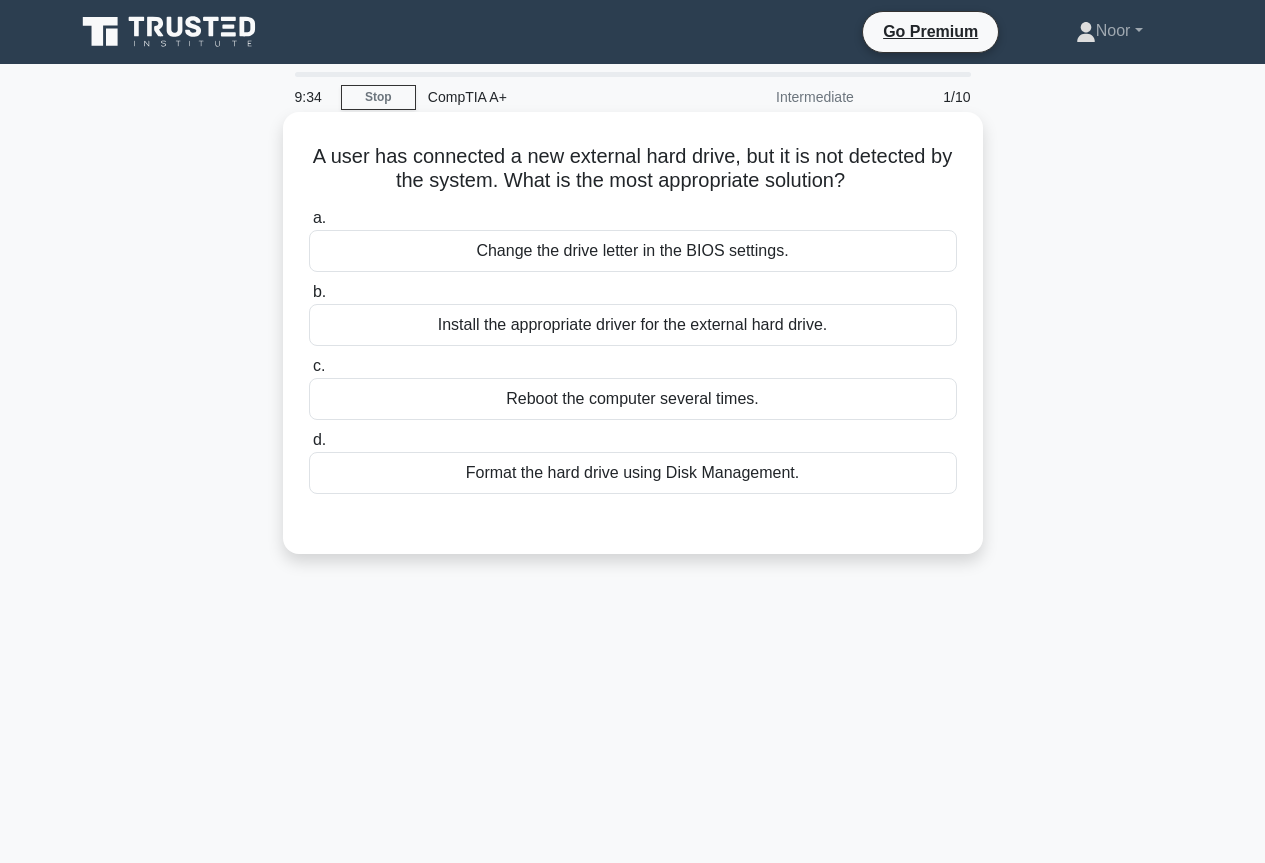 click on "Format the hard drive using Disk Management." at bounding box center [633, 473] 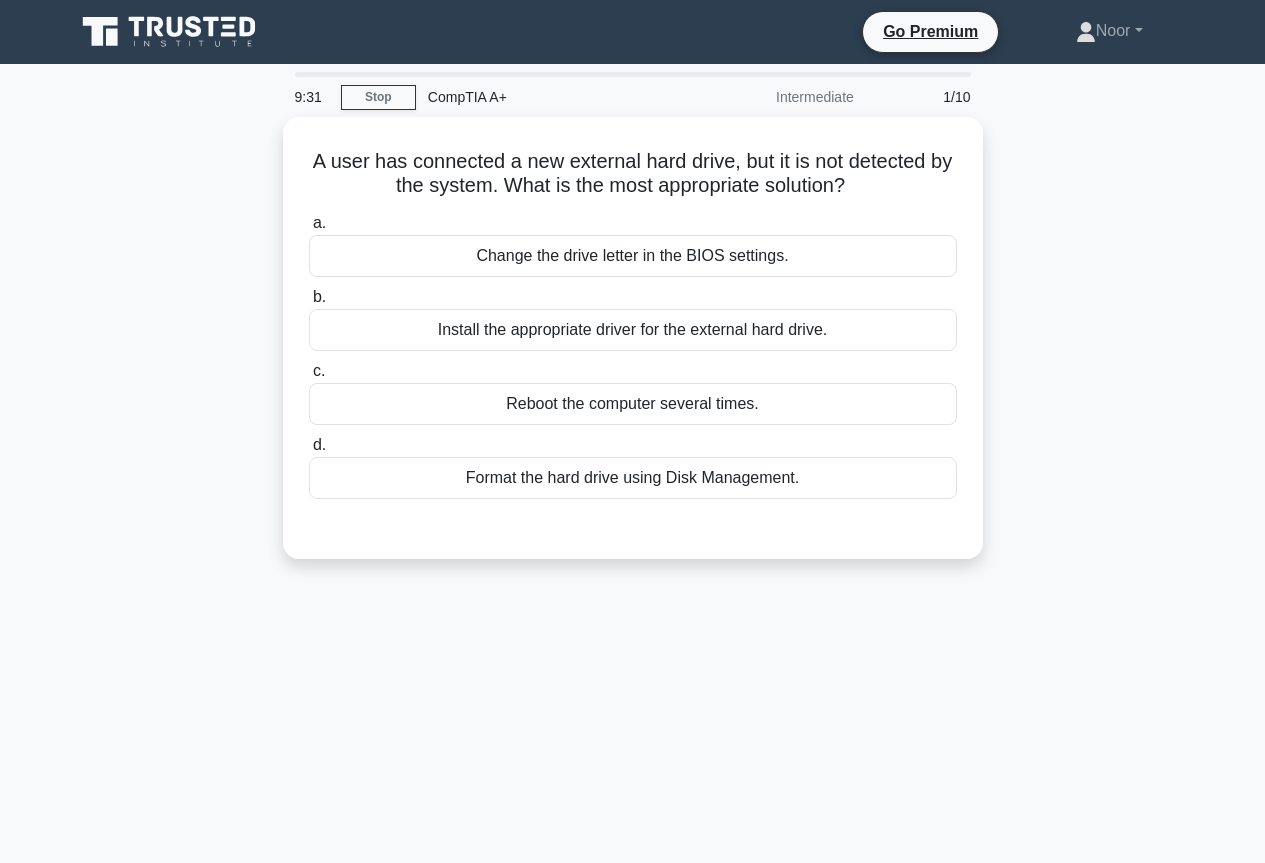 scroll, scrollTop: 0, scrollLeft: 0, axis: both 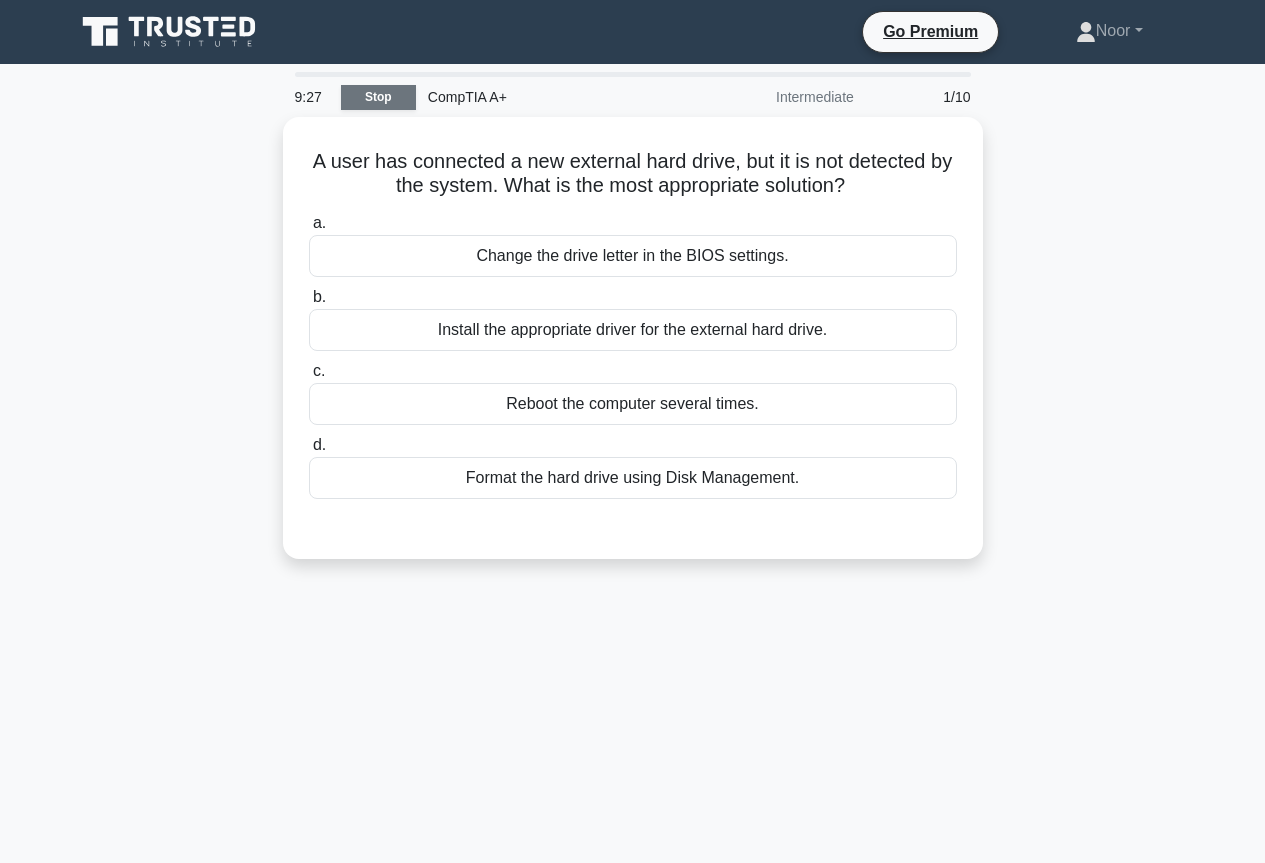 click on "Stop" at bounding box center (378, 97) 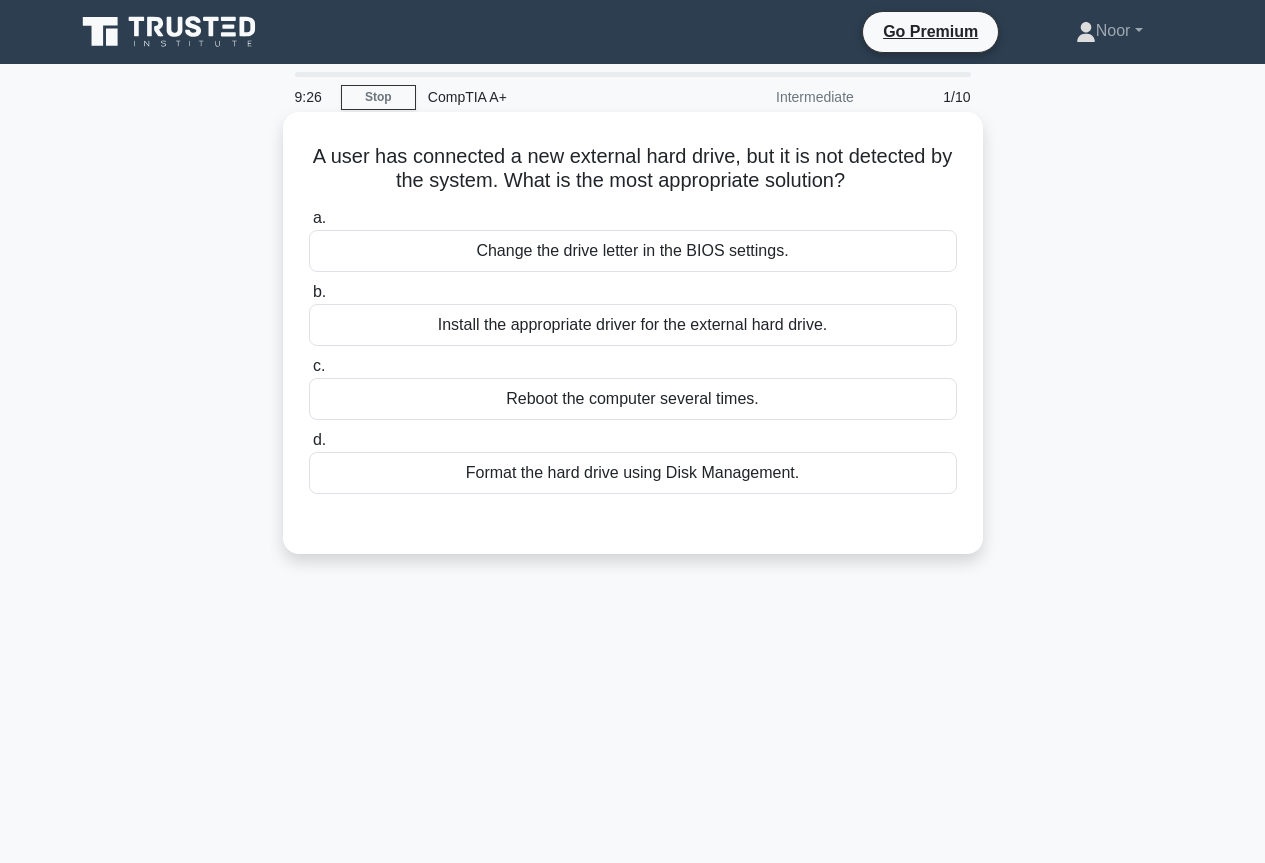 scroll, scrollTop: 217, scrollLeft: 0, axis: vertical 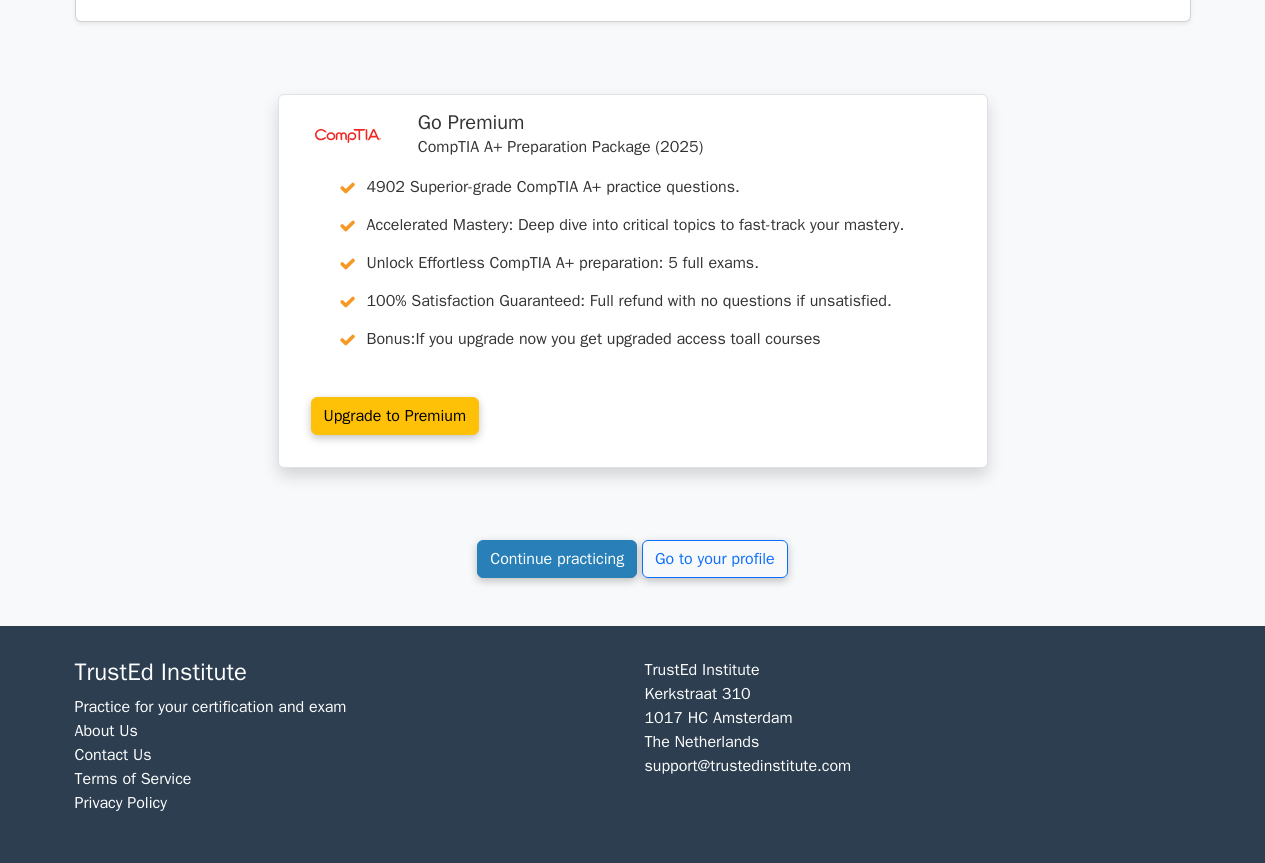 click on "Continue practicing" at bounding box center (557, 559) 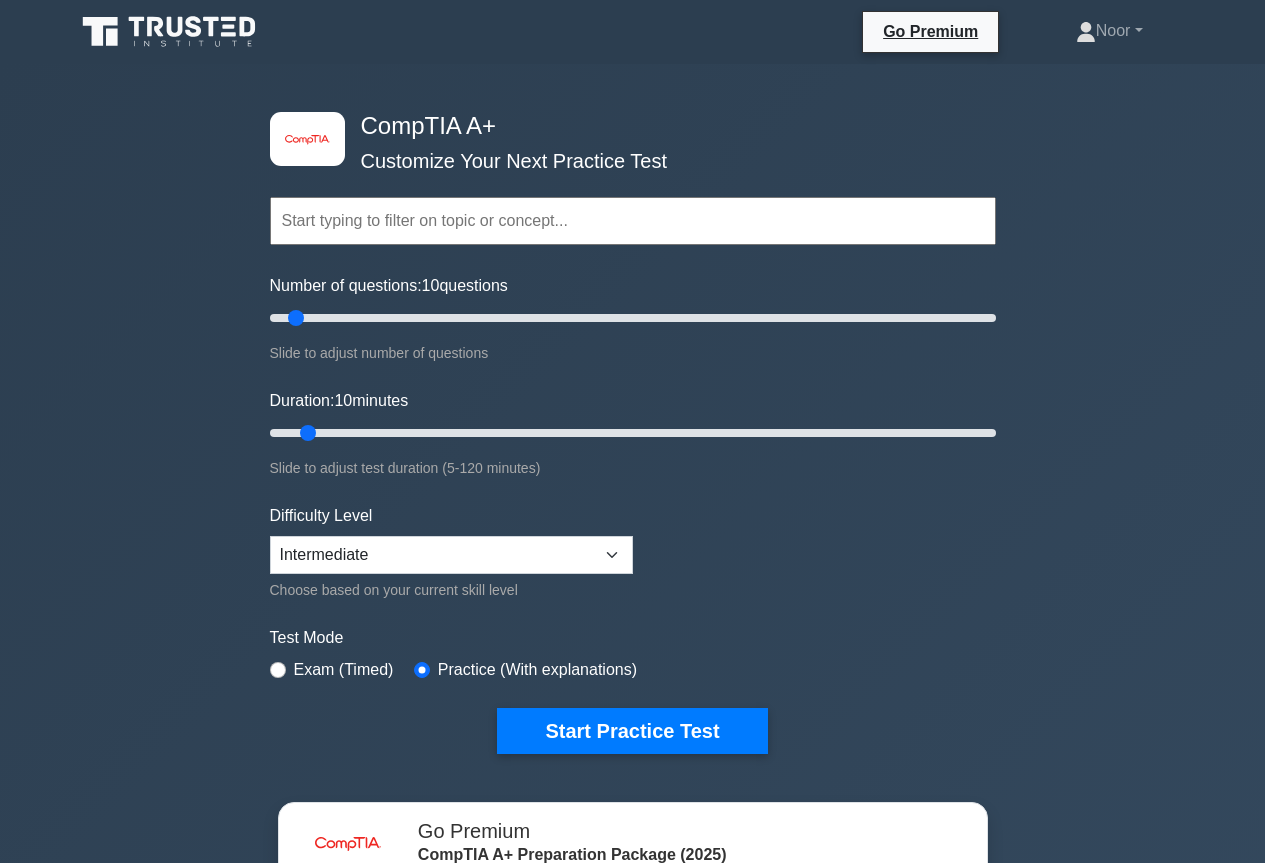 scroll, scrollTop: 300, scrollLeft: 0, axis: vertical 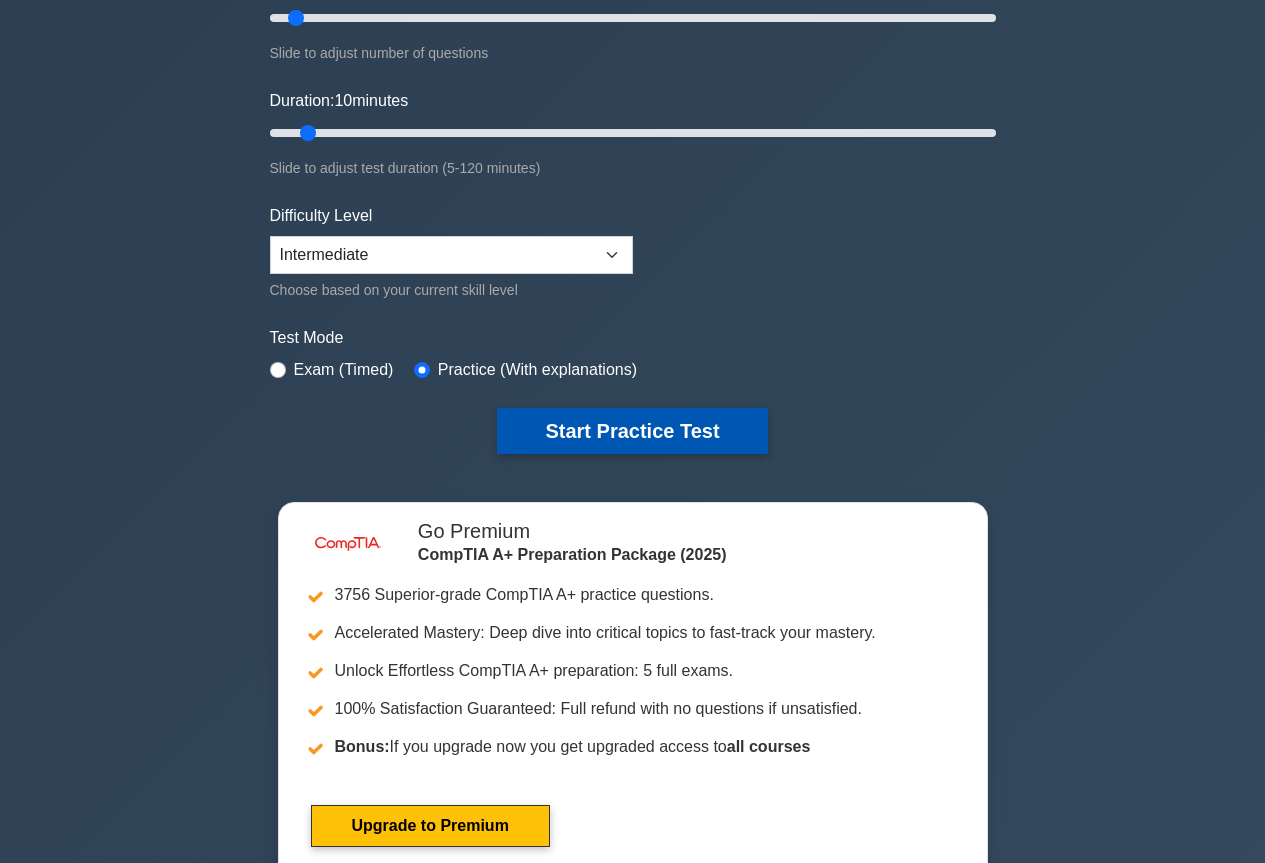 click on "Start Practice Test" at bounding box center (632, 431) 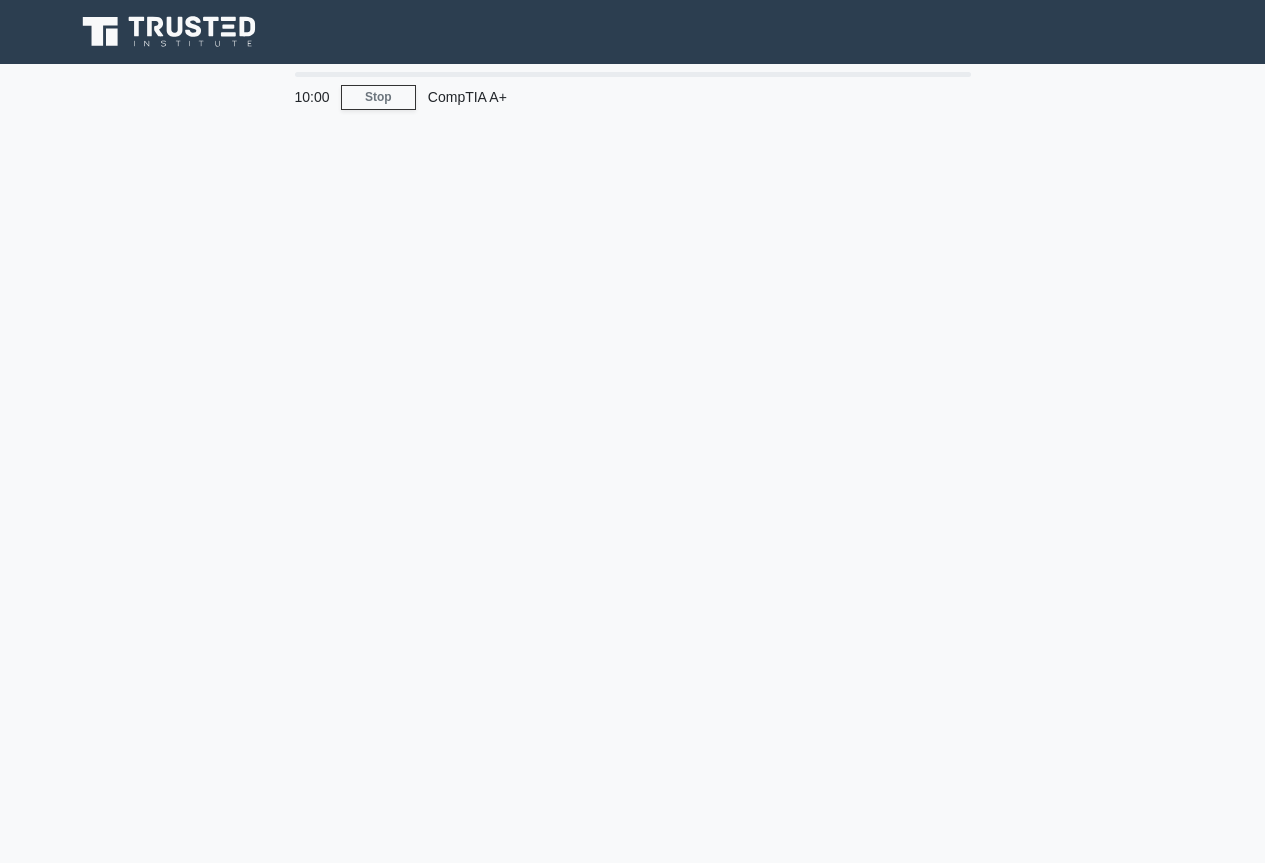 scroll, scrollTop: 0, scrollLeft: 0, axis: both 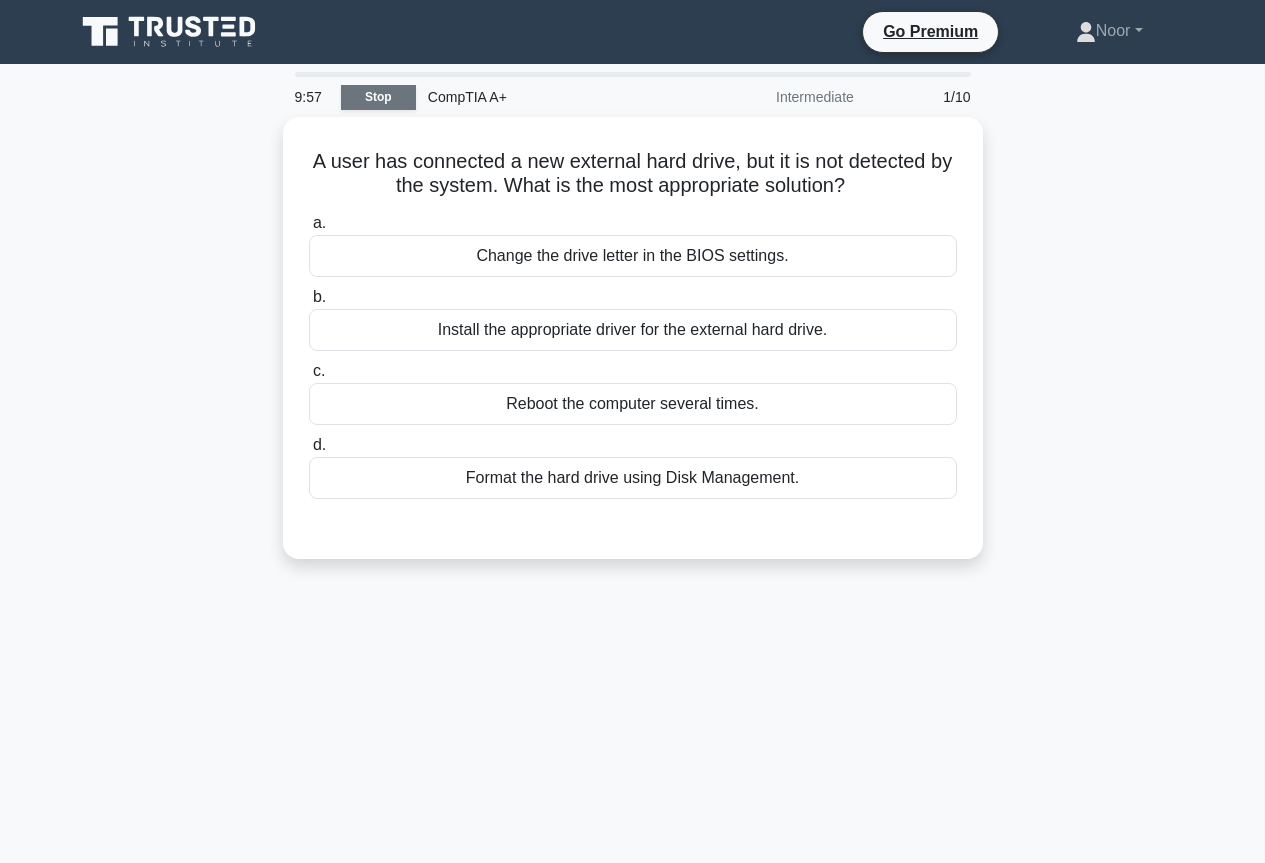 click on "Stop" at bounding box center [378, 97] 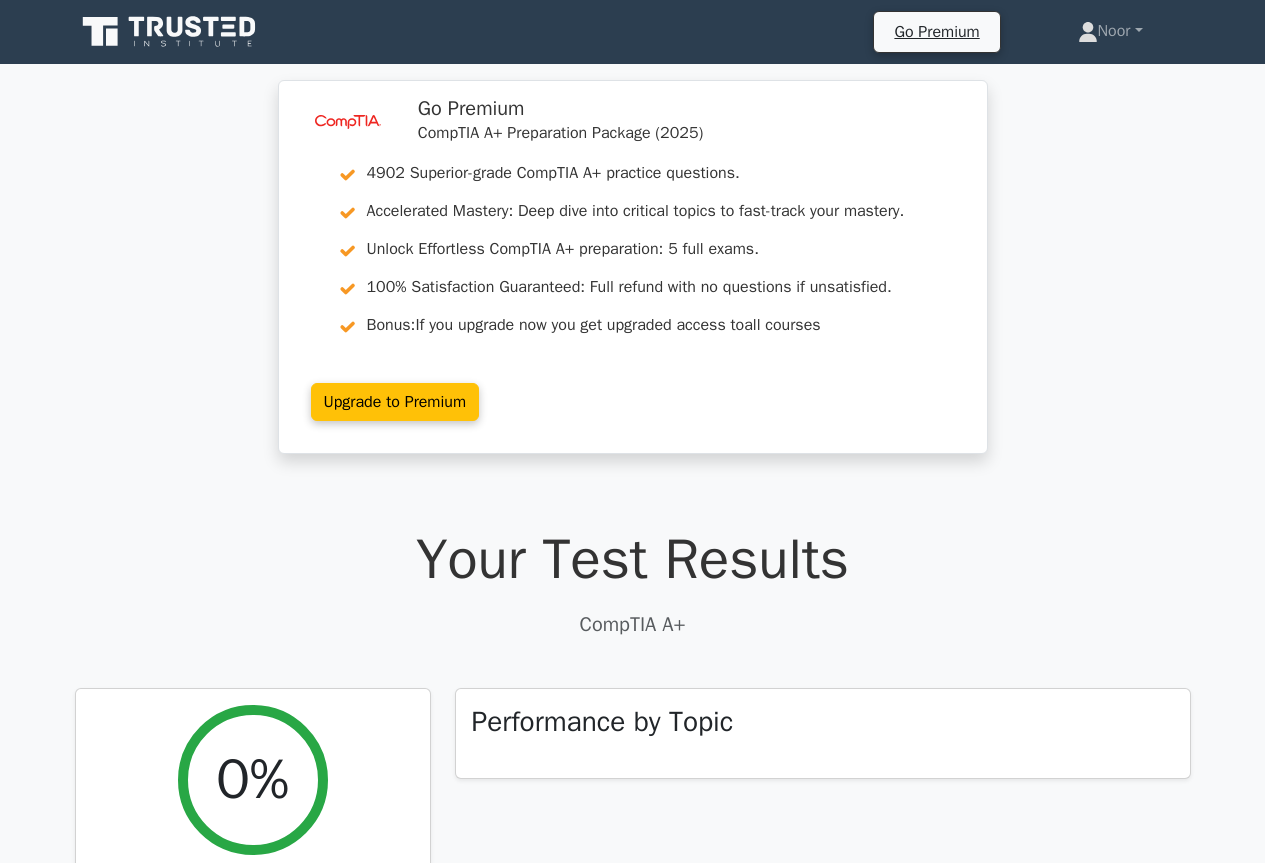 scroll, scrollTop: 0, scrollLeft: 0, axis: both 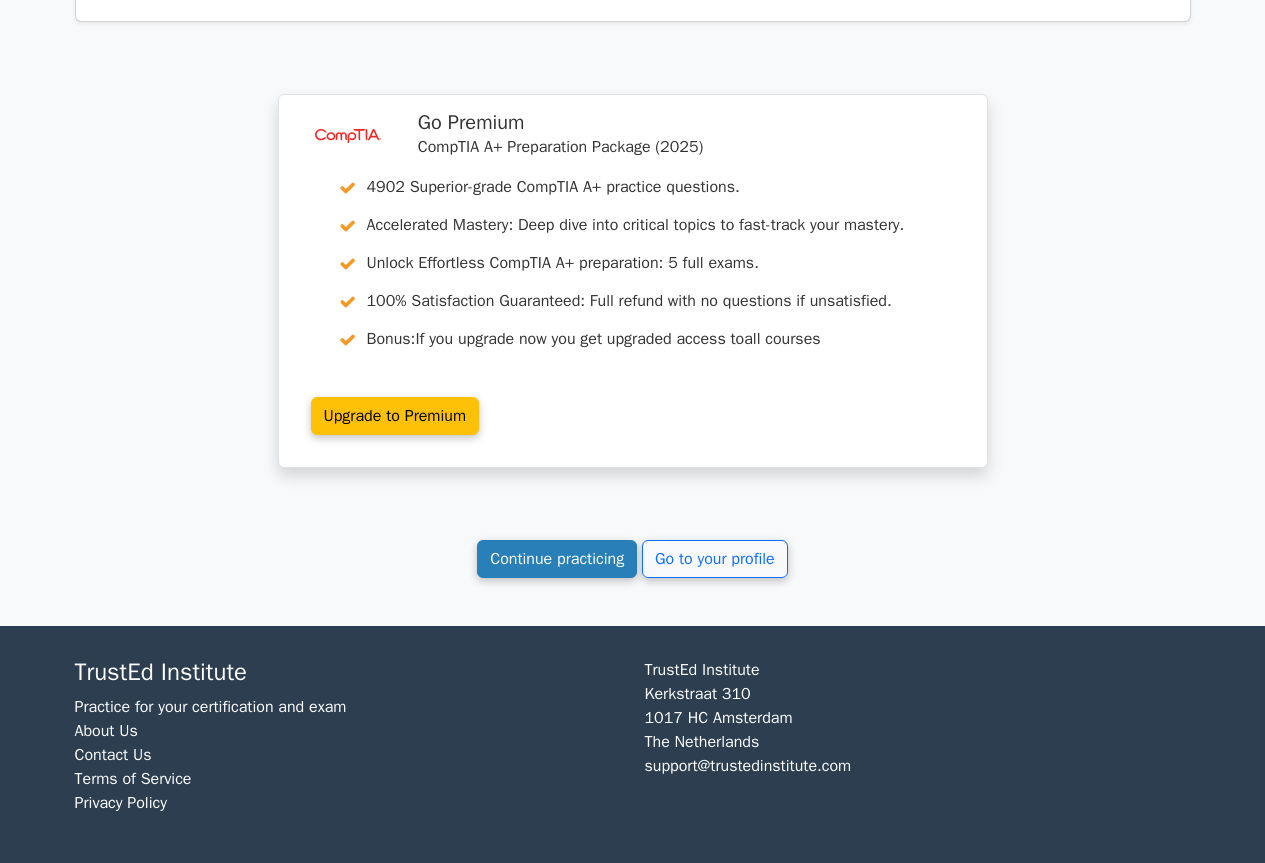 click on "Continue practicing" at bounding box center (557, 559) 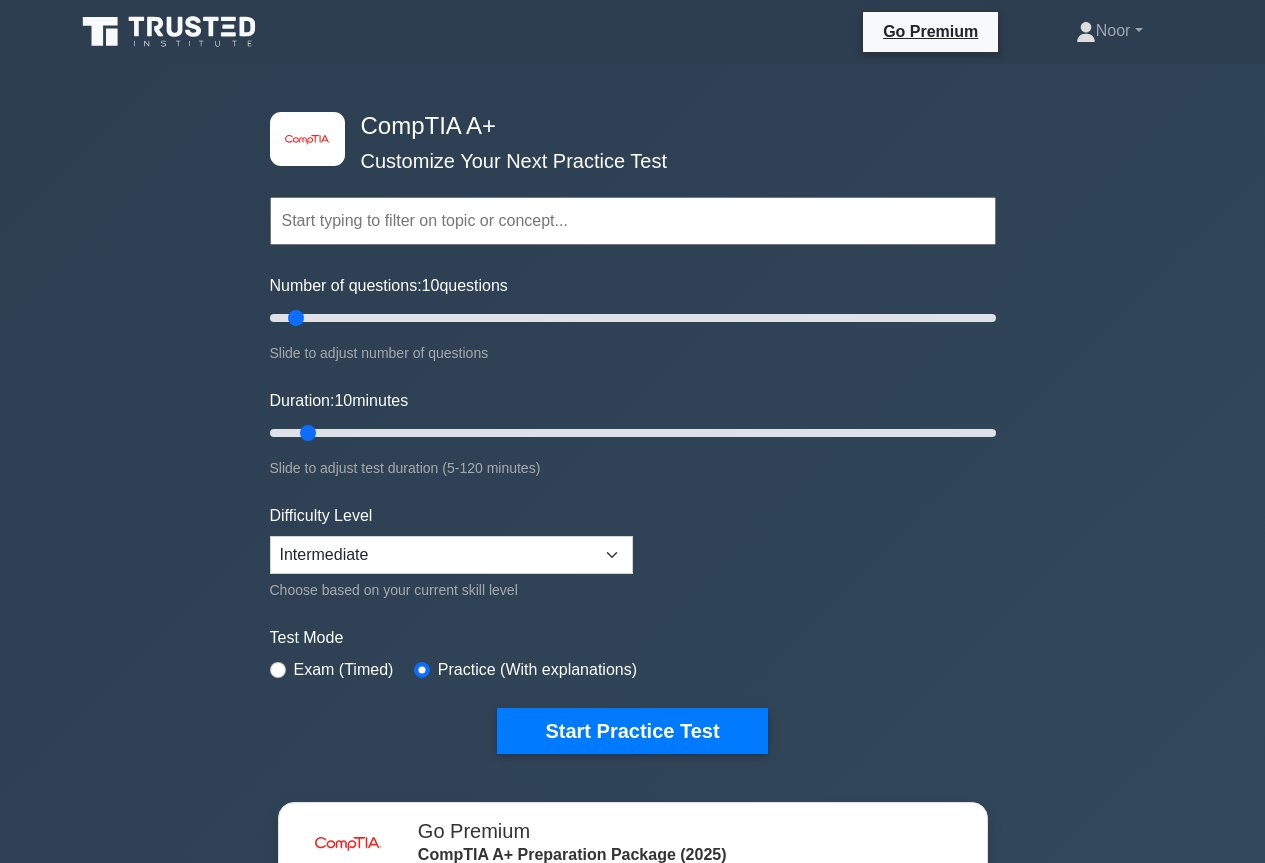 scroll, scrollTop: 0, scrollLeft: 0, axis: both 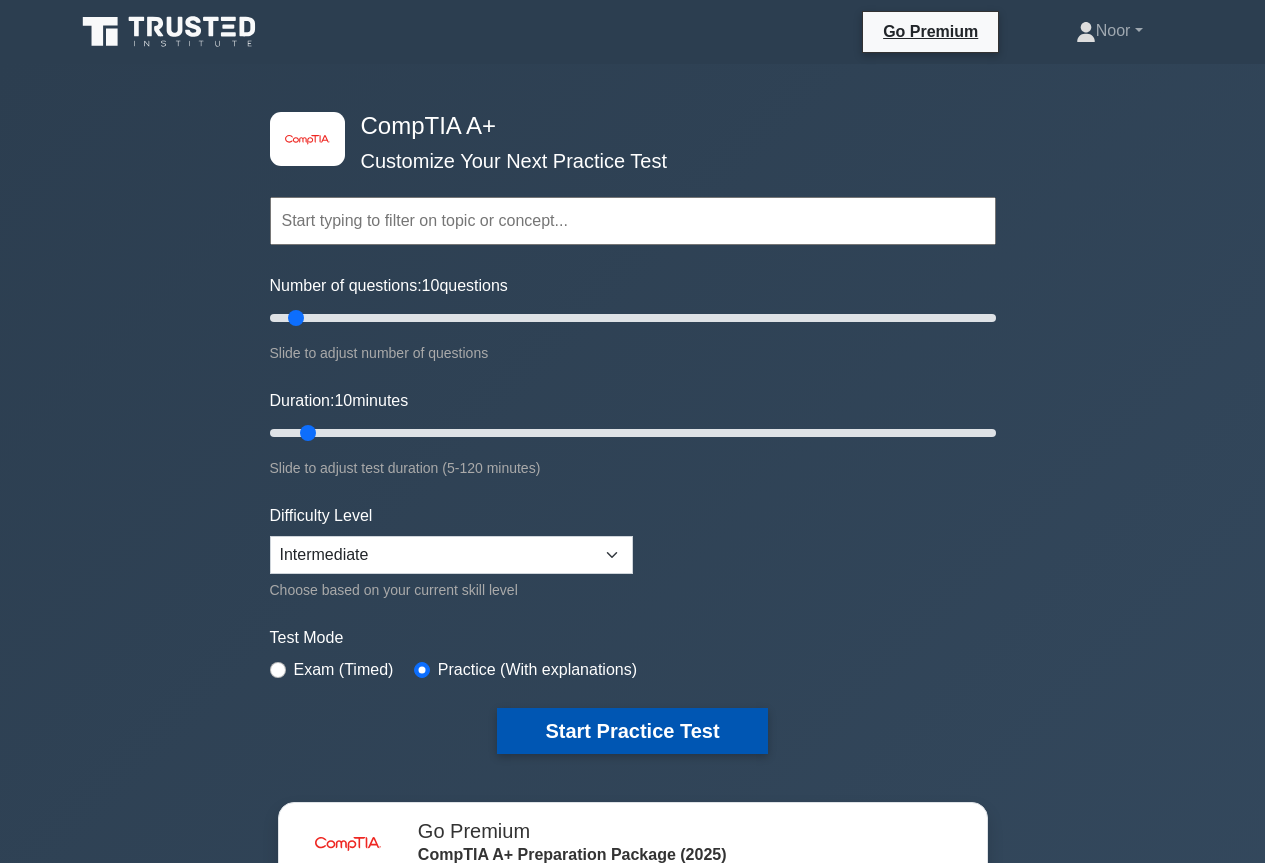 click on "Start Practice Test" at bounding box center [632, 731] 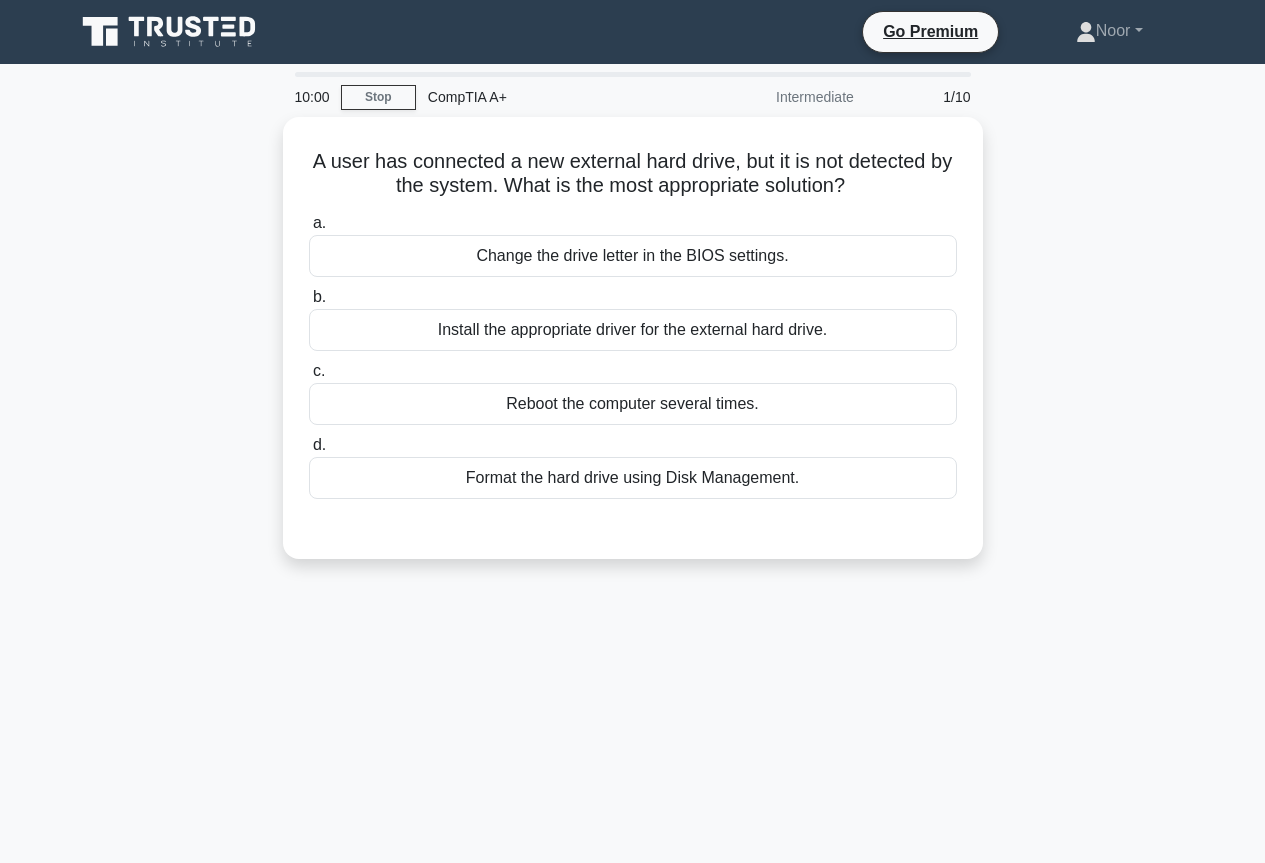 scroll, scrollTop: 0, scrollLeft: 0, axis: both 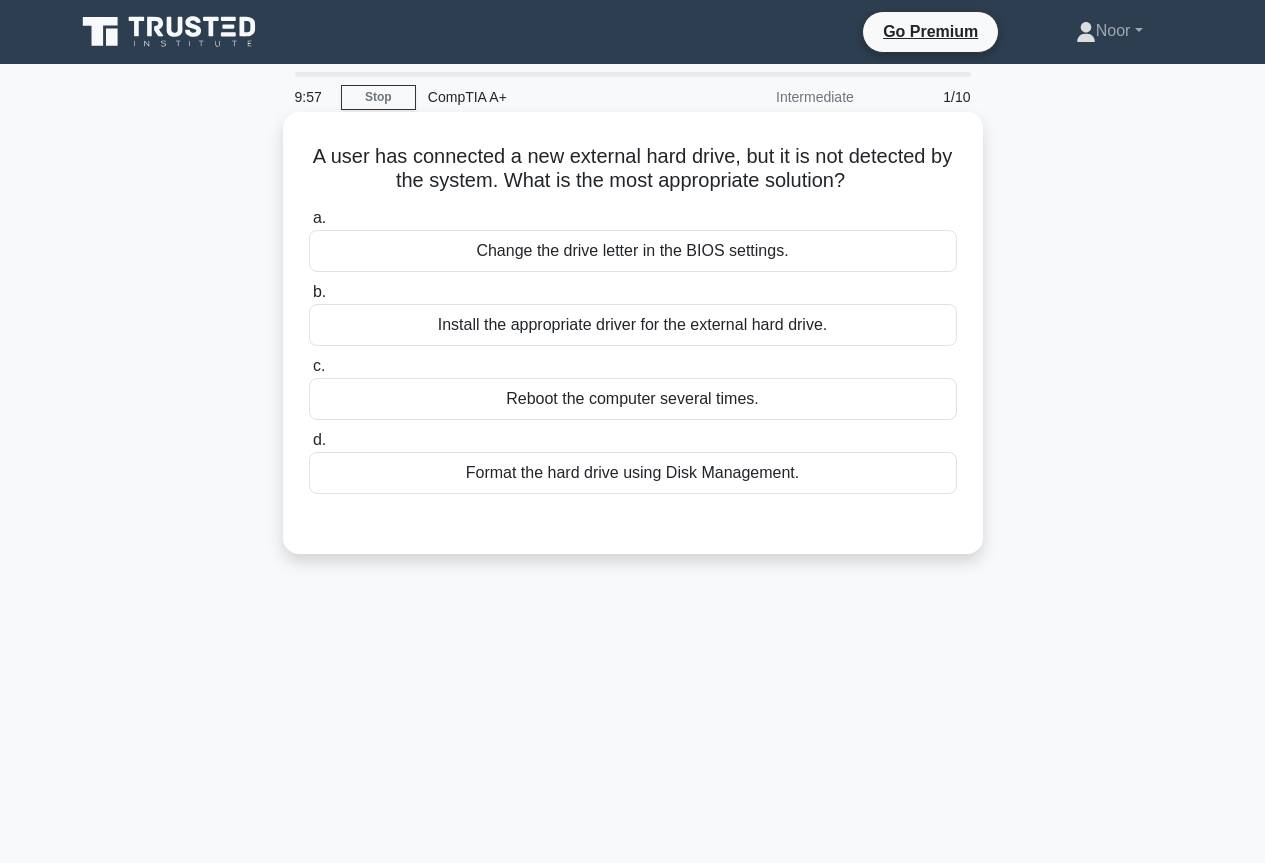 click on "Install the appropriate driver for the external hard drive." at bounding box center (633, 325) 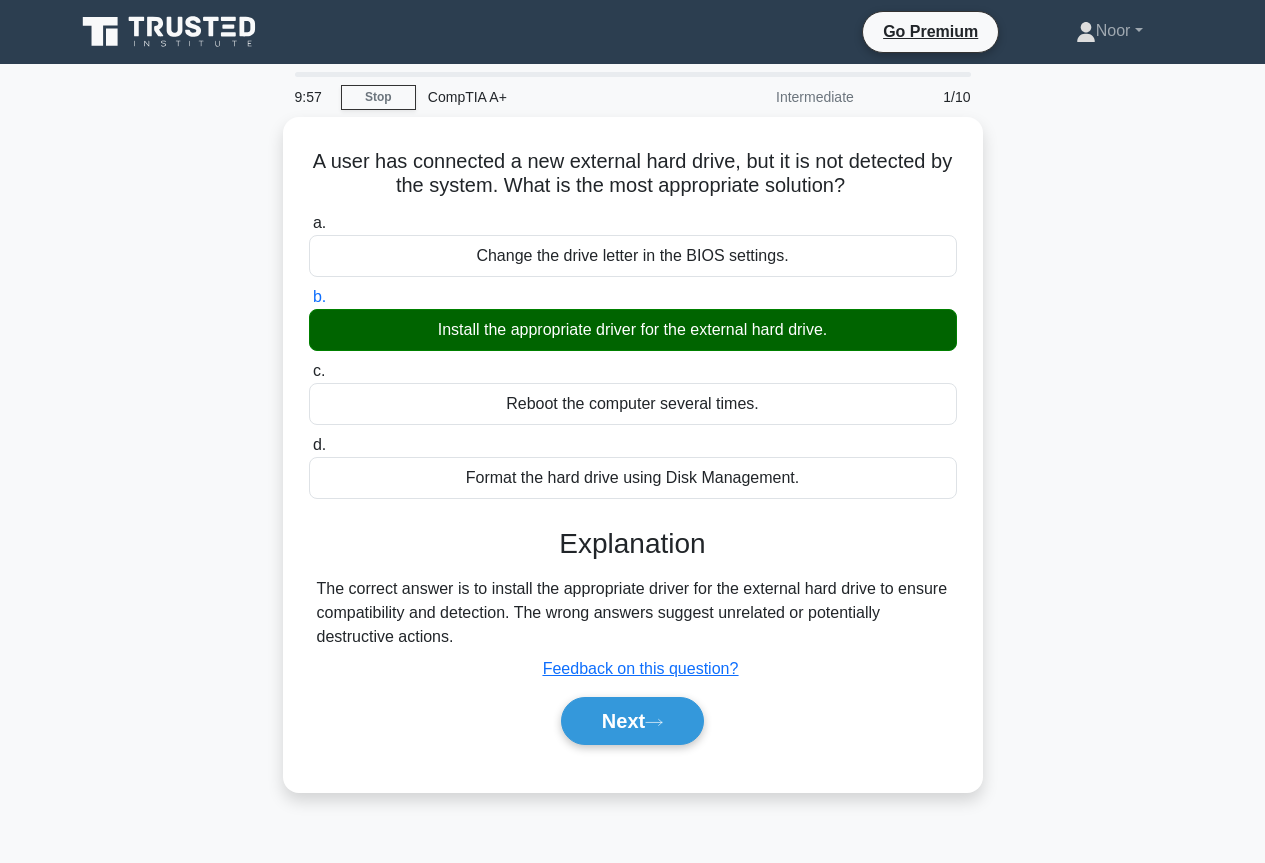 scroll, scrollTop: 217, scrollLeft: 0, axis: vertical 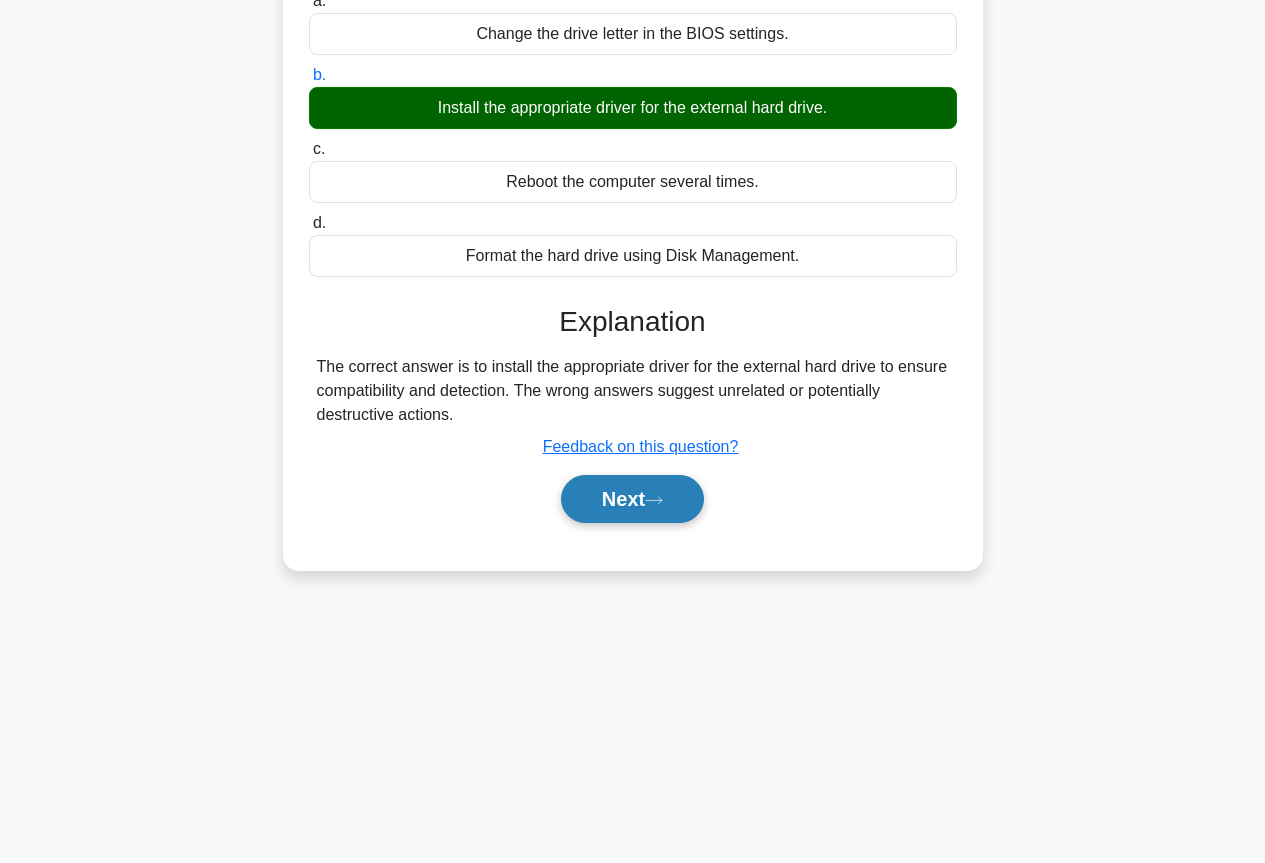 click on "Next" at bounding box center (632, 499) 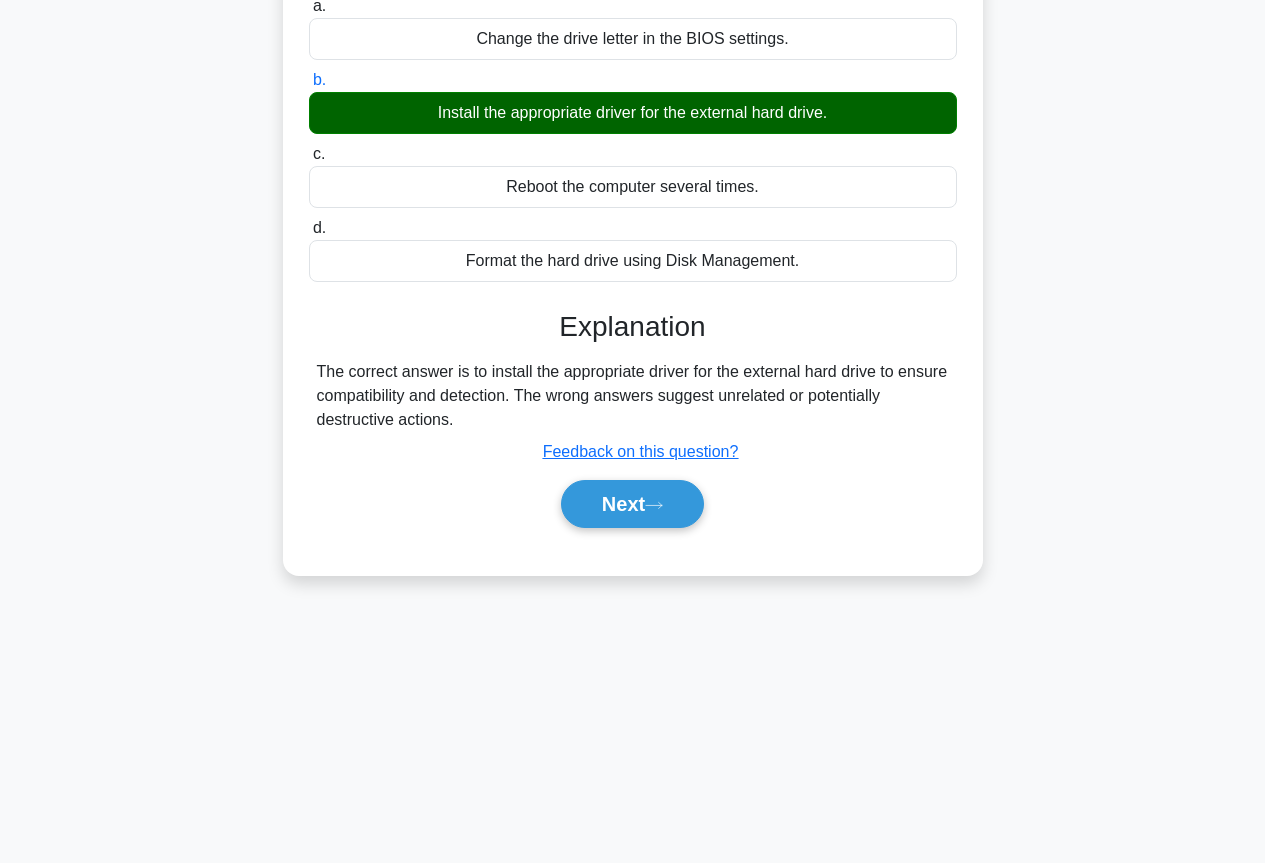 scroll, scrollTop: 0, scrollLeft: 0, axis: both 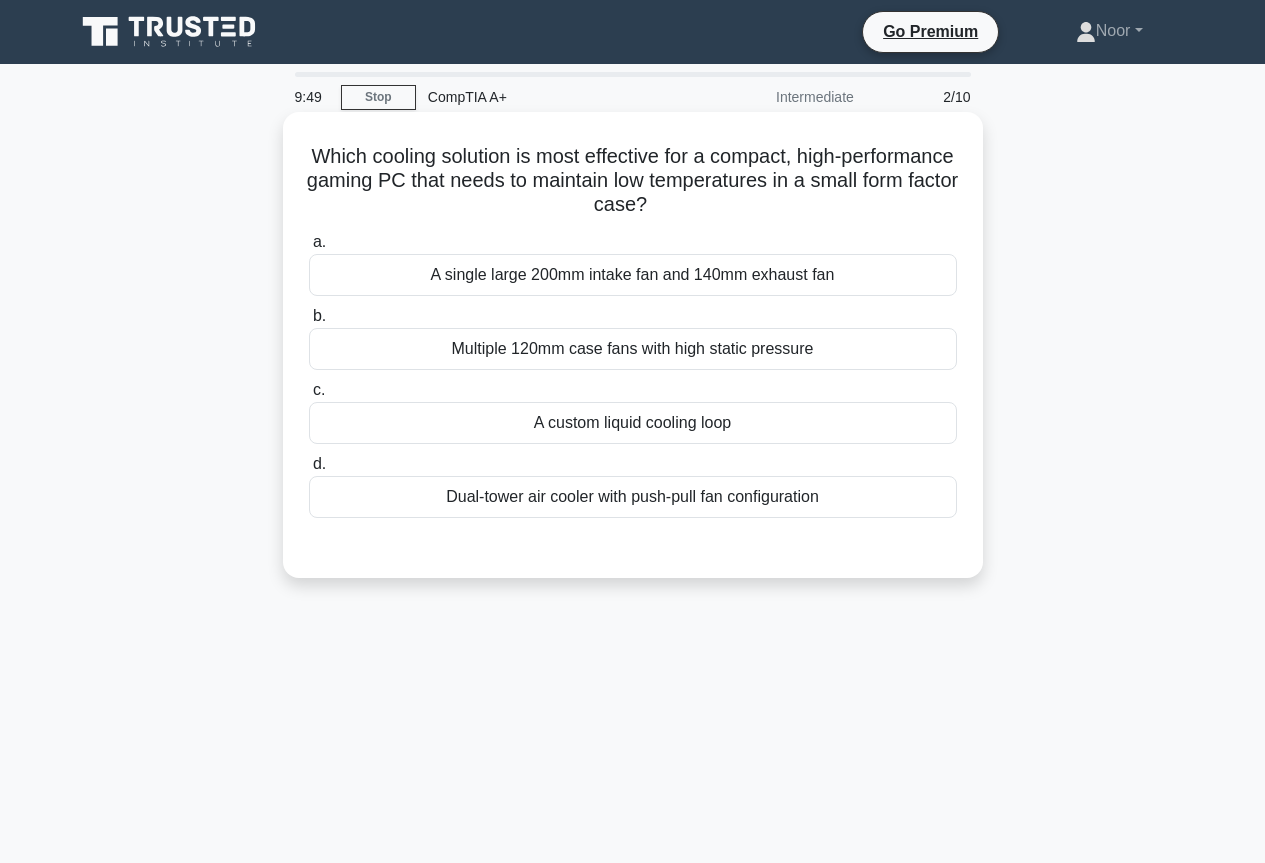 click on "A custom liquid cooling loop" at bounding box center [633, 423] 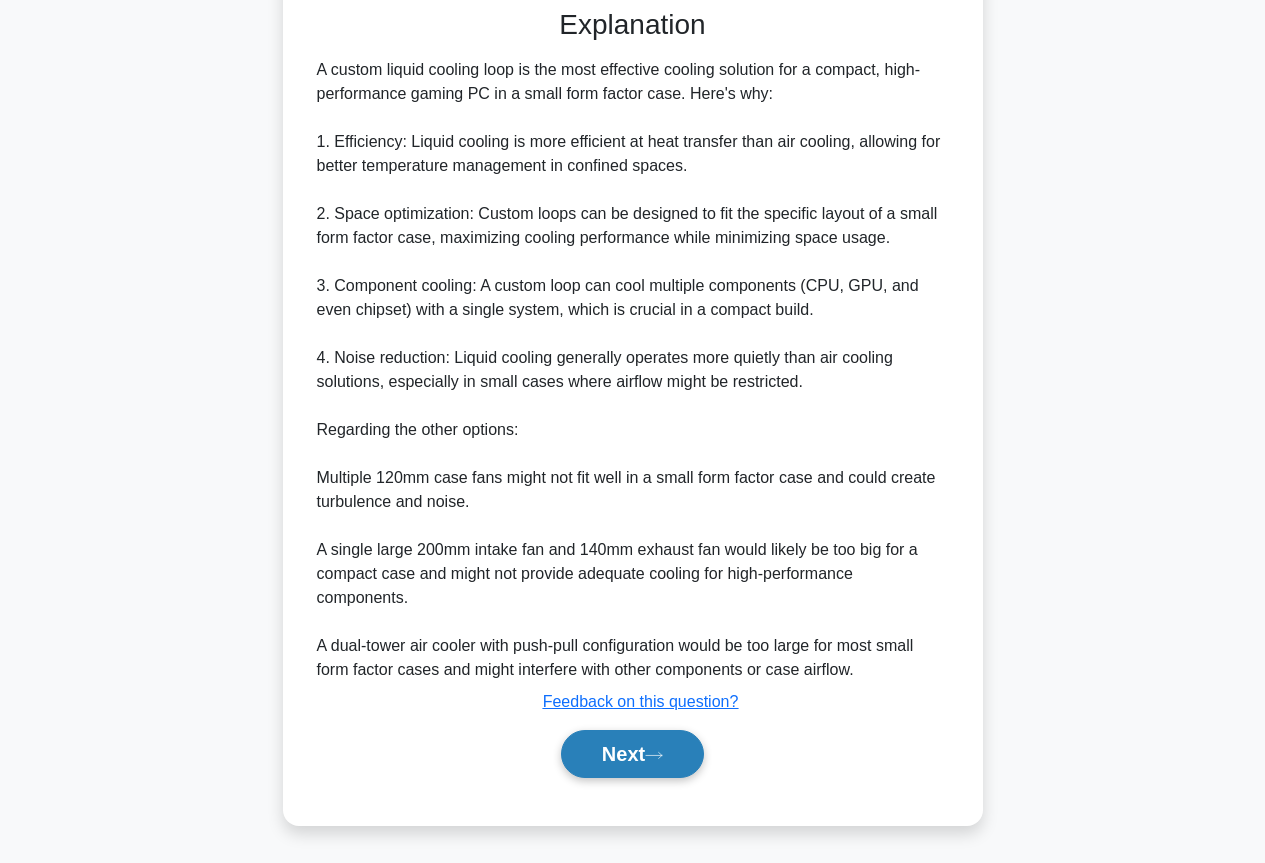 click on "Next" at bounding box center [632, 754] 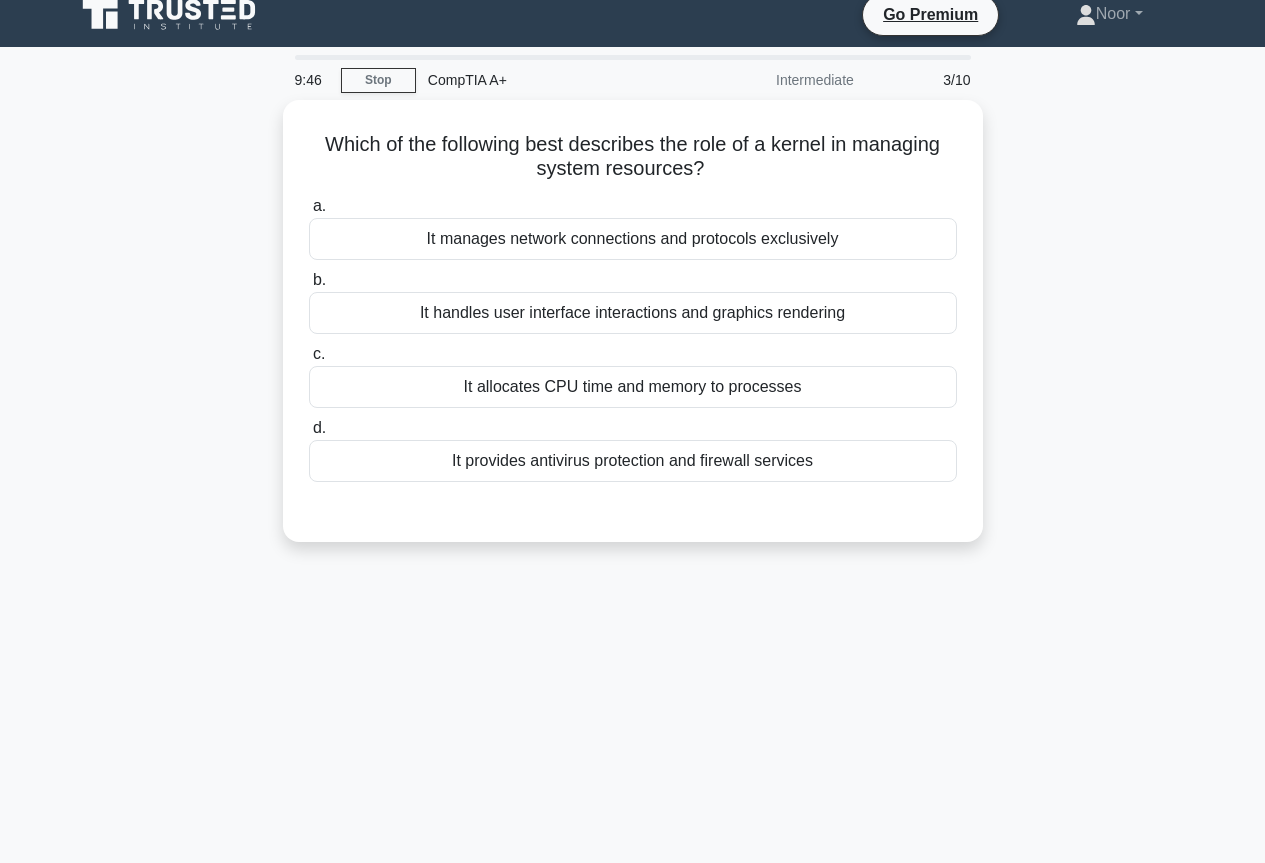 scroll, scrollTop: 0, scrollLeft: 0, axis: both 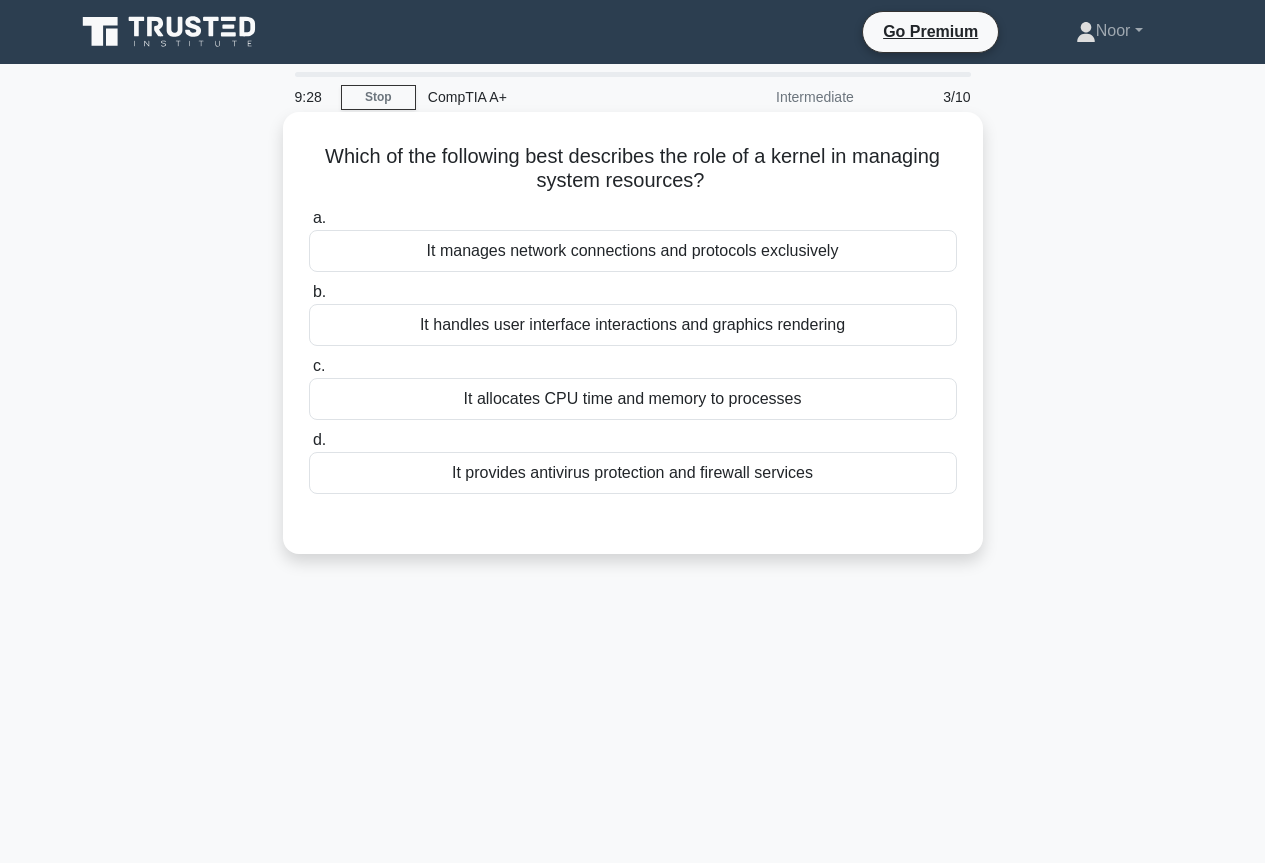 click on "It handles user interface interactions and graphics rendering" at bounding box center [633, 325] 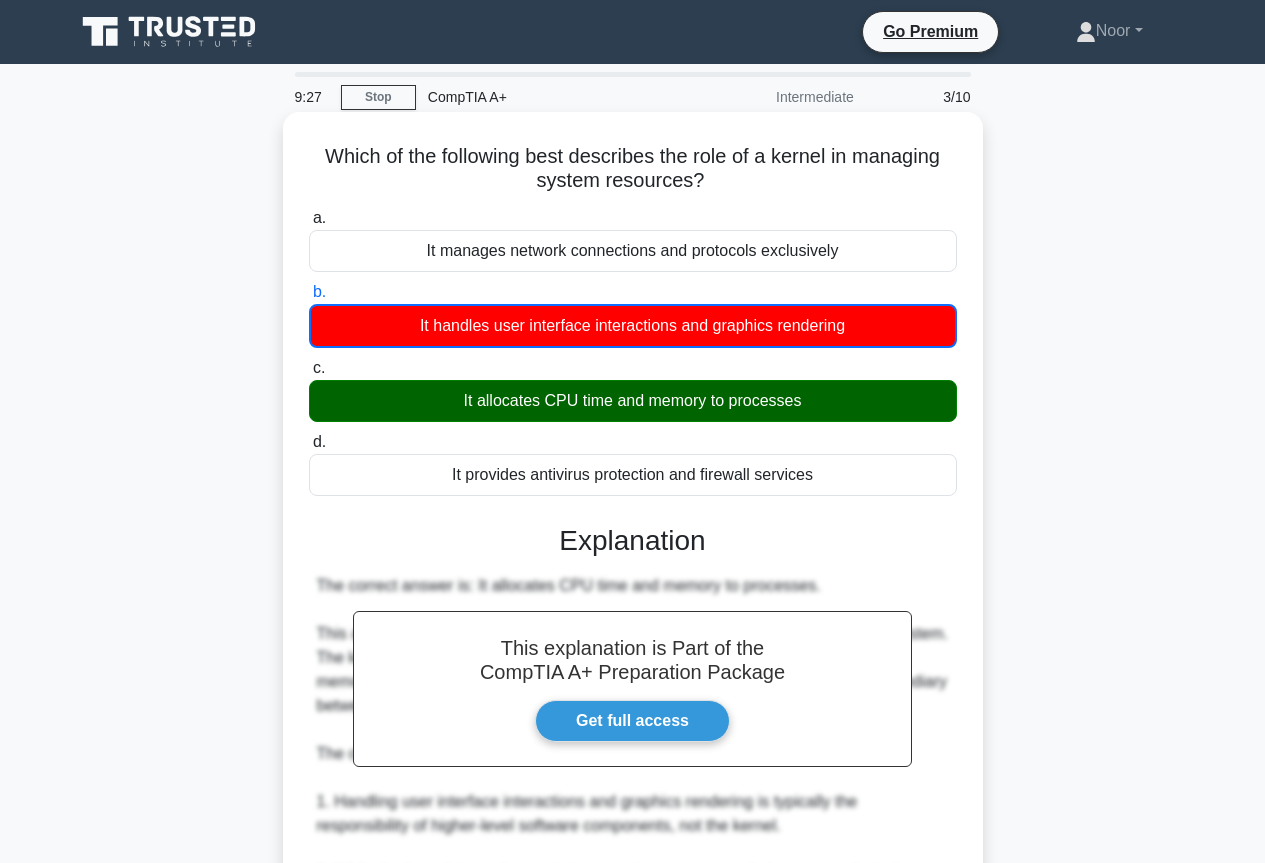 scroll, scrollTop: 349, scrollLeft: 0, axis: vertical 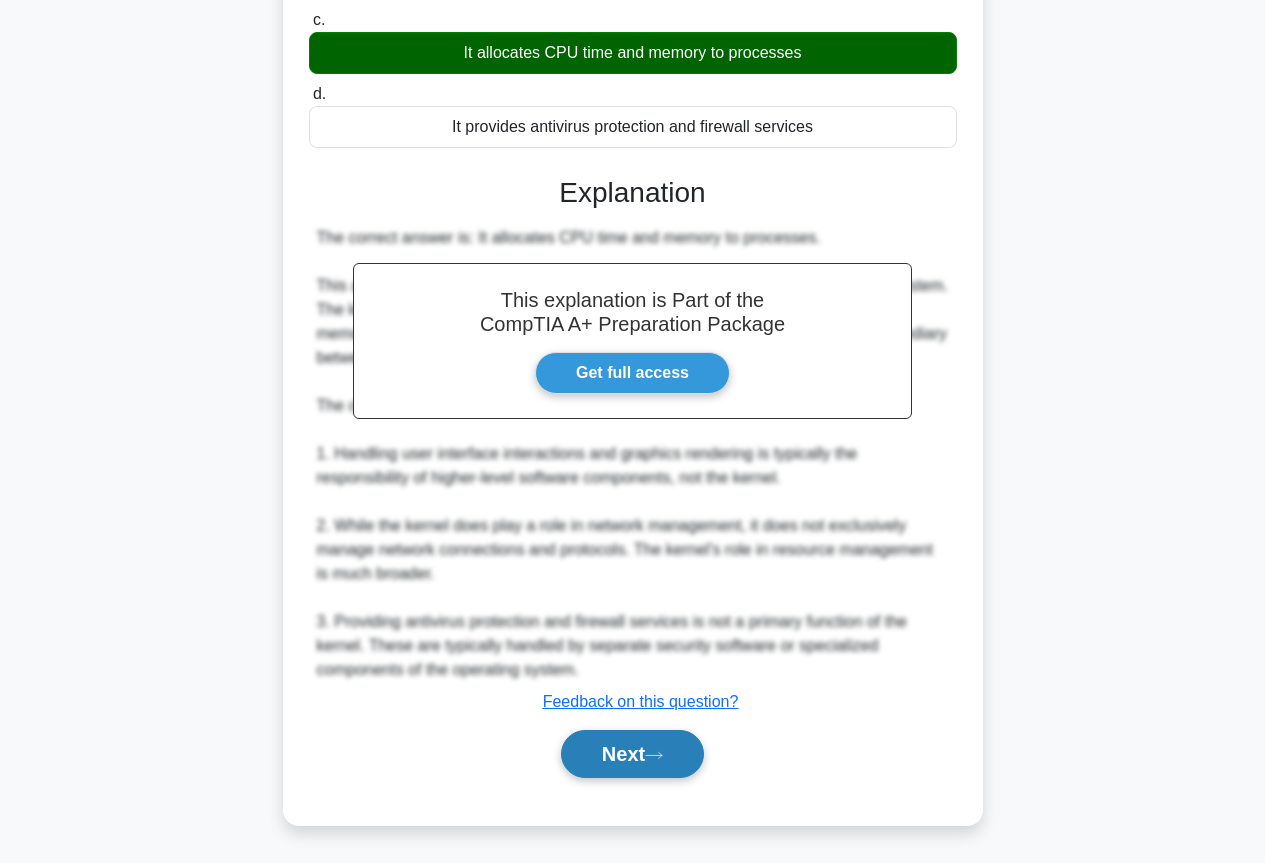click on "Next" at bounding box center (632, 754) 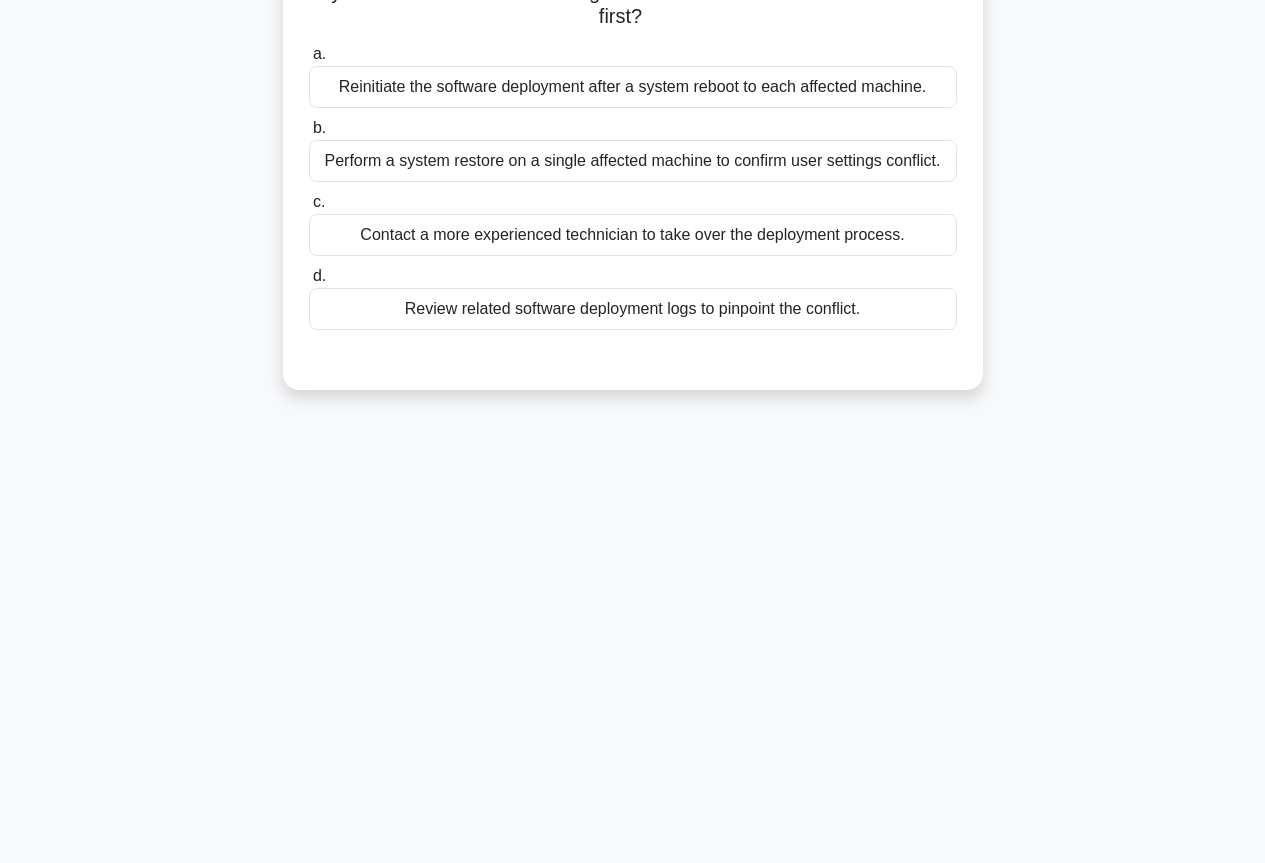 scroll, scrollTop: 0, scrollLeft: 0, axis: both 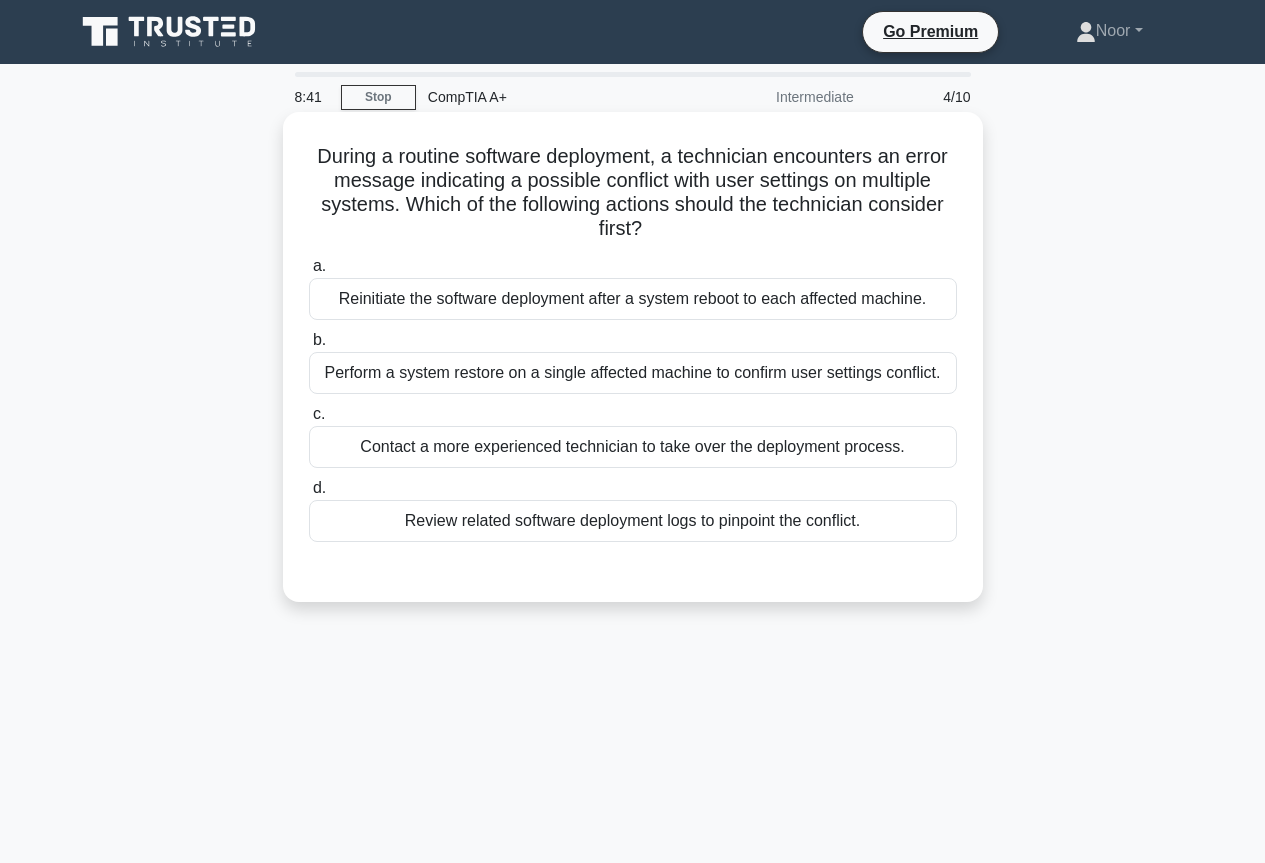click on "Reinitiate the software deployment after a system reboot to each affected machine." at bounding box center [633, 299] 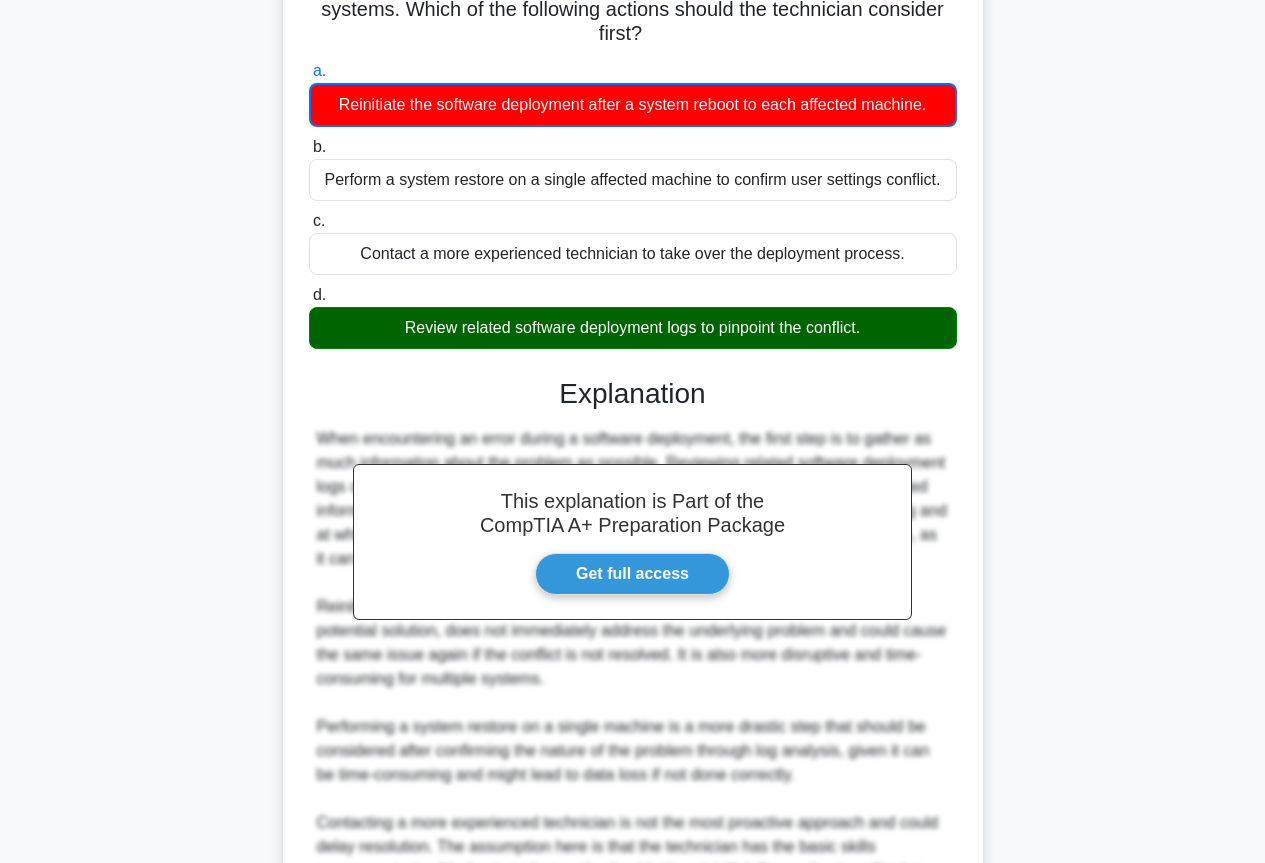 scroll, scrollTop: 421, scrollLeft: 0, axis: vertical 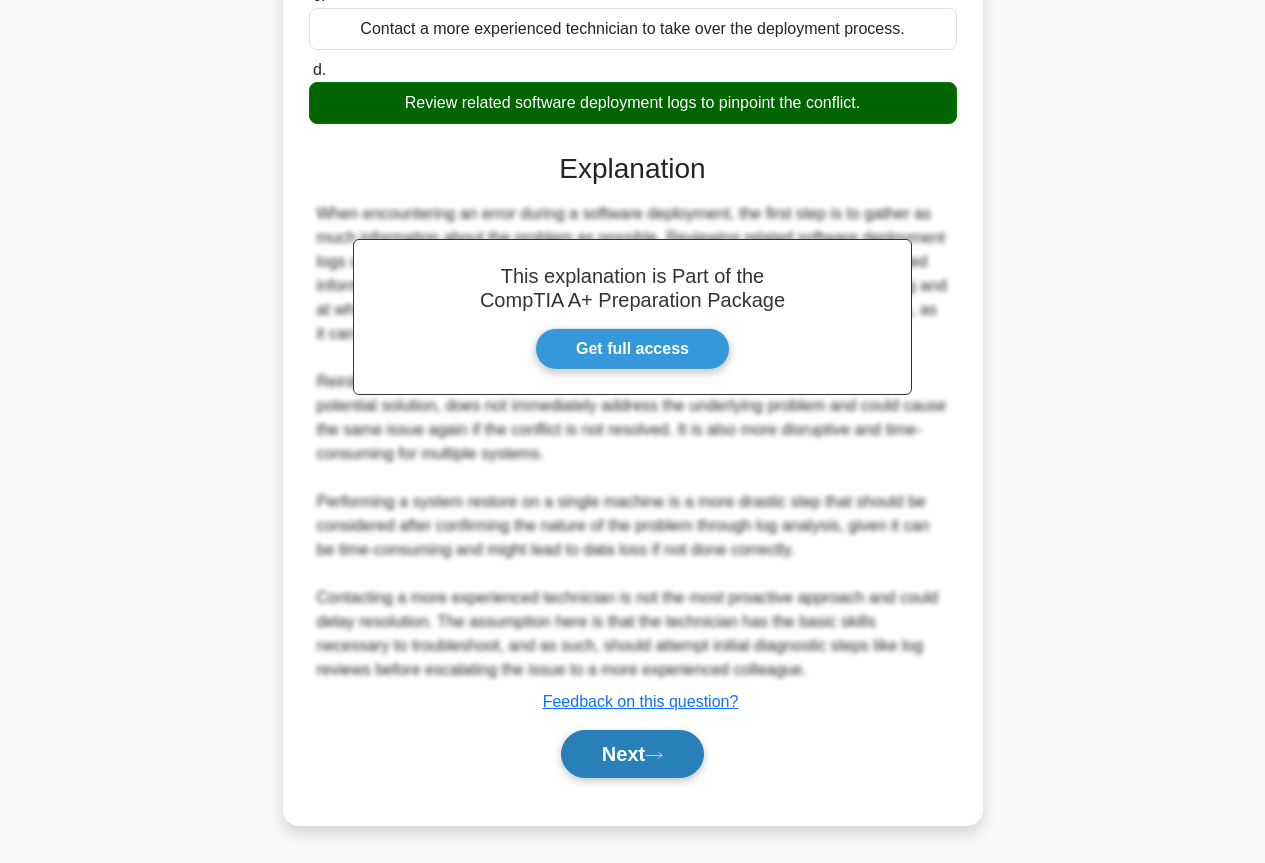 click on "Next" at bounding box center [632, 754] 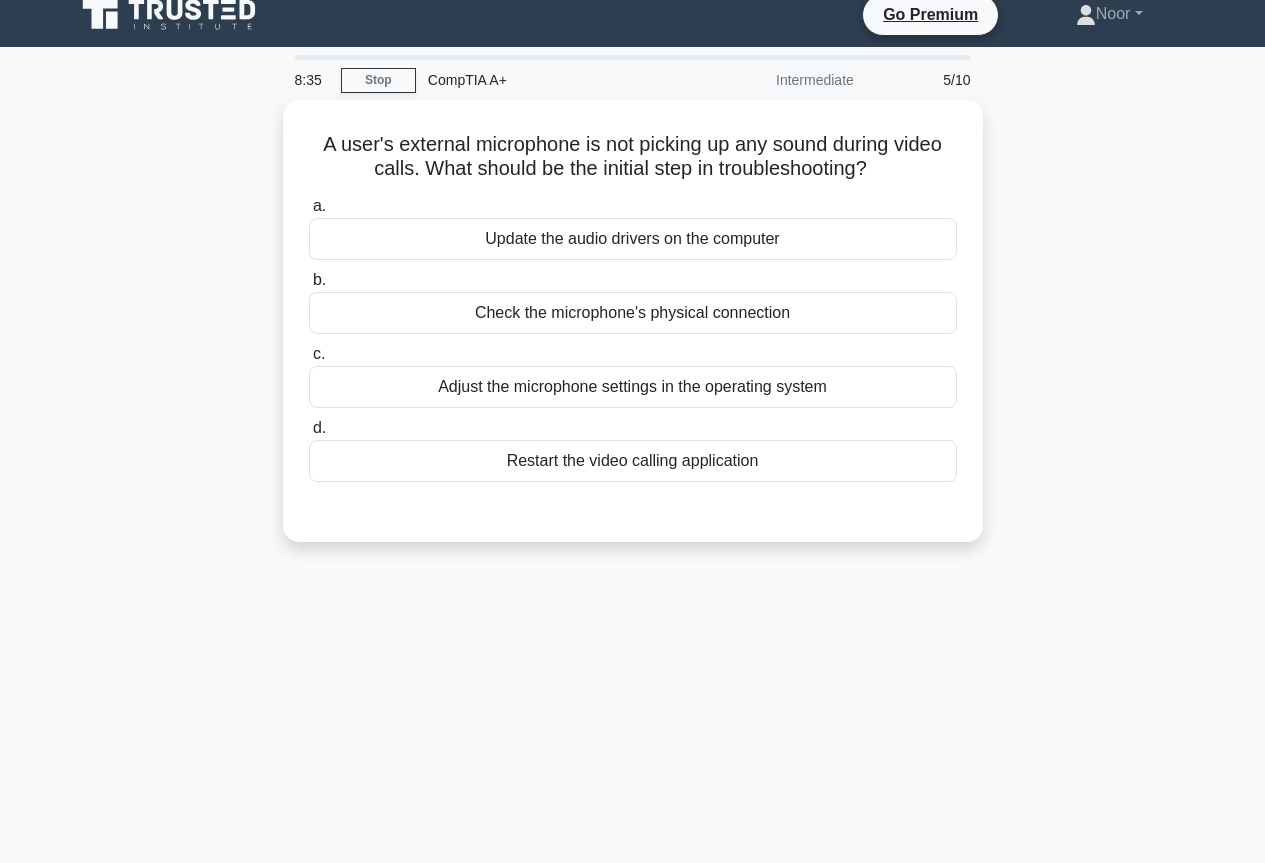 scroll, scrollTop: 0, scrollLeft: 0, axis: both 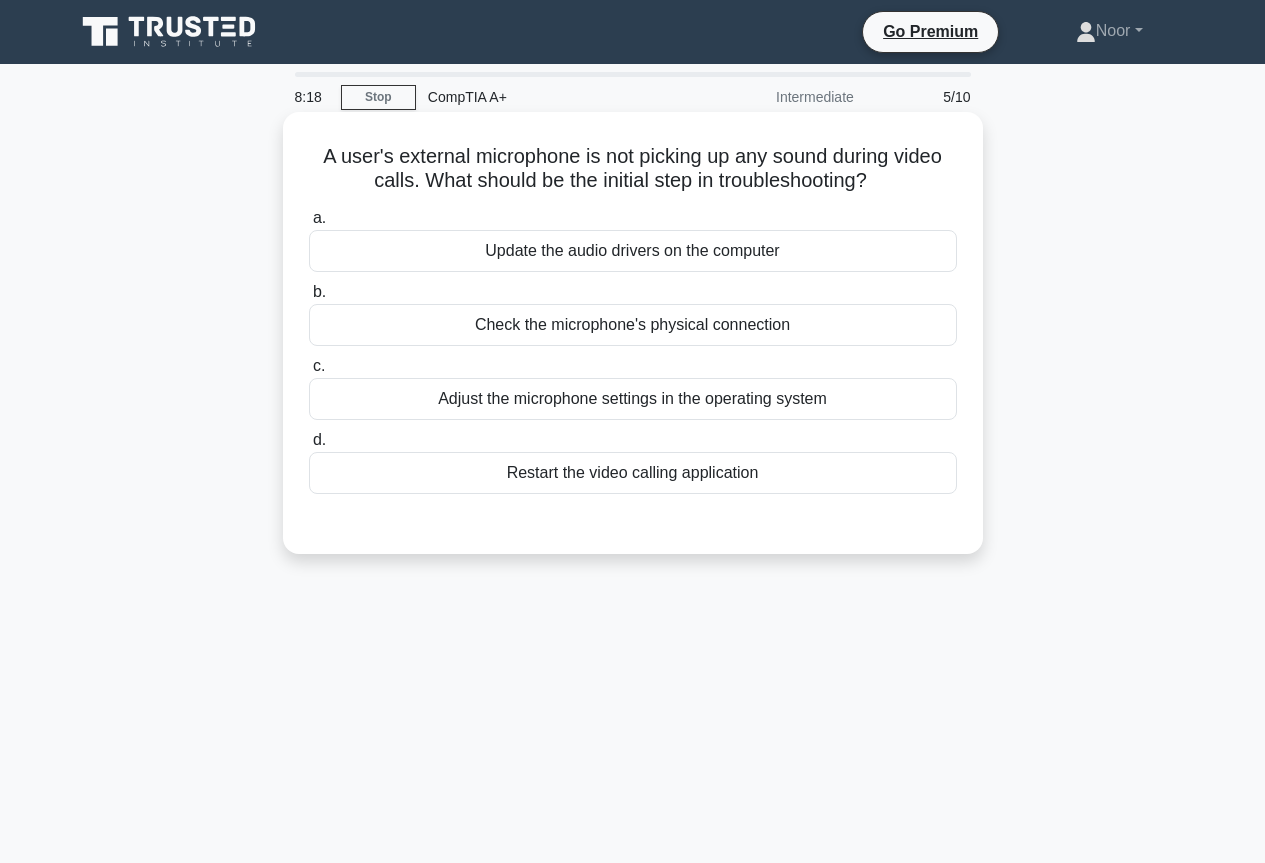 click on "Check the microphone's physical connection" at bounding box center (633, 325) 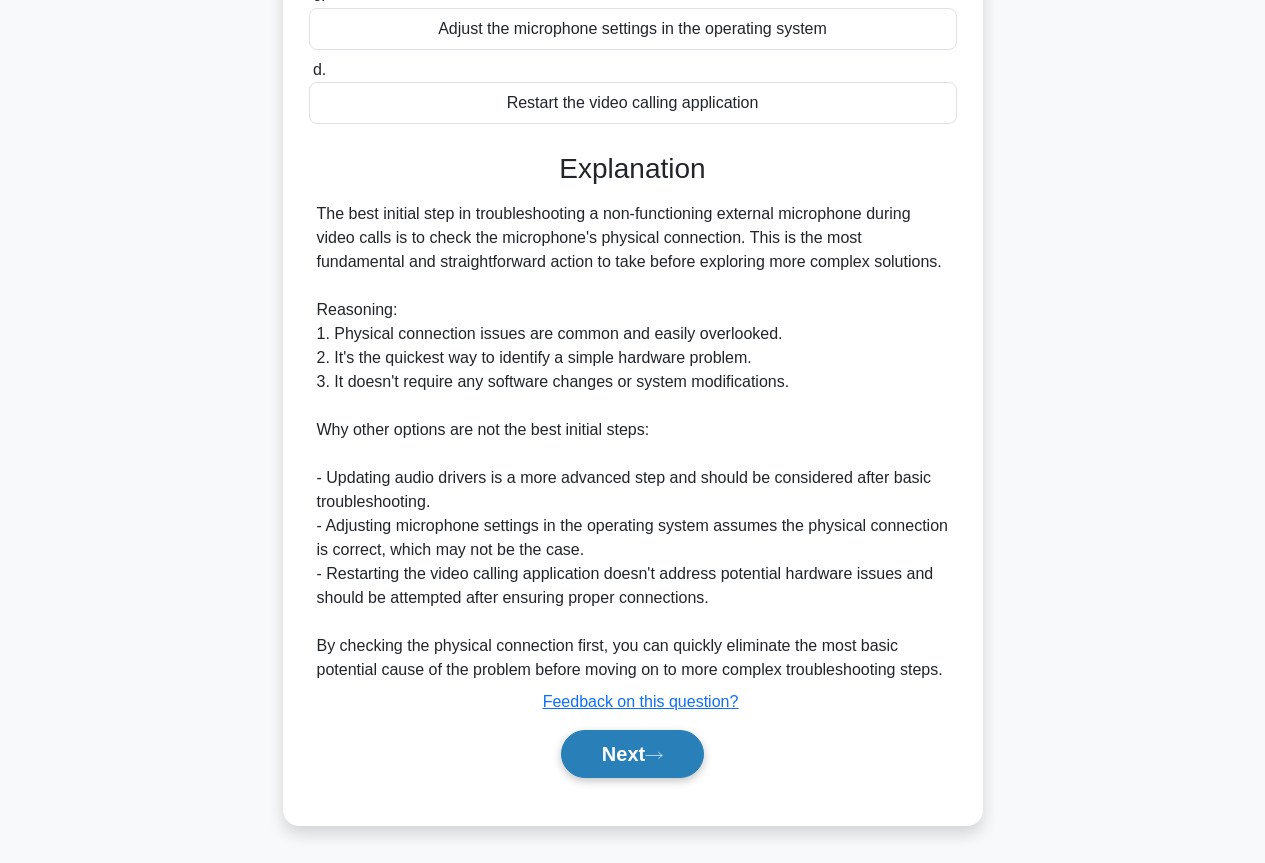 click on "Next" at bounding box center [632, 754] 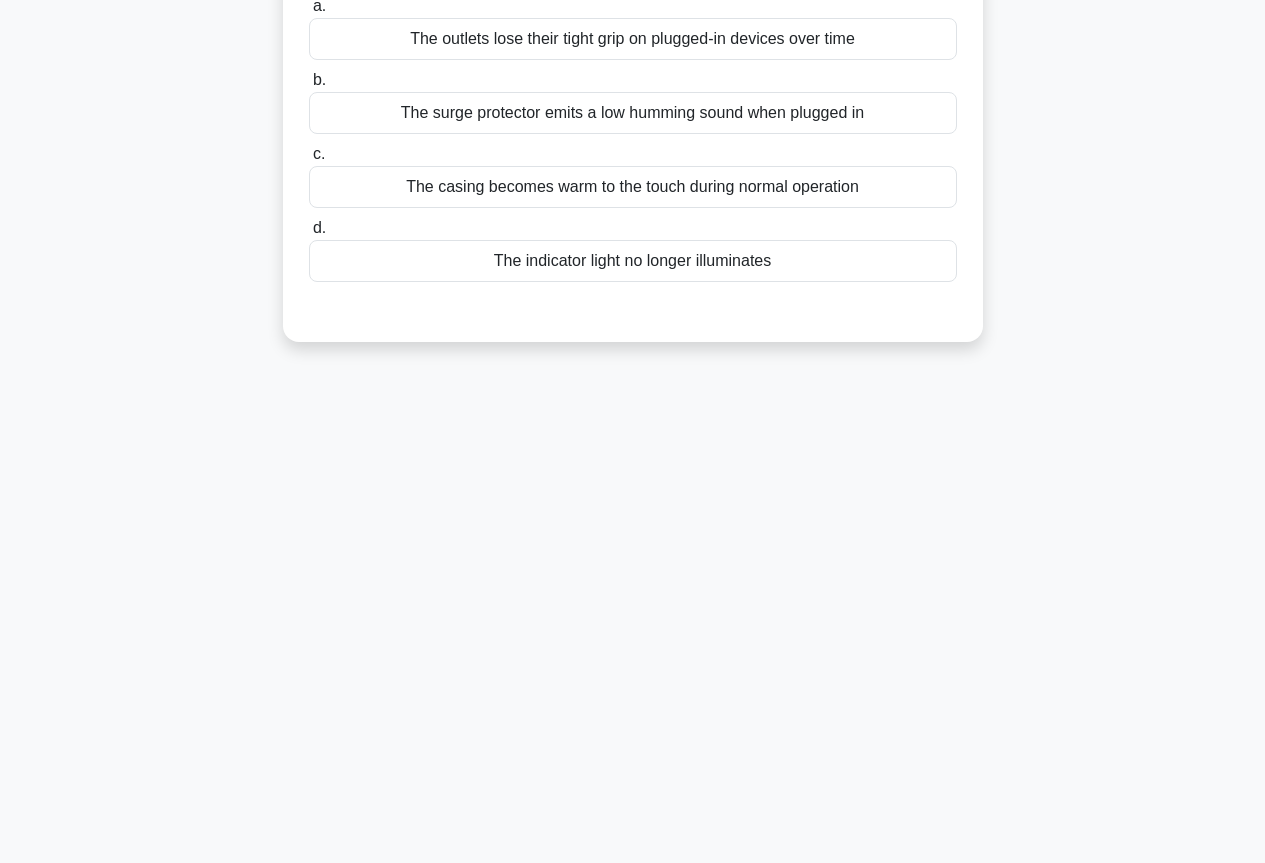 scroll, scrollTop: 17, scrollLeft: 0, axis: vertical 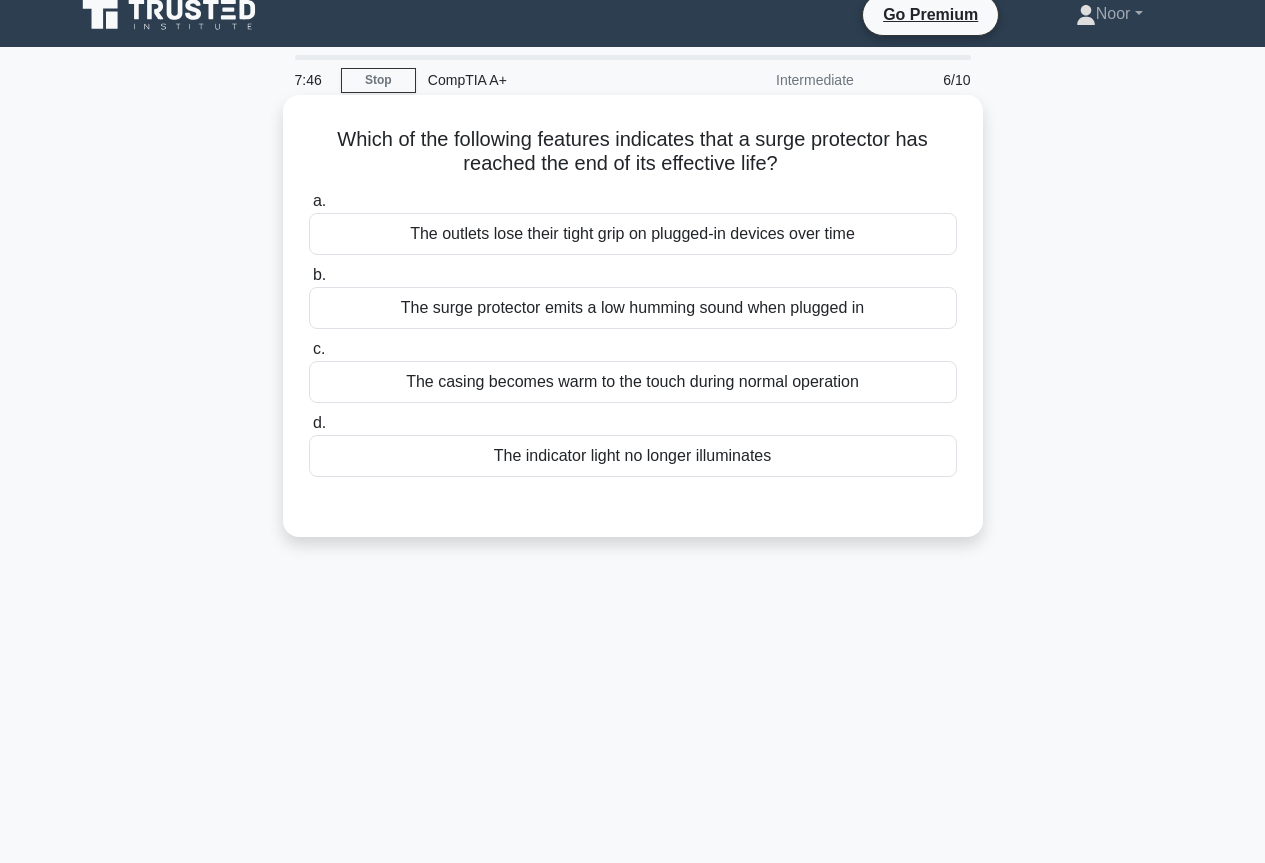click on "The surge protector emits a low humming sound when plugged in" at bounding box center (633, 308) 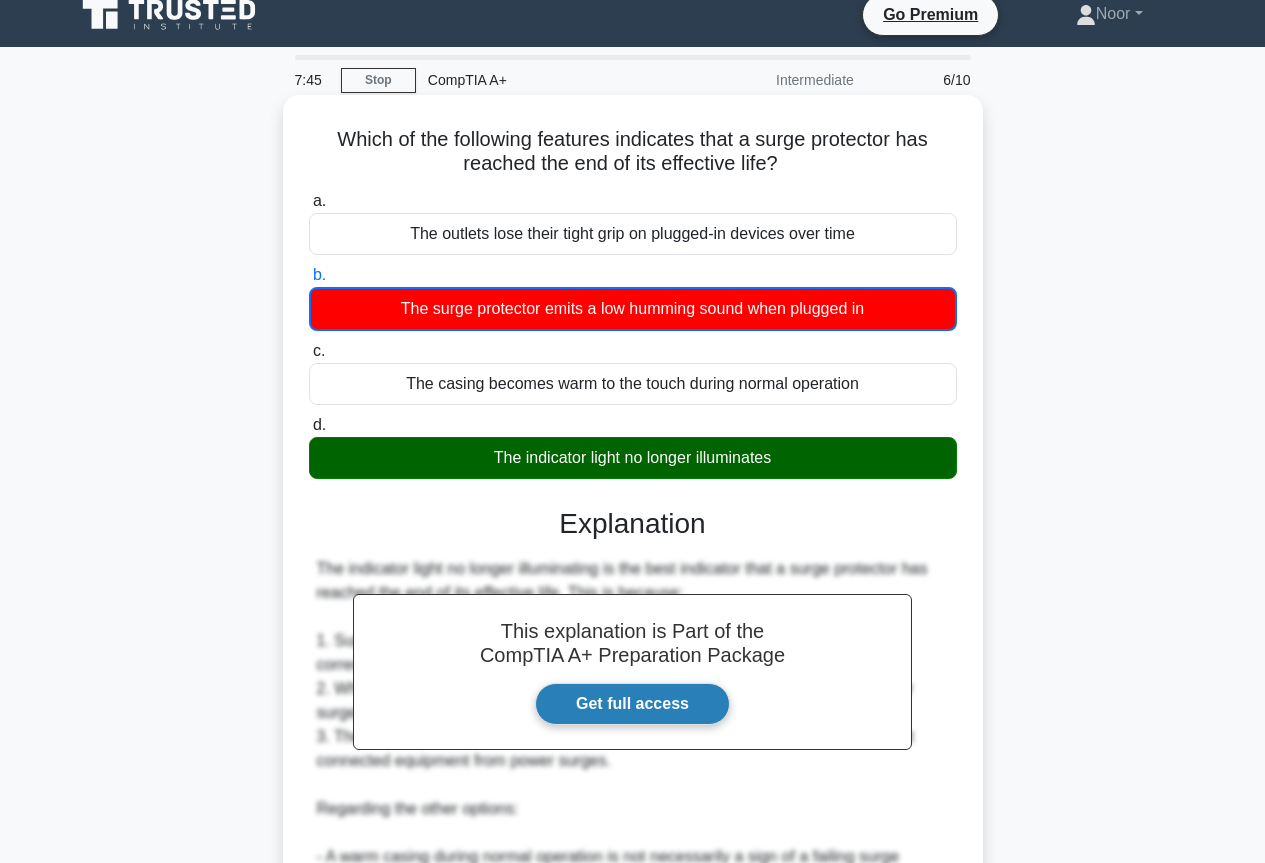 scroll, scrollTop: 417, scrollLeft: 0, axis: vertical 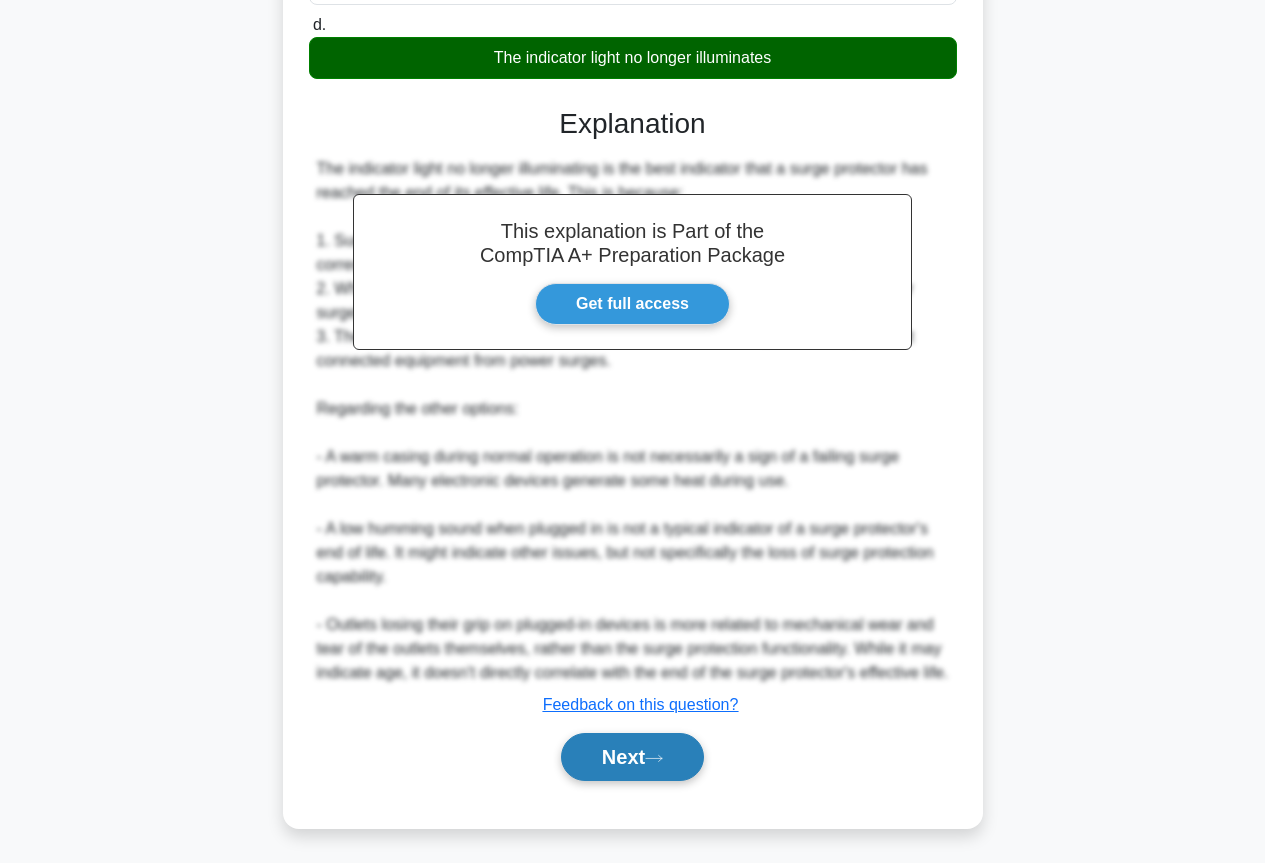click on "Next" at bounding box center [632, 757] 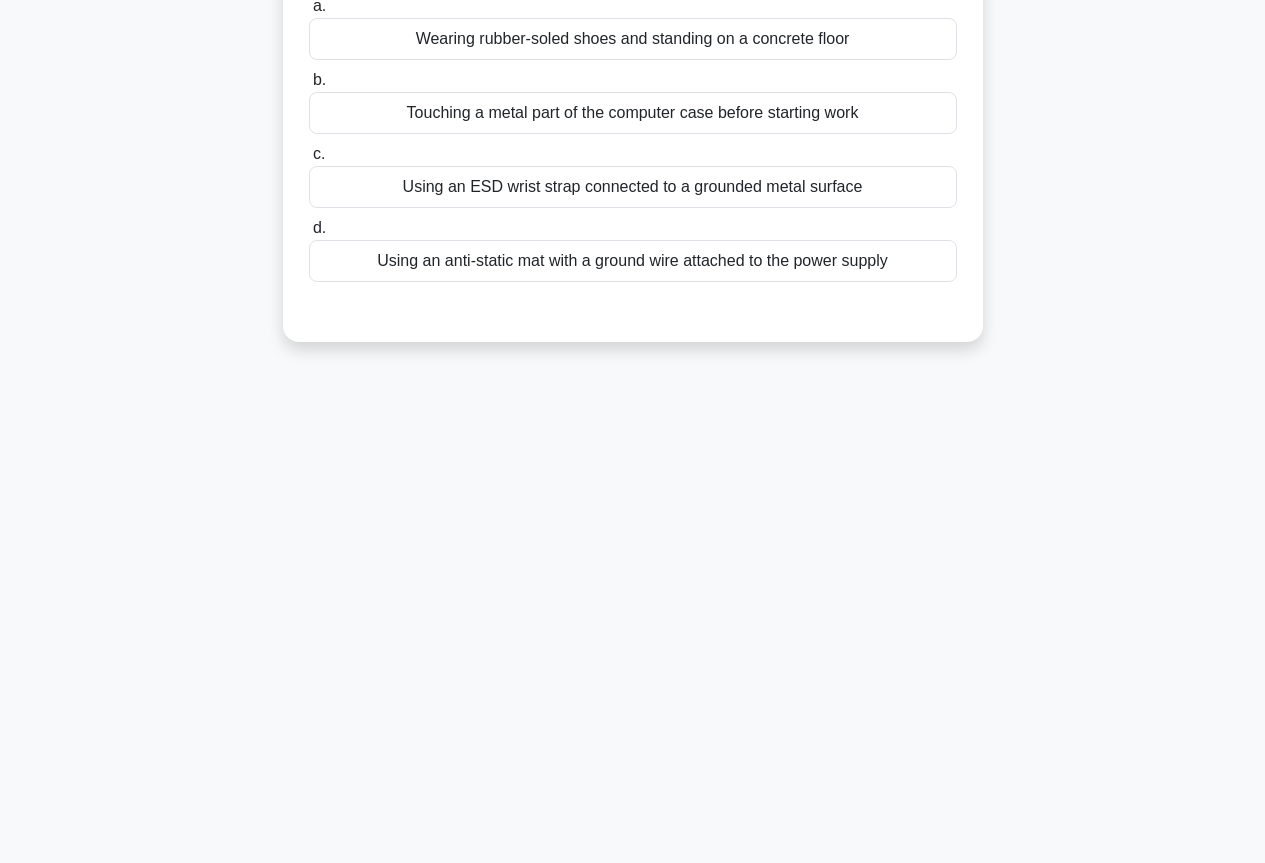scroll, scrollTop: 0, scrollLeft: 0, axis: both 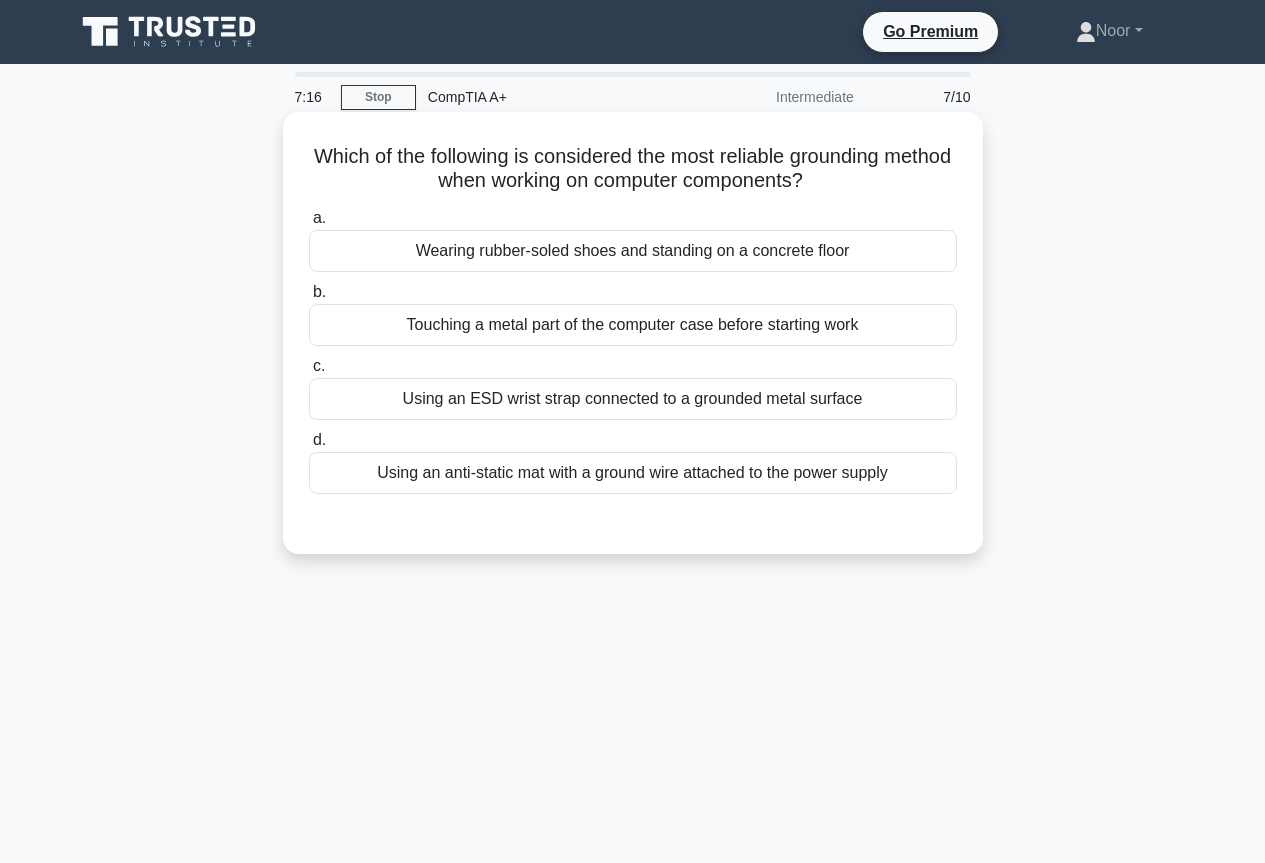 click on "Using an anti-static mat with a ground wire attached to the power supply" at bounding box center [633, 473] 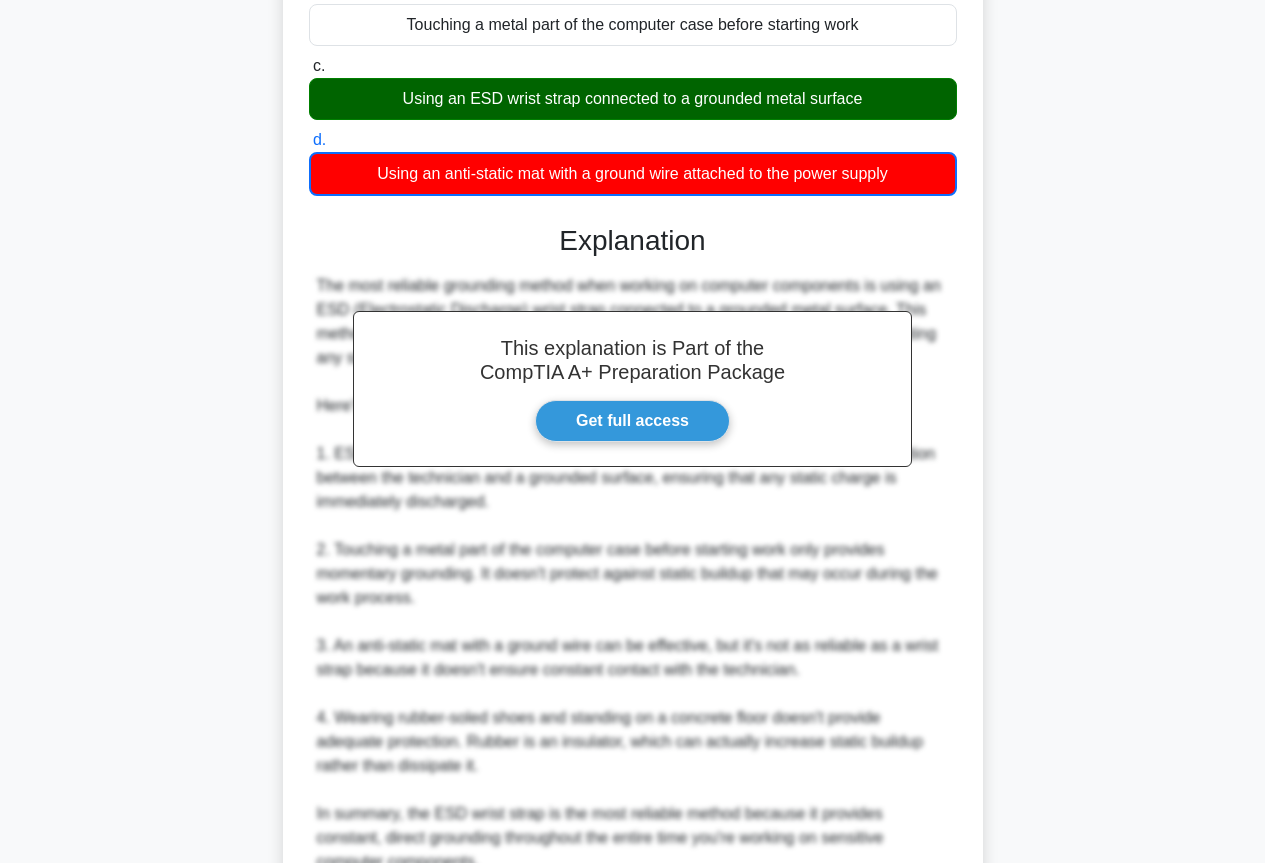 scroll, scrollTop: 493, scrollLeft: 0, axis: vertical 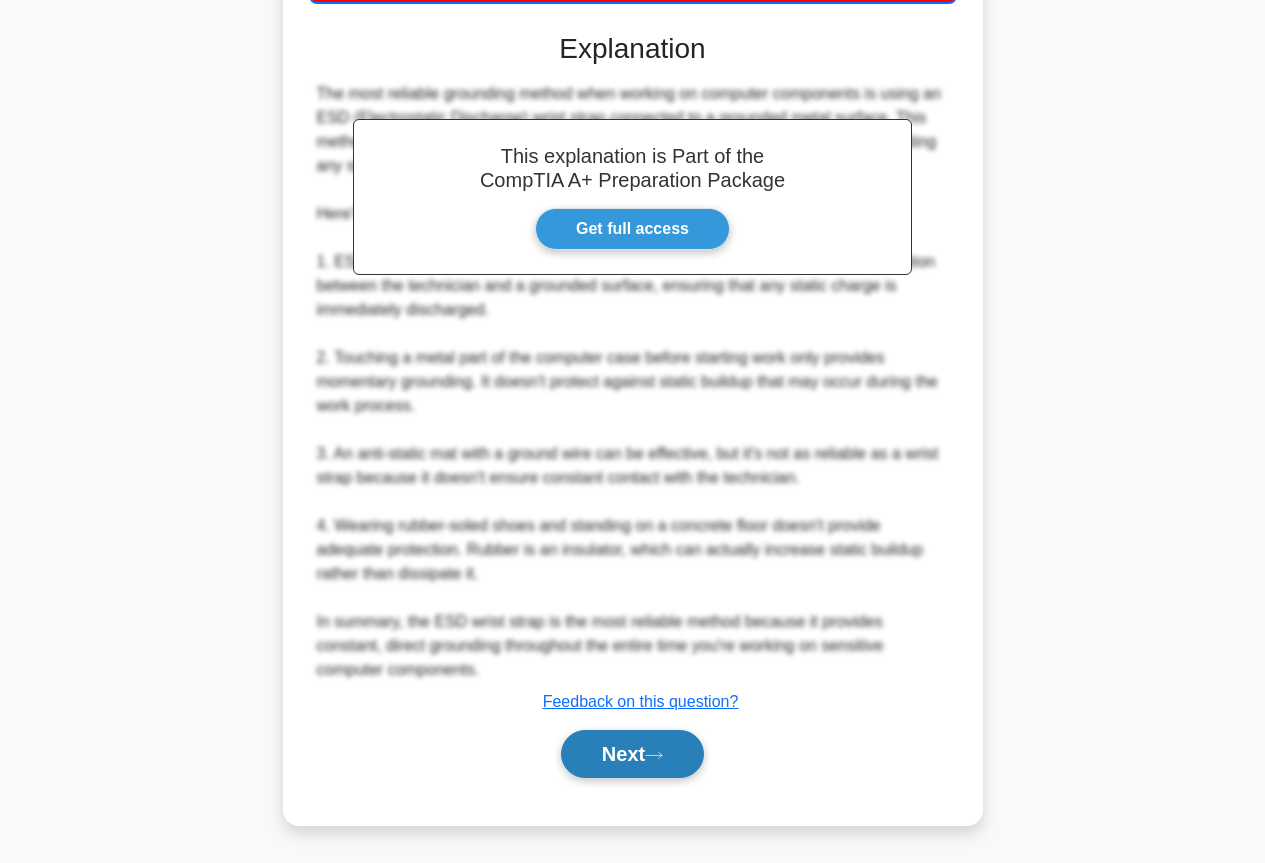 click on "Next" at bounding box center [632, 754] 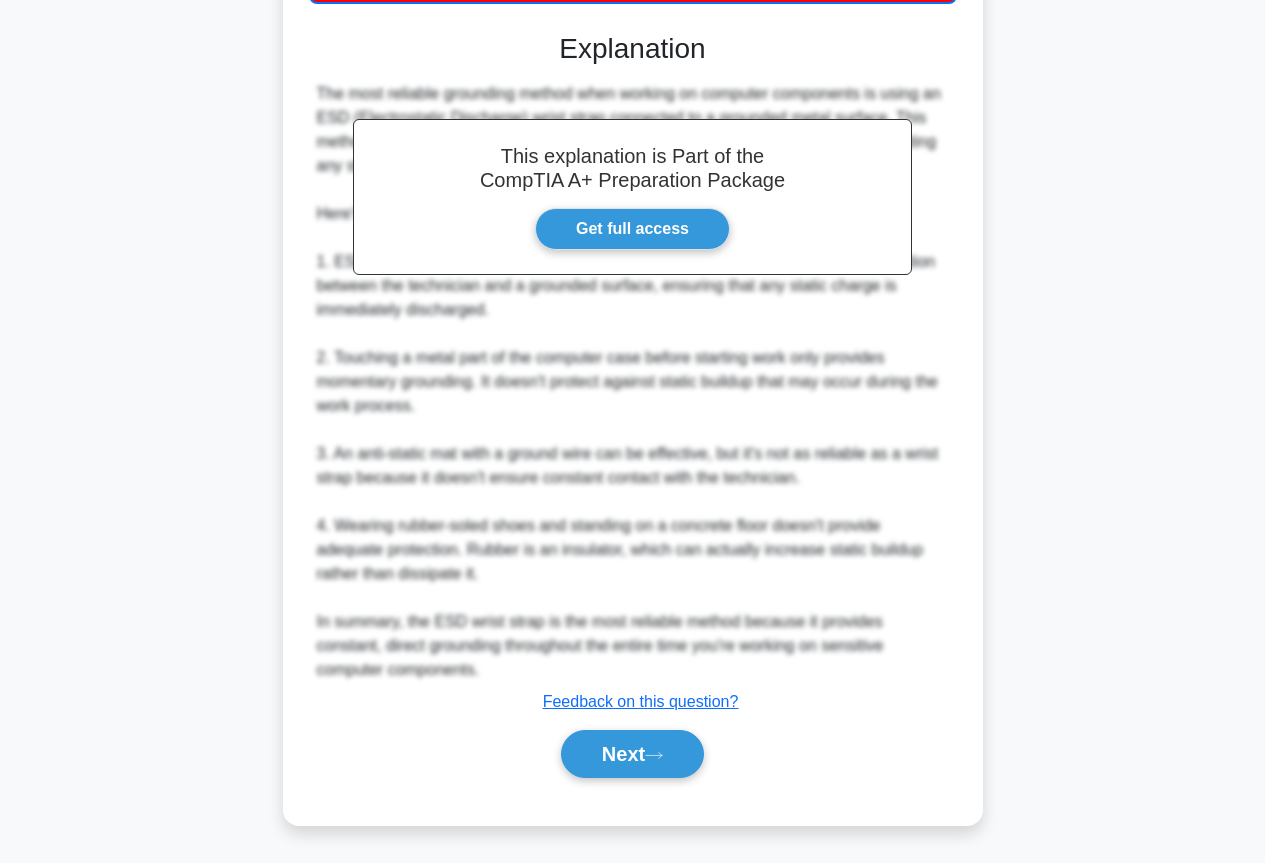 scroll, scrollTop: 0, scrollLeft: 0, axis: both 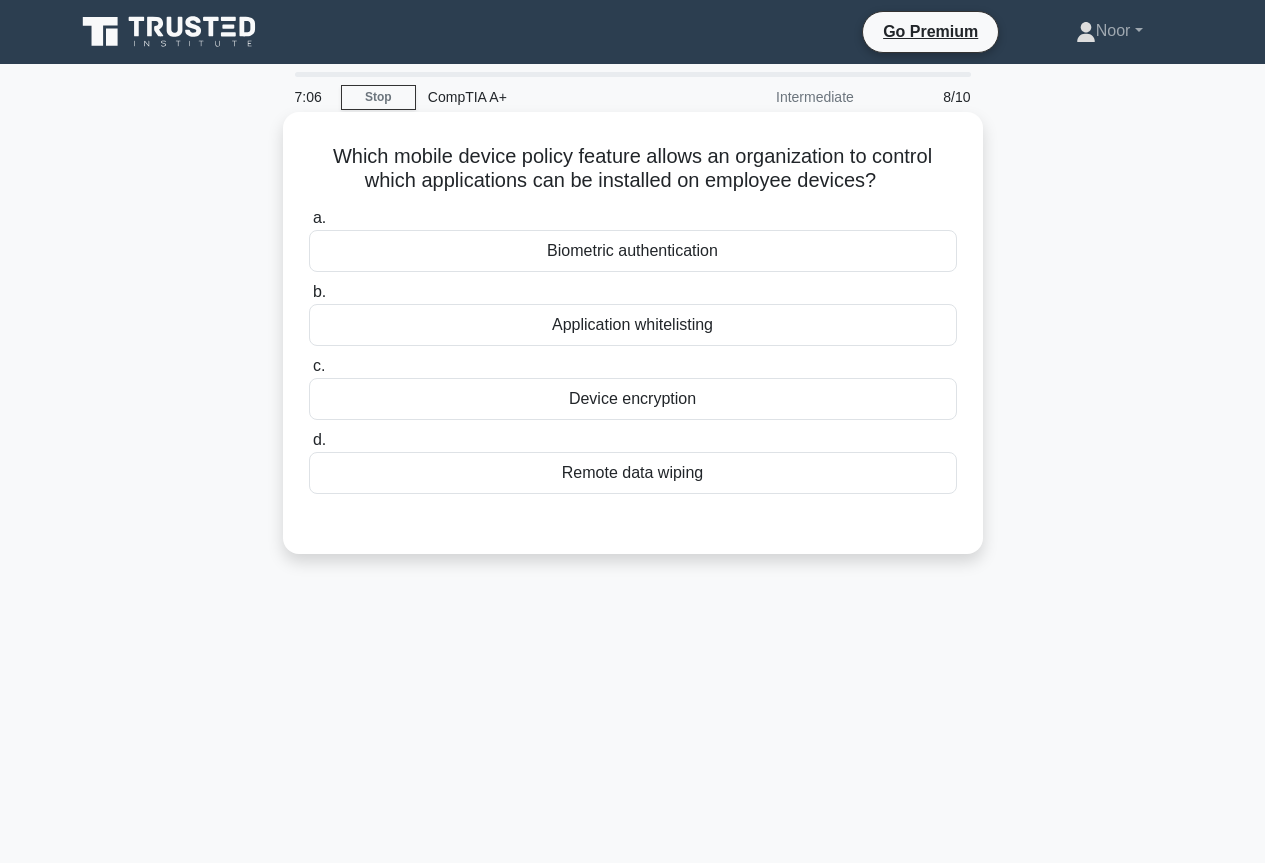 click on "Biometric authentication" at bounding box center [633, 251] 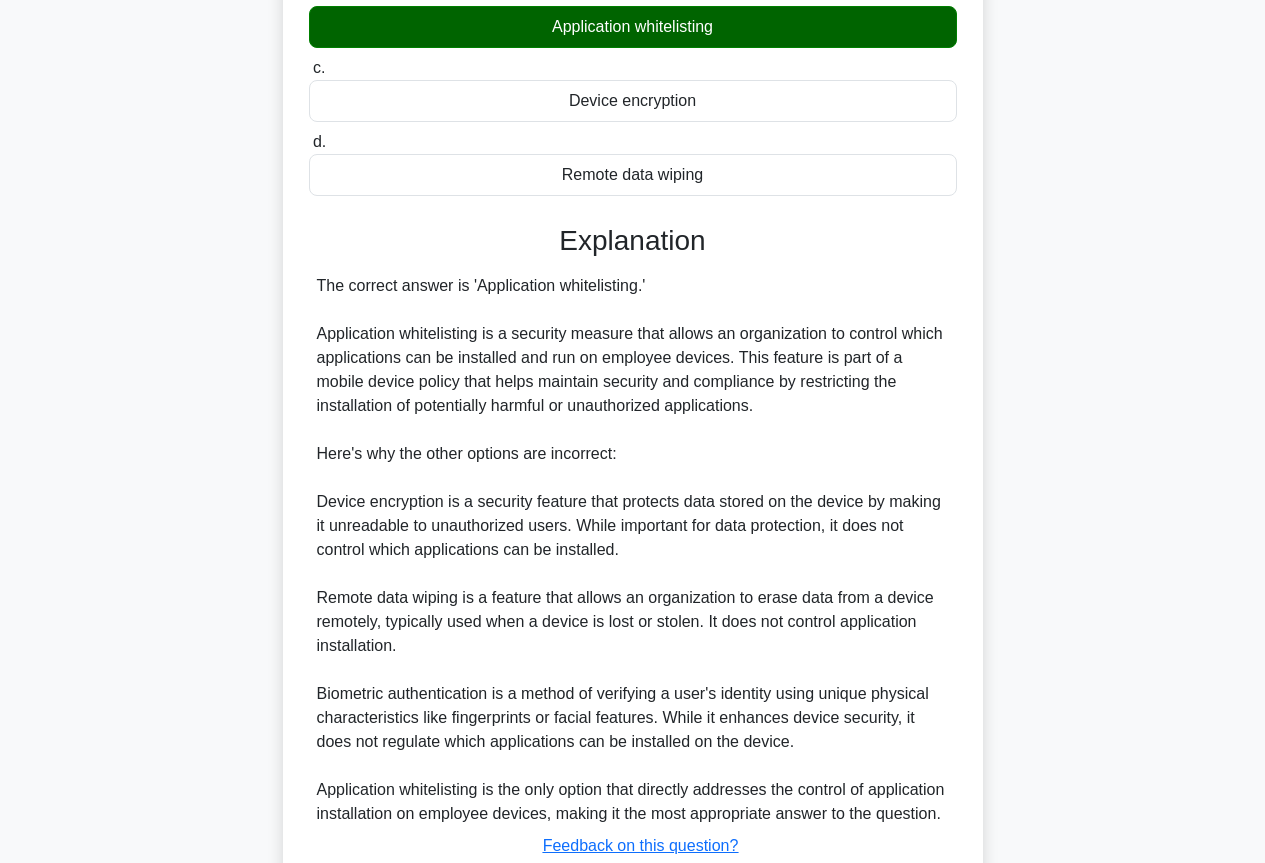 scroll, scrollTop: 469, scrollLeft: 0, axis: vertical 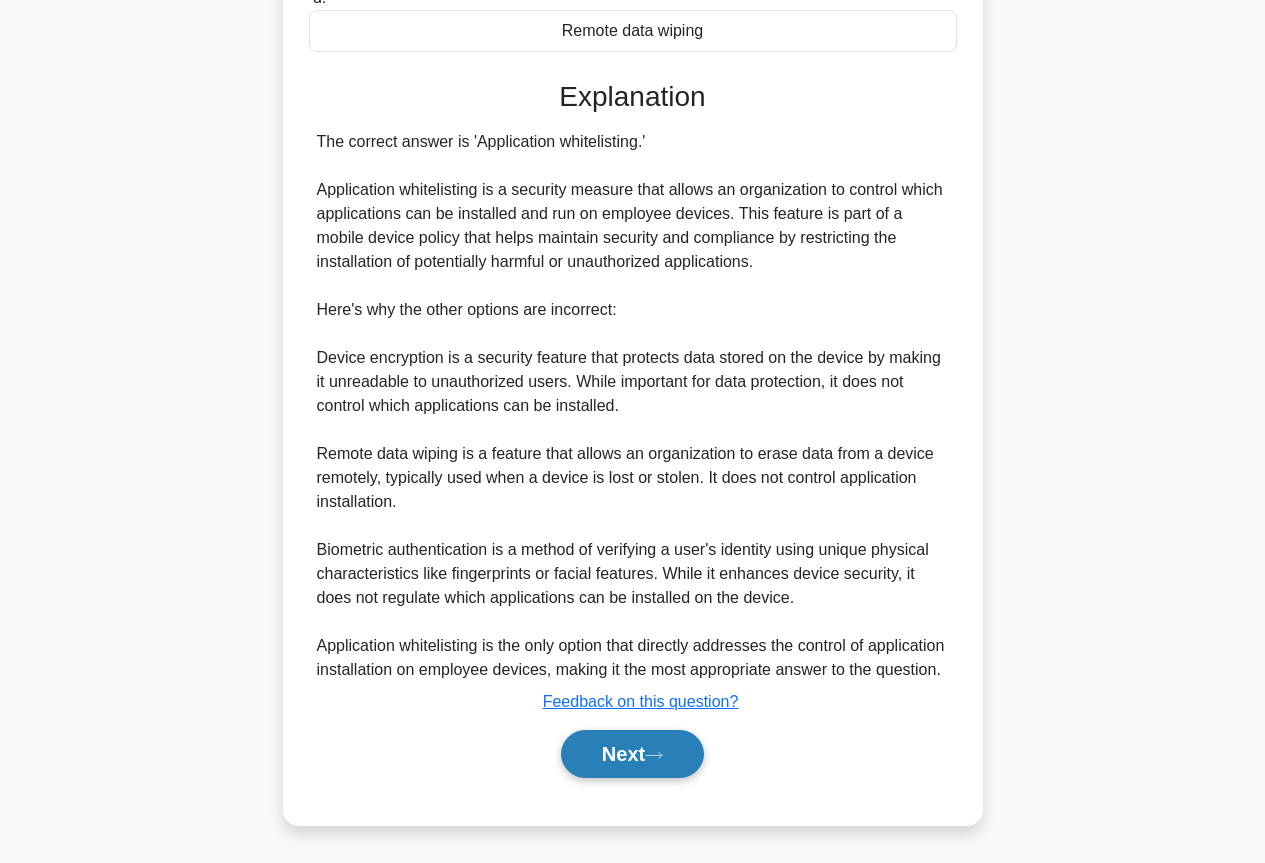 click on "Next" at bounding box center (632, 754) 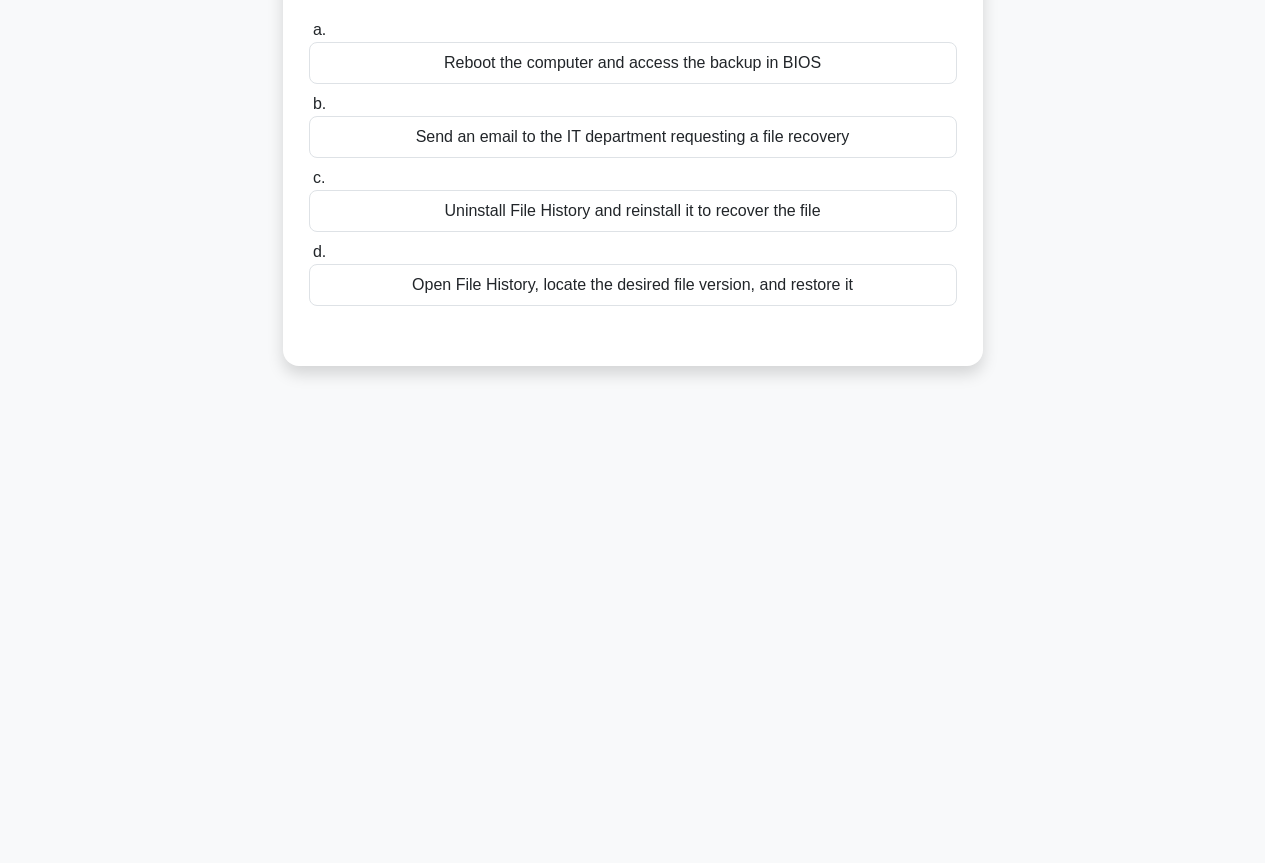 scroll, scrollTop: 17, scrollLeft: 0, axis: vertical 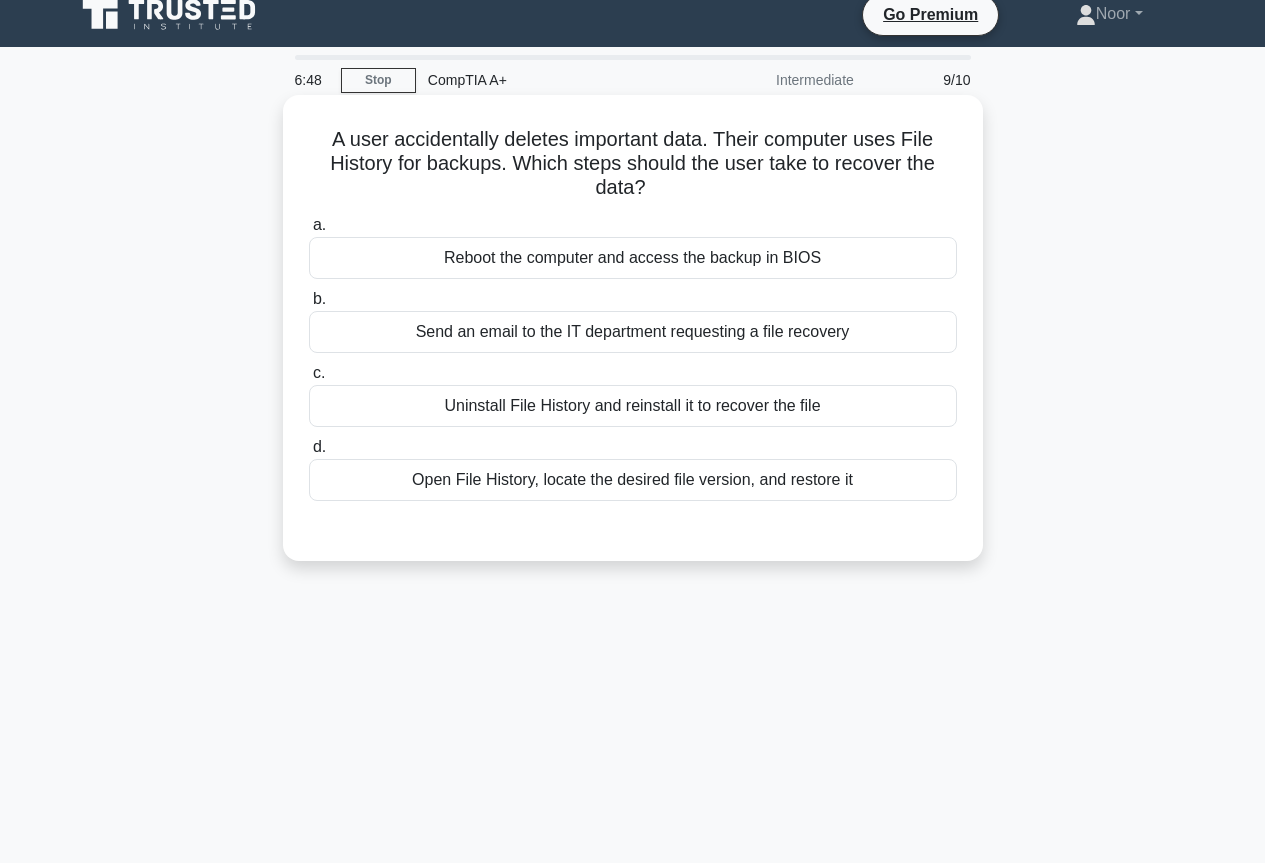 click on "Open File History, locate the desired file version, and restore it" at bounding box center [633, 480] 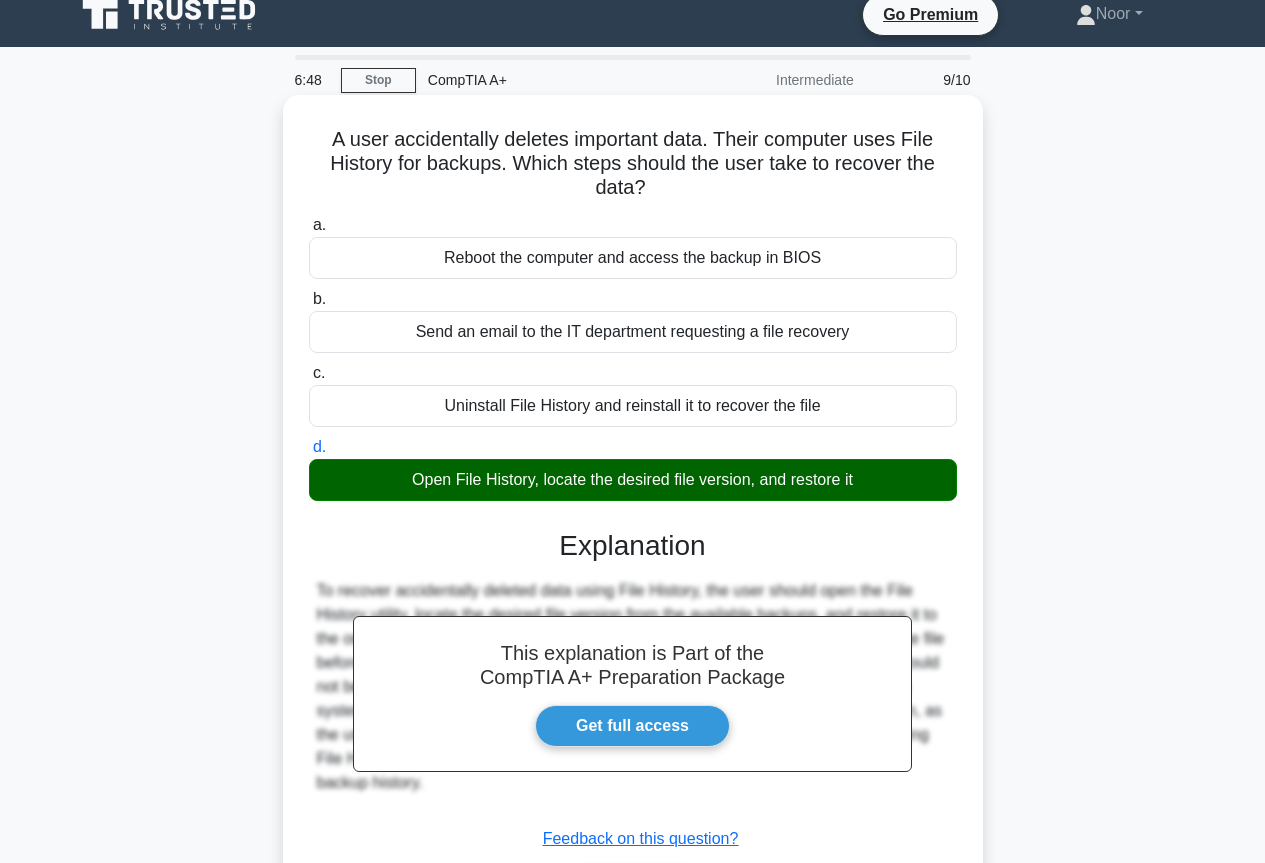 scroll, scrollTop: 217, scrollLeft: 0, axis: vertical 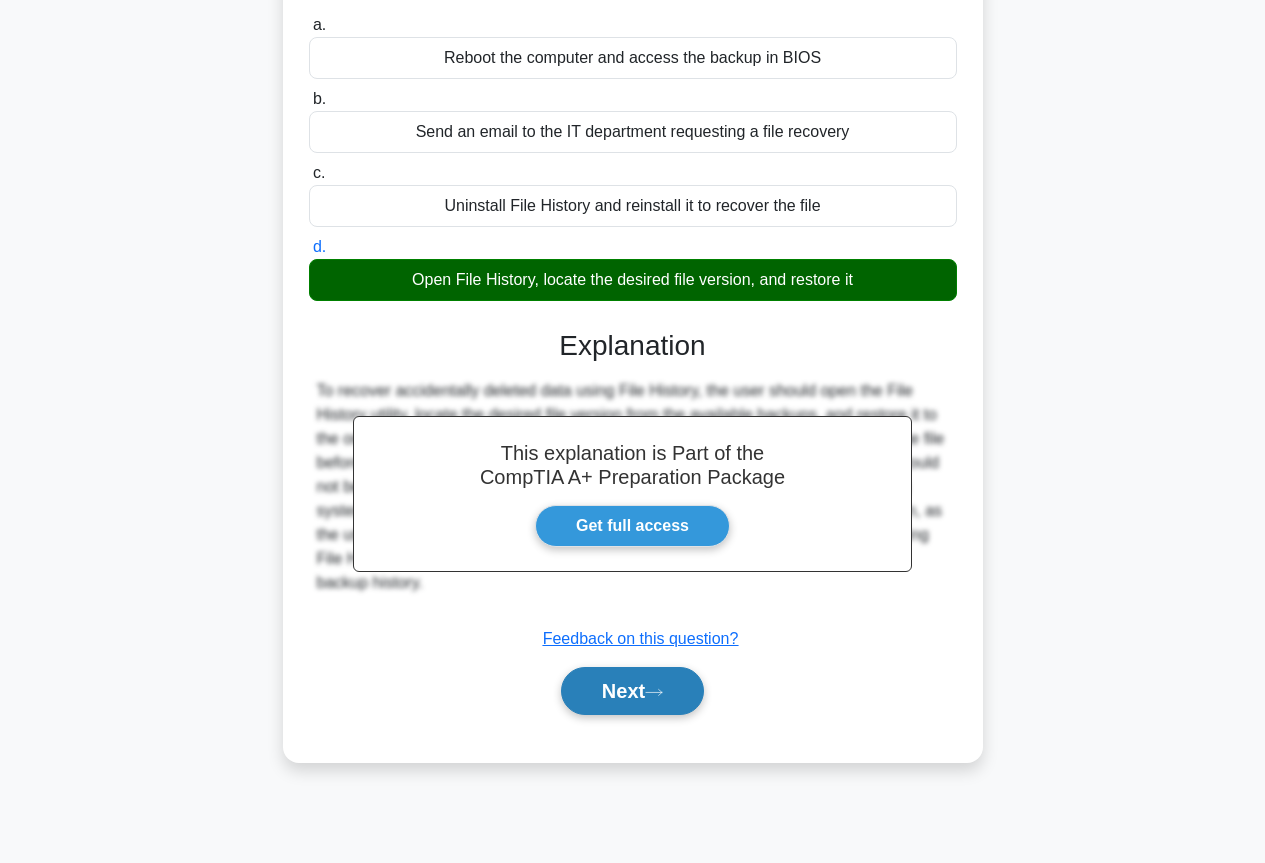click 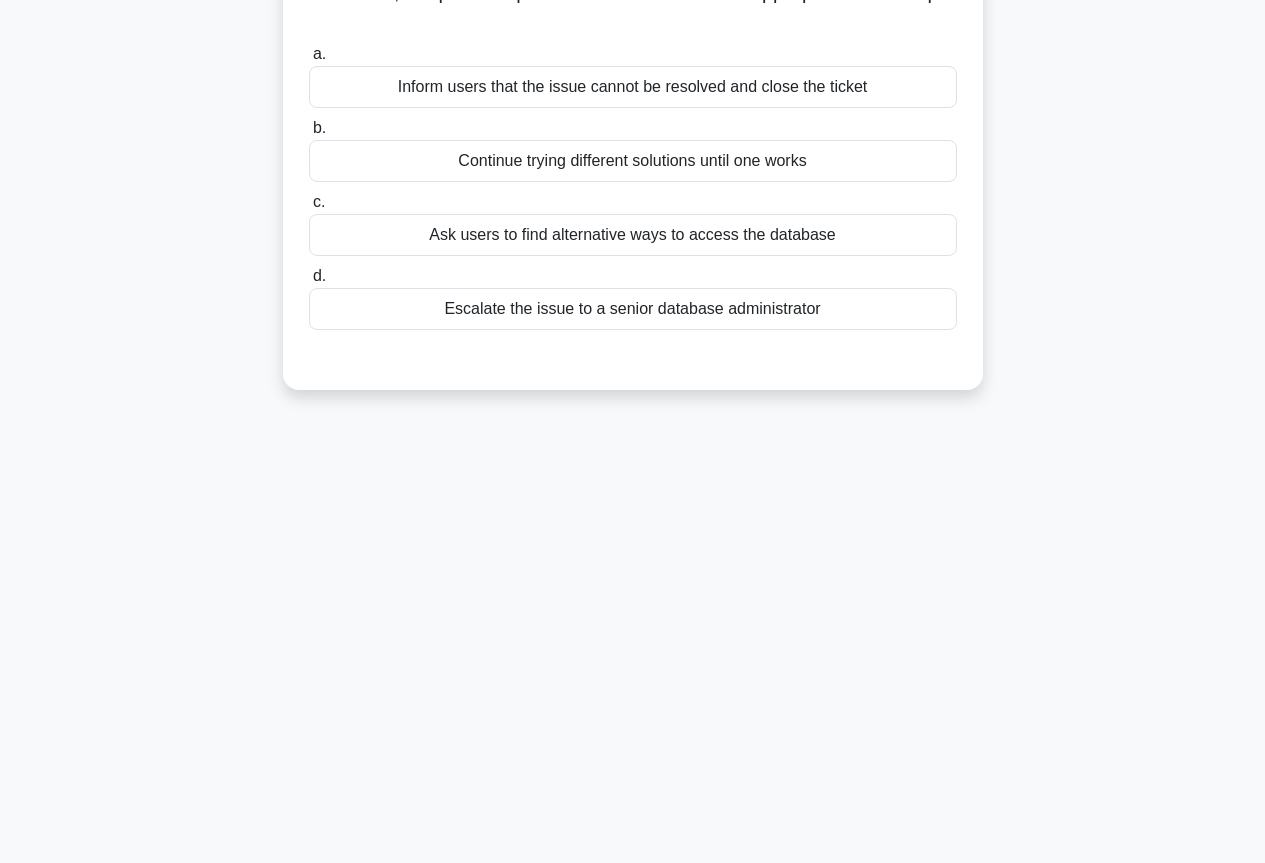 scroll, scrollTop: 0, scrollLeft: 0, axis: both 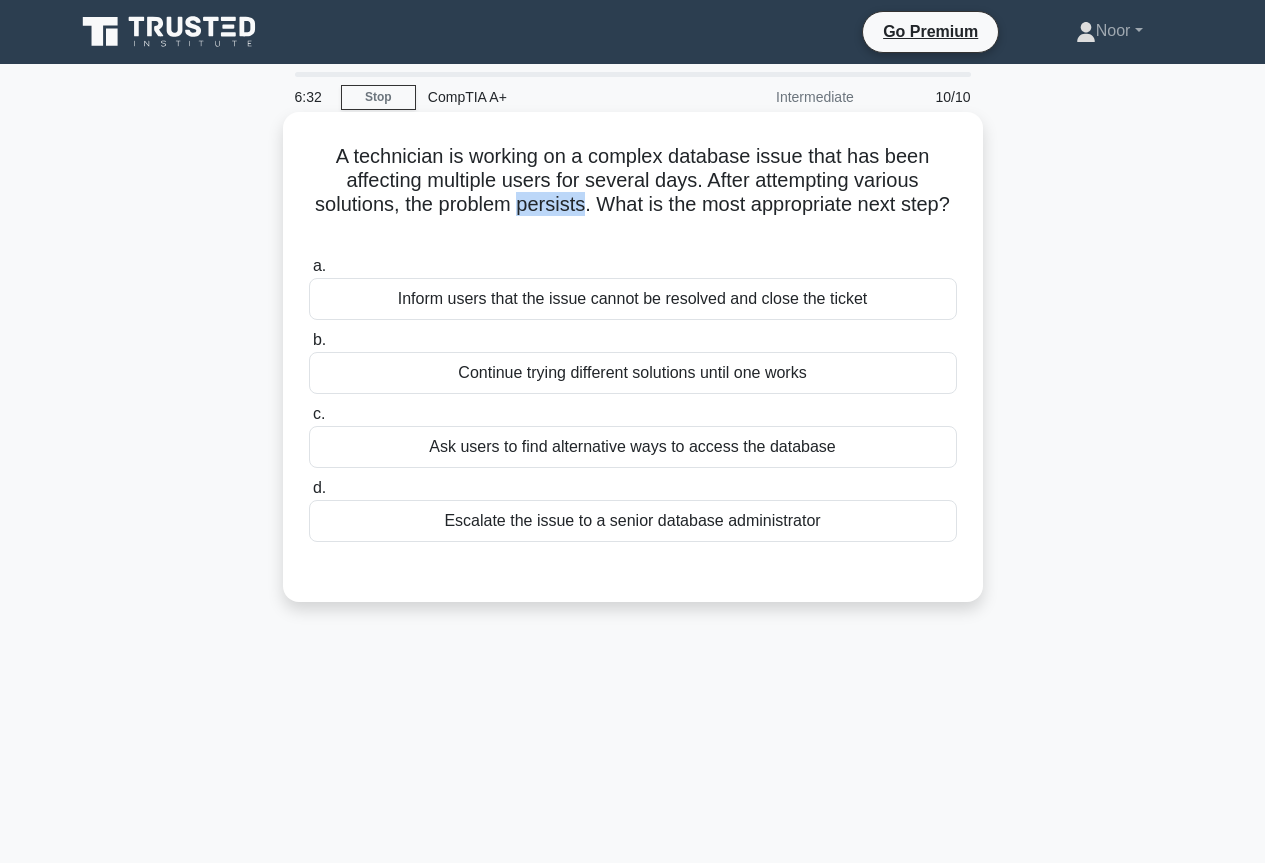 drag, startPoint x: 549, startPoint y: 209, endPoint x: 610, endPoint y: 210, distance: 61.008198 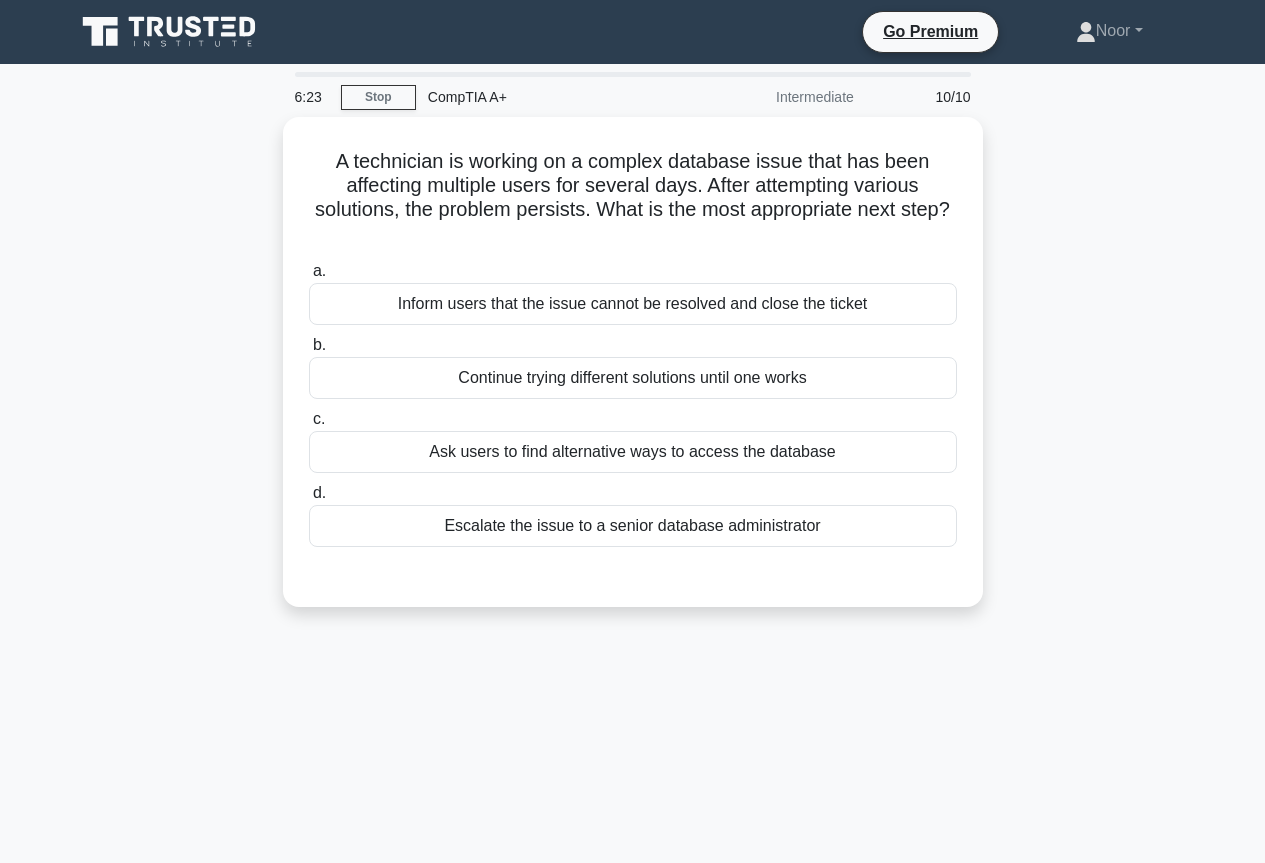 click on "A technician is working on a complex database issue that has been affecting multiple users for several days. After attempting various solutions, the problem persists. What is the most appropriate next step?
.spinner_0XTQ{transform-origin:center;animation:spinner_y6GP .75s linear infinite}@keyframes spinner_y6GP{100%{transform:rotate(360deg)}}
a.
b." at bounding box center [633, 374] 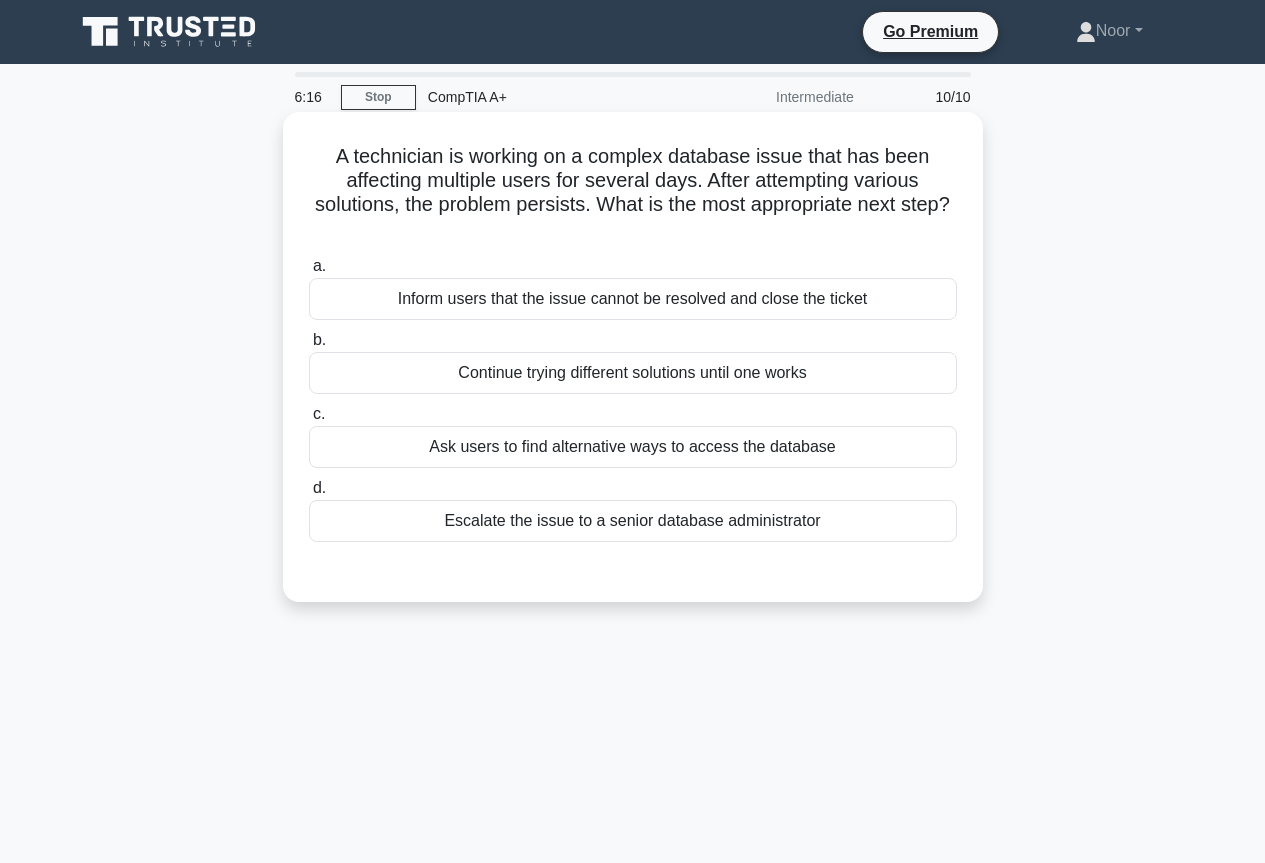 click on "Escalate the issue to a senior database administrator" at bounding box center [633, 521] 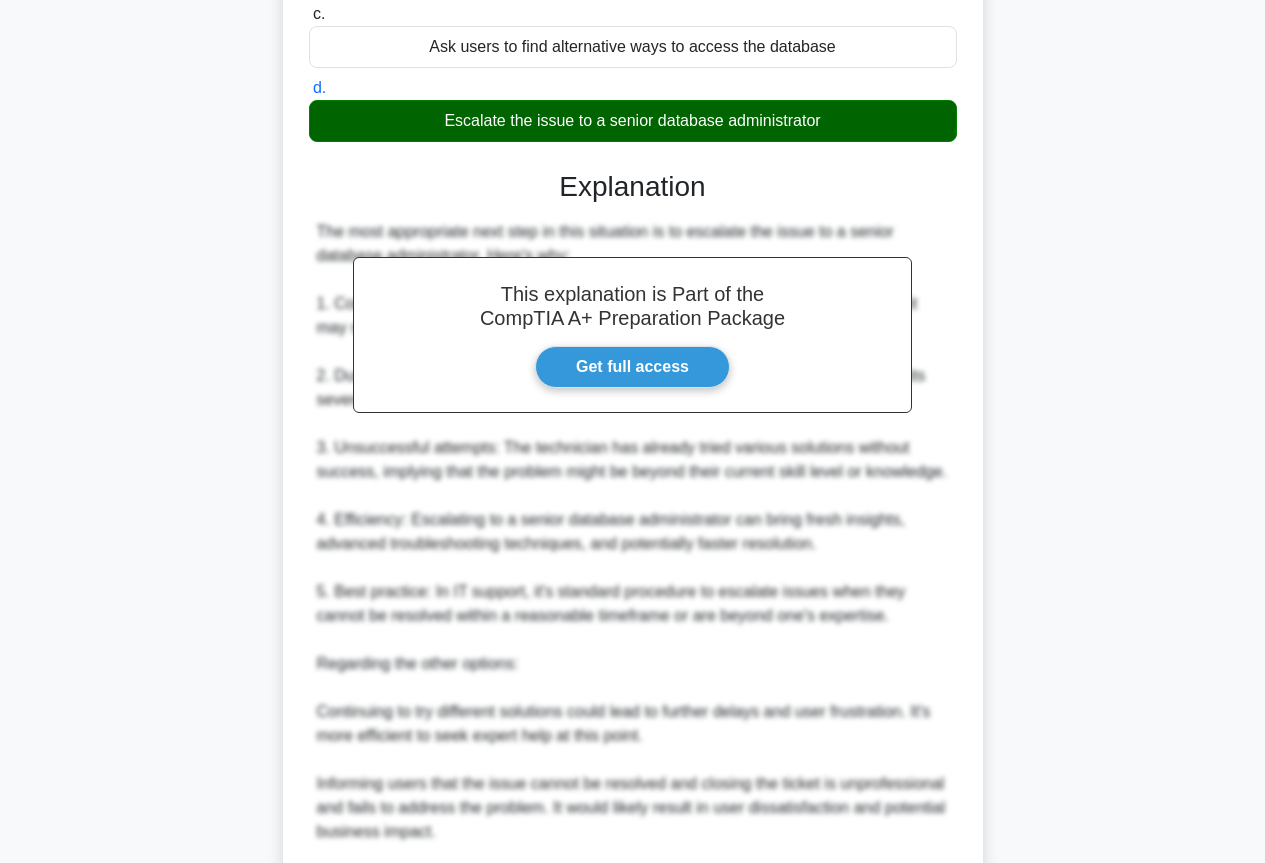 scroll, scrollTop: 755, scrollLeft: 0, axis: vertical 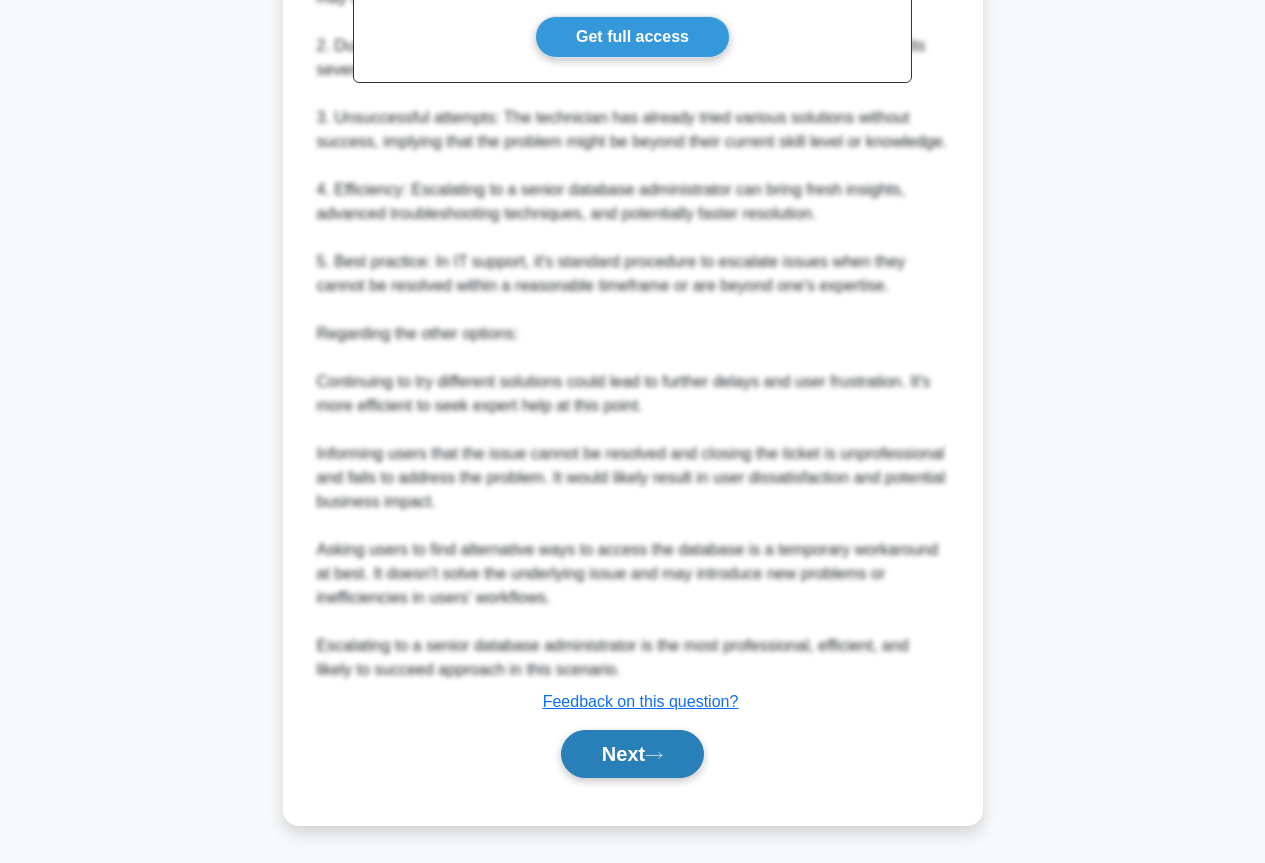 click on "Next" at bounding box center (632, 754) 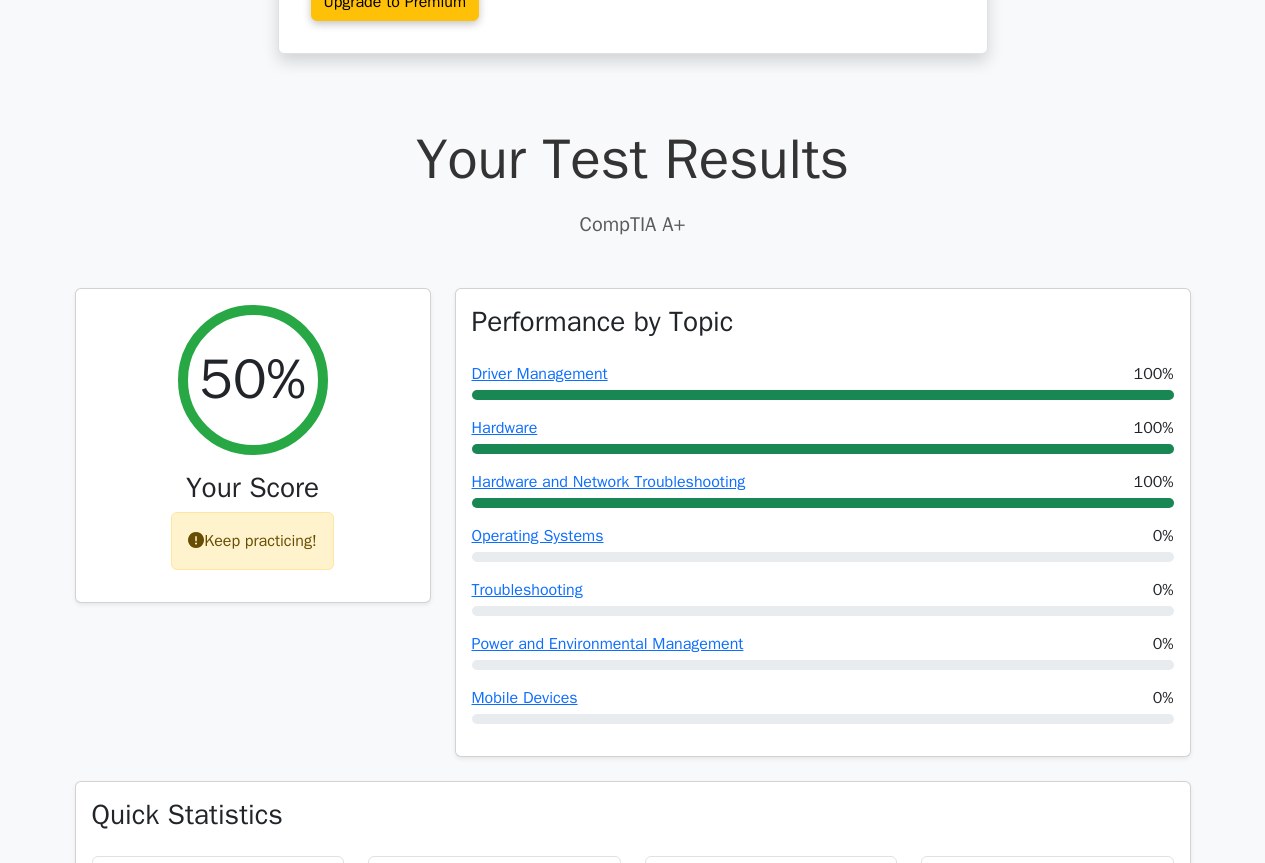 scroll, scrollTop: 400, scrollLeft: 0, axis: vertical 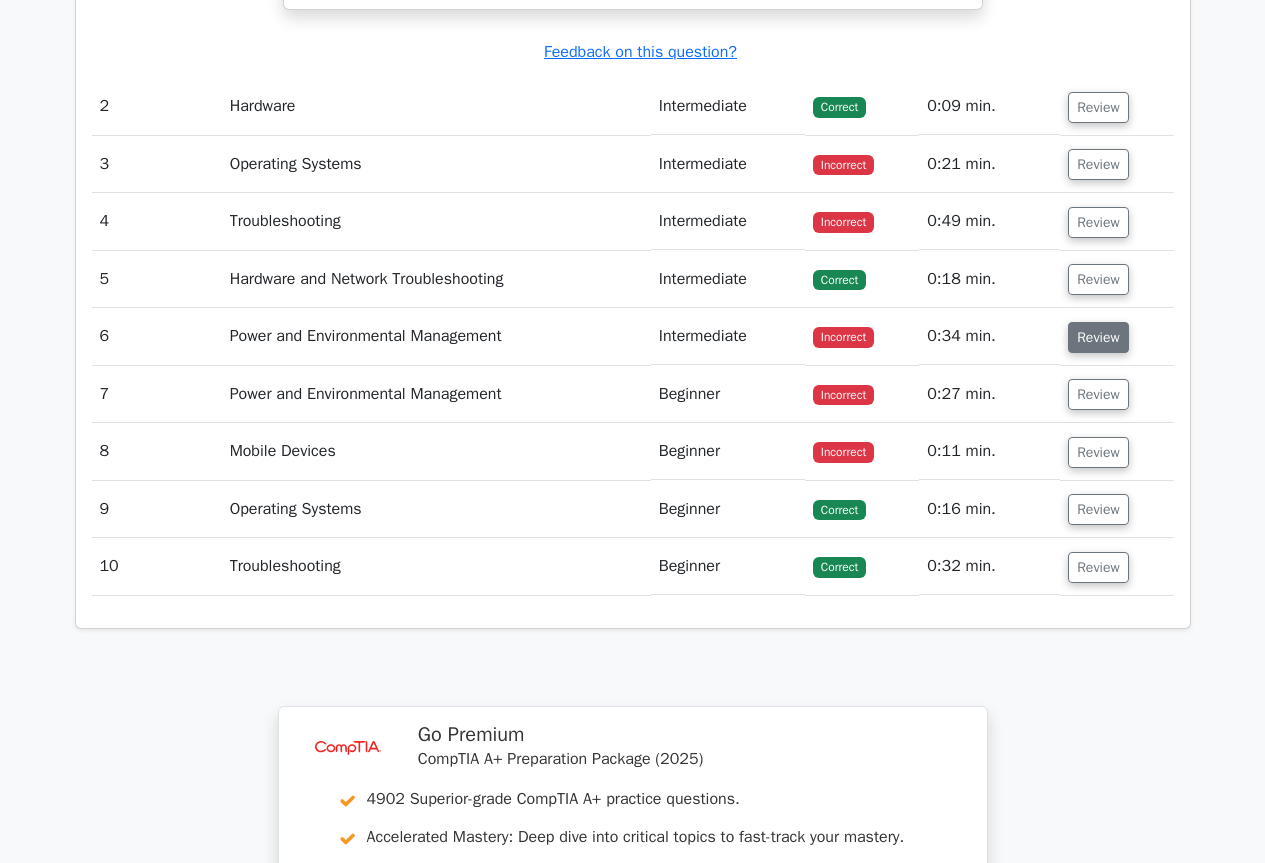 click on "Review" at bounding box center [1098, 337] 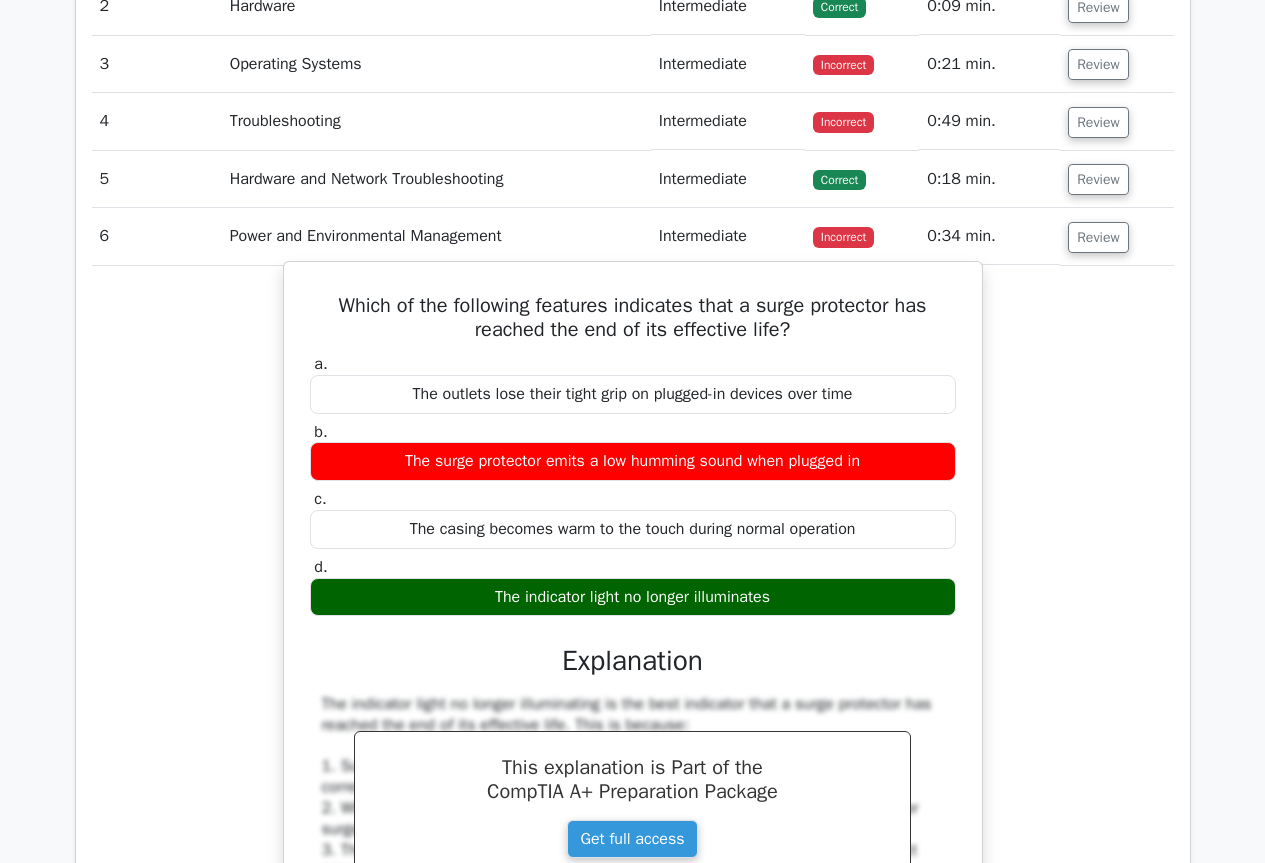scroll, scrollTop: 2000, scrollLeft: 0, axis: vertical 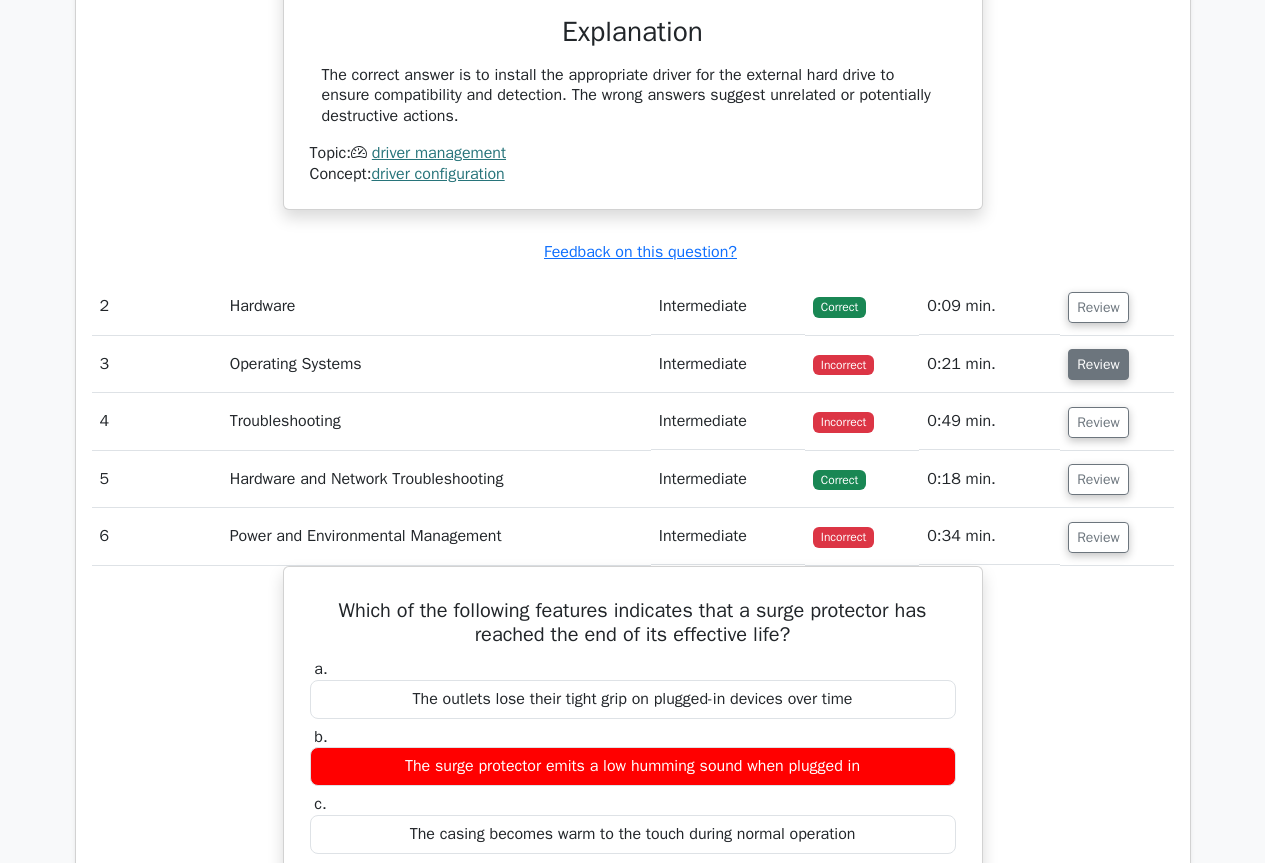 click on "Review" at bounding box center (1098, 364) 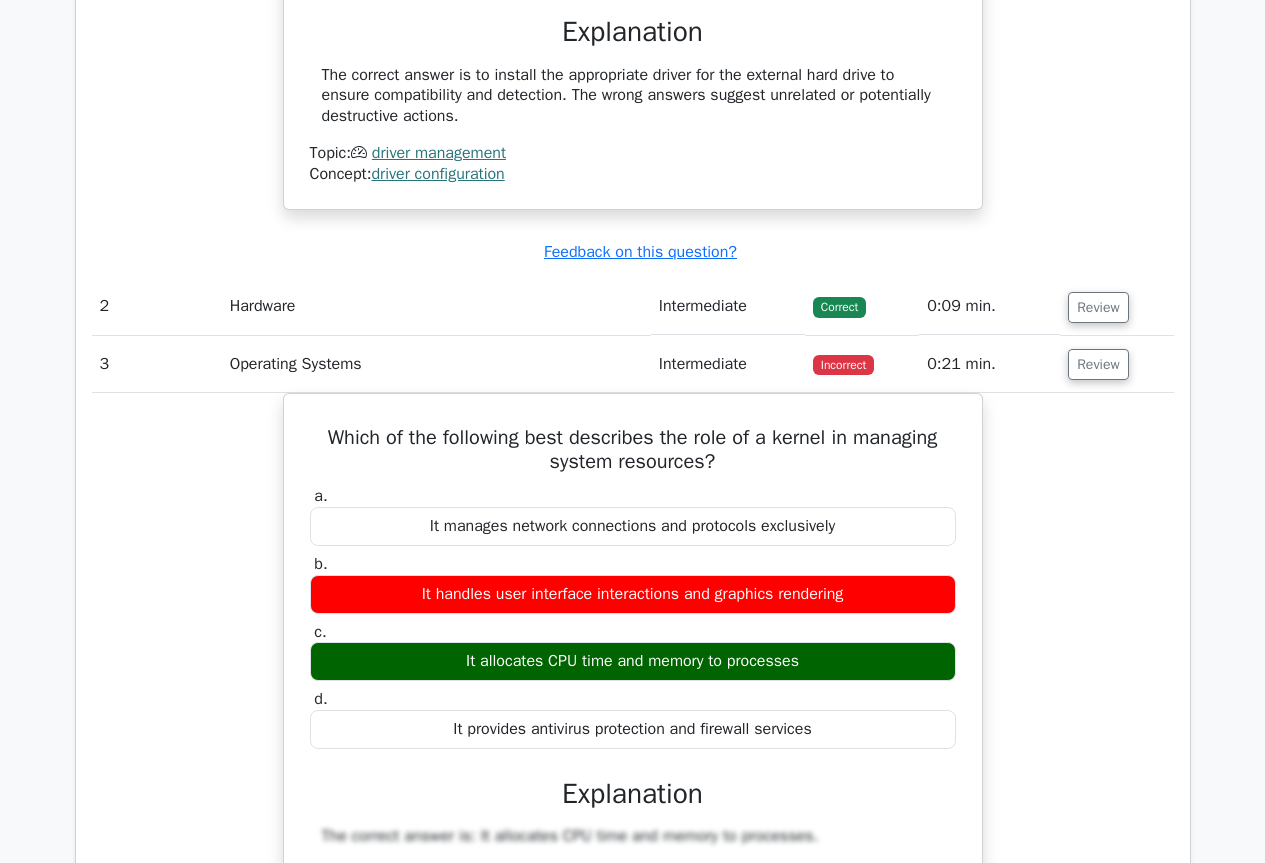 scroll, scrollTop: 2100, scrollLeft: 0, axis: vertical 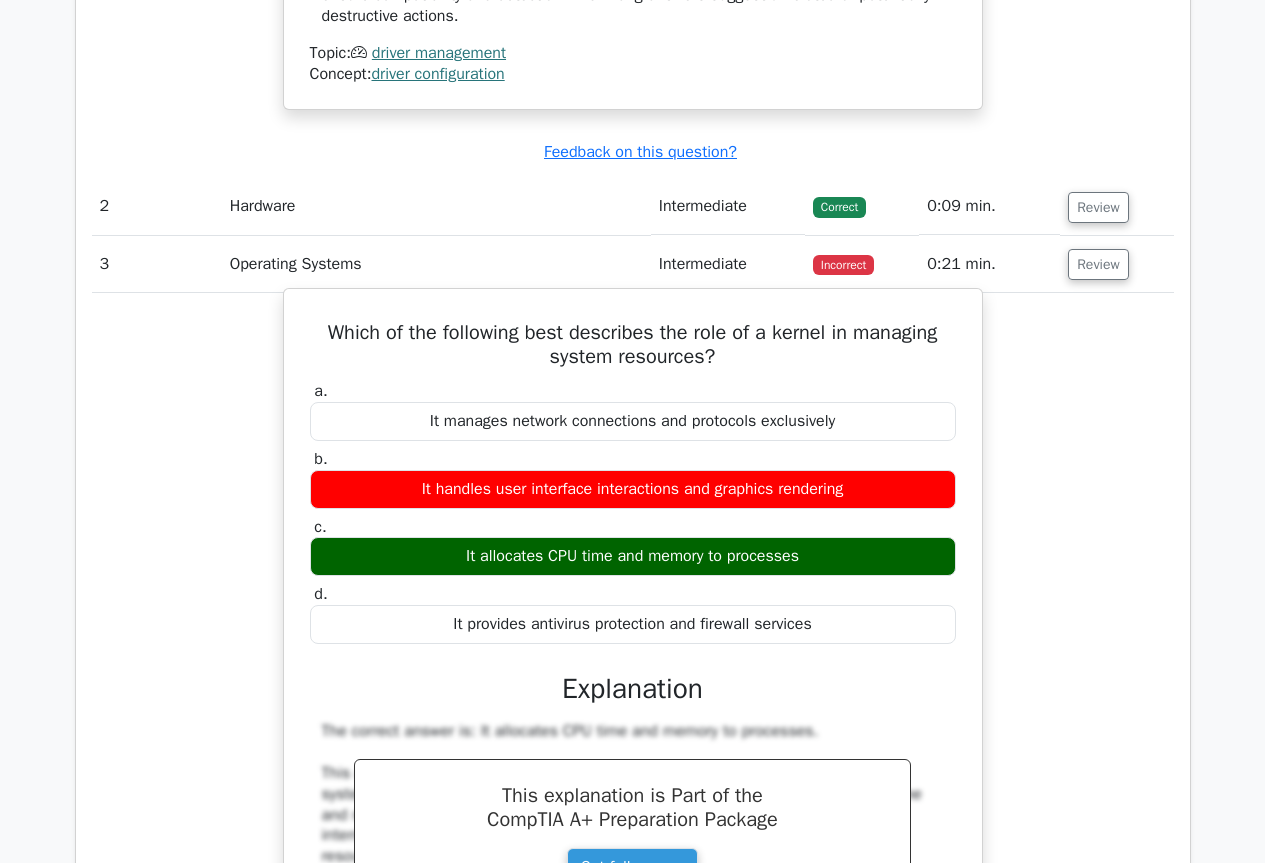 drag, startPoint x: 352, startPoint y: 347, endPoint x: 814, endPoint y: 639, distance: 546.5419 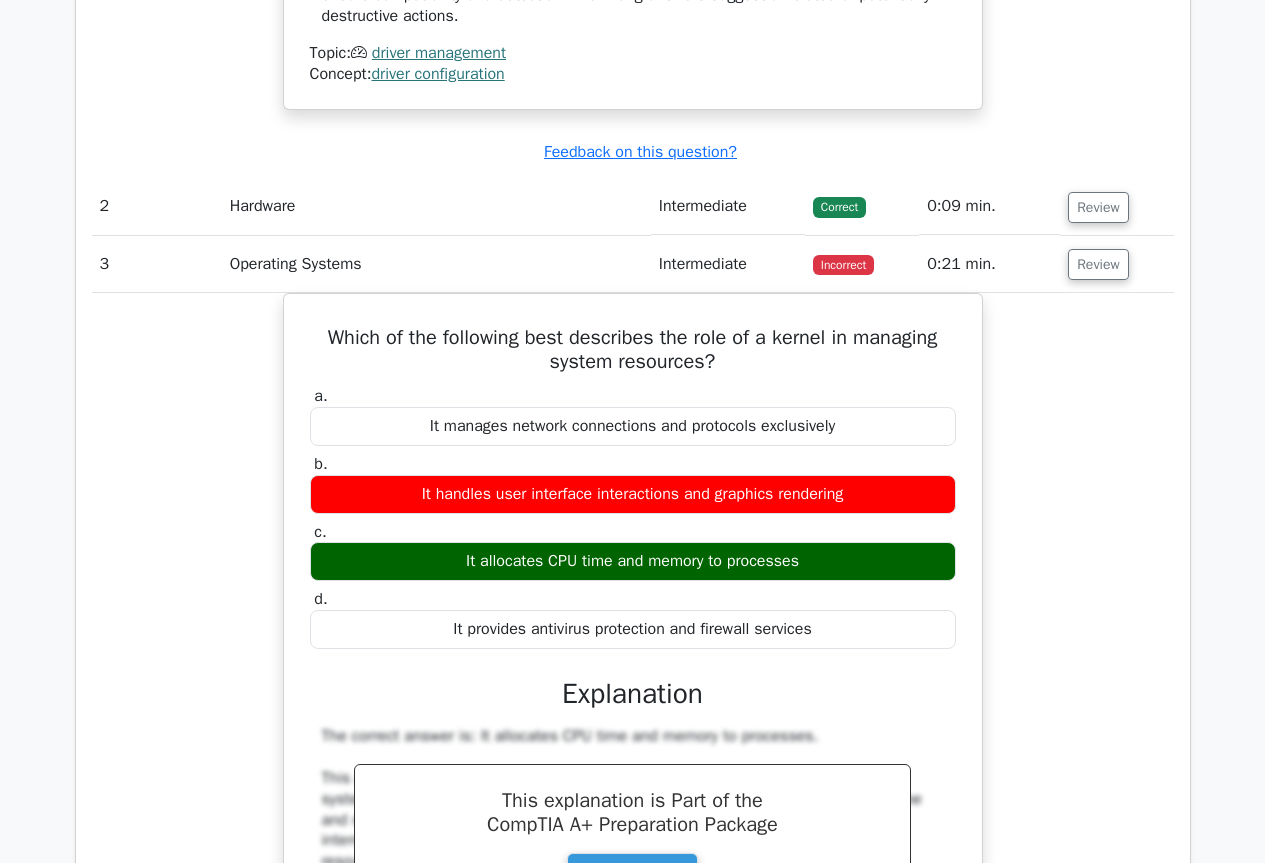 click on "Which of the following best describes the role of a kernel in managing system resources?
a.
It manages network connections and protocols exclusively
b.
c.
d." at bounding box center [633, 771] 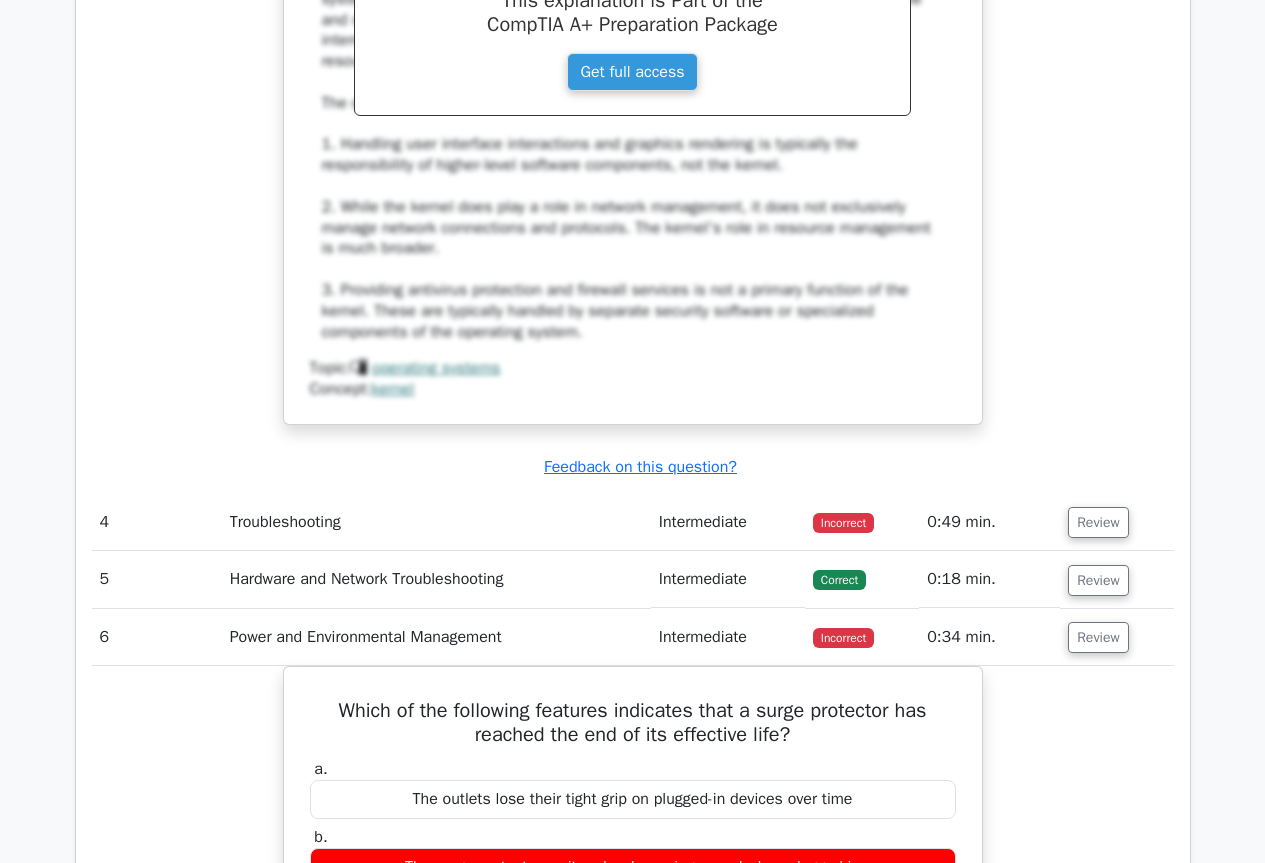 scroll, scrollTop: 3100, scrollLeft: 0, axis: vertical 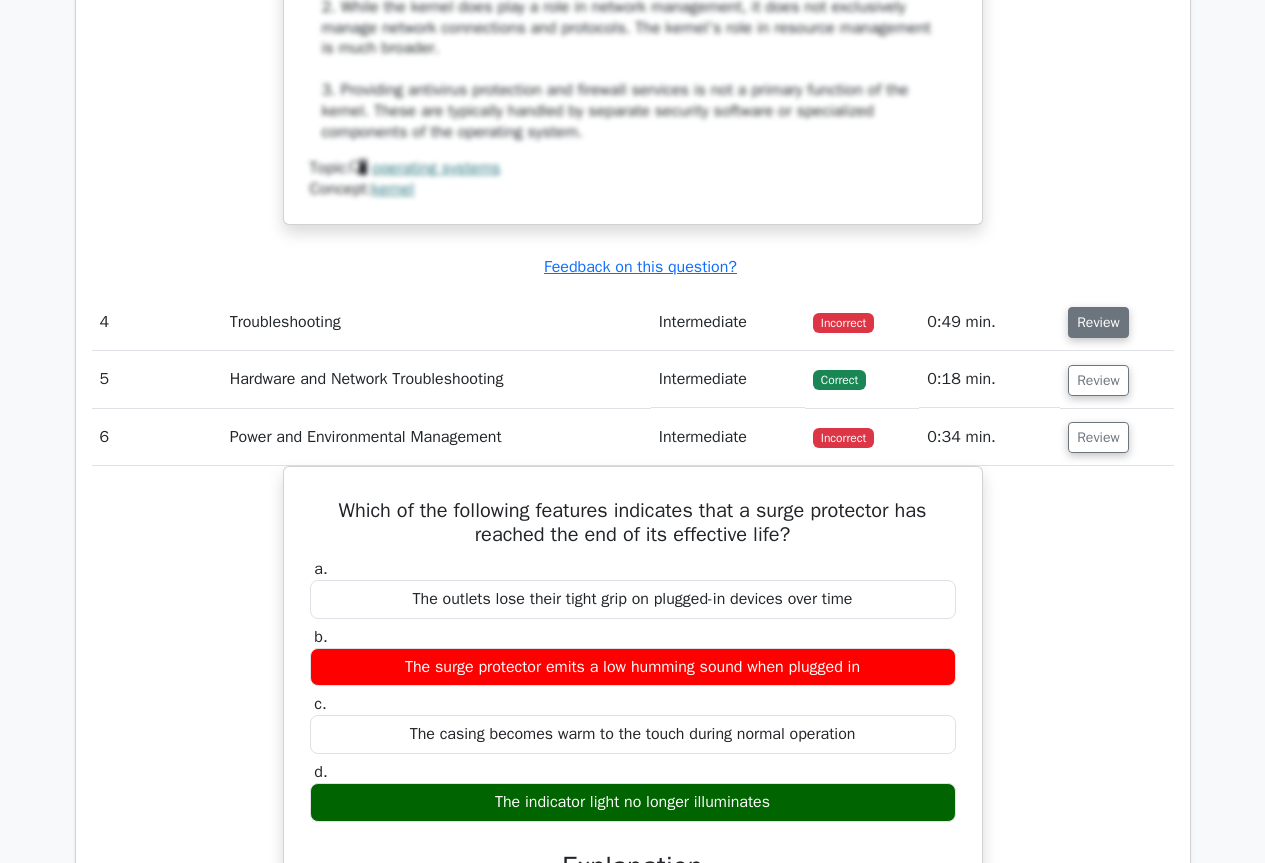 click on "Review" at bounding box center (1098, 322) 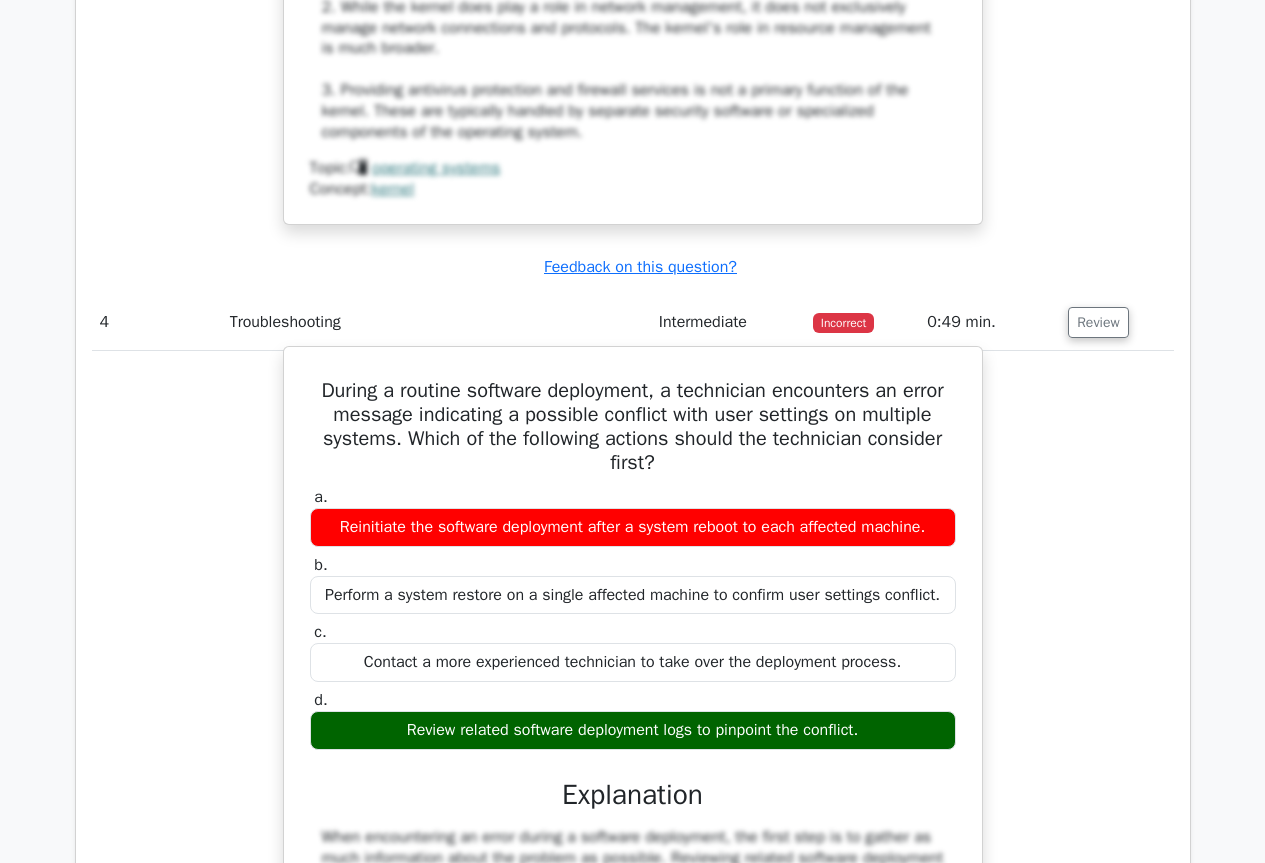 drag, startPoint x: 331, startPoint y: 391, endPoint x: 902, endPoint y: 720, distance: 659.00073 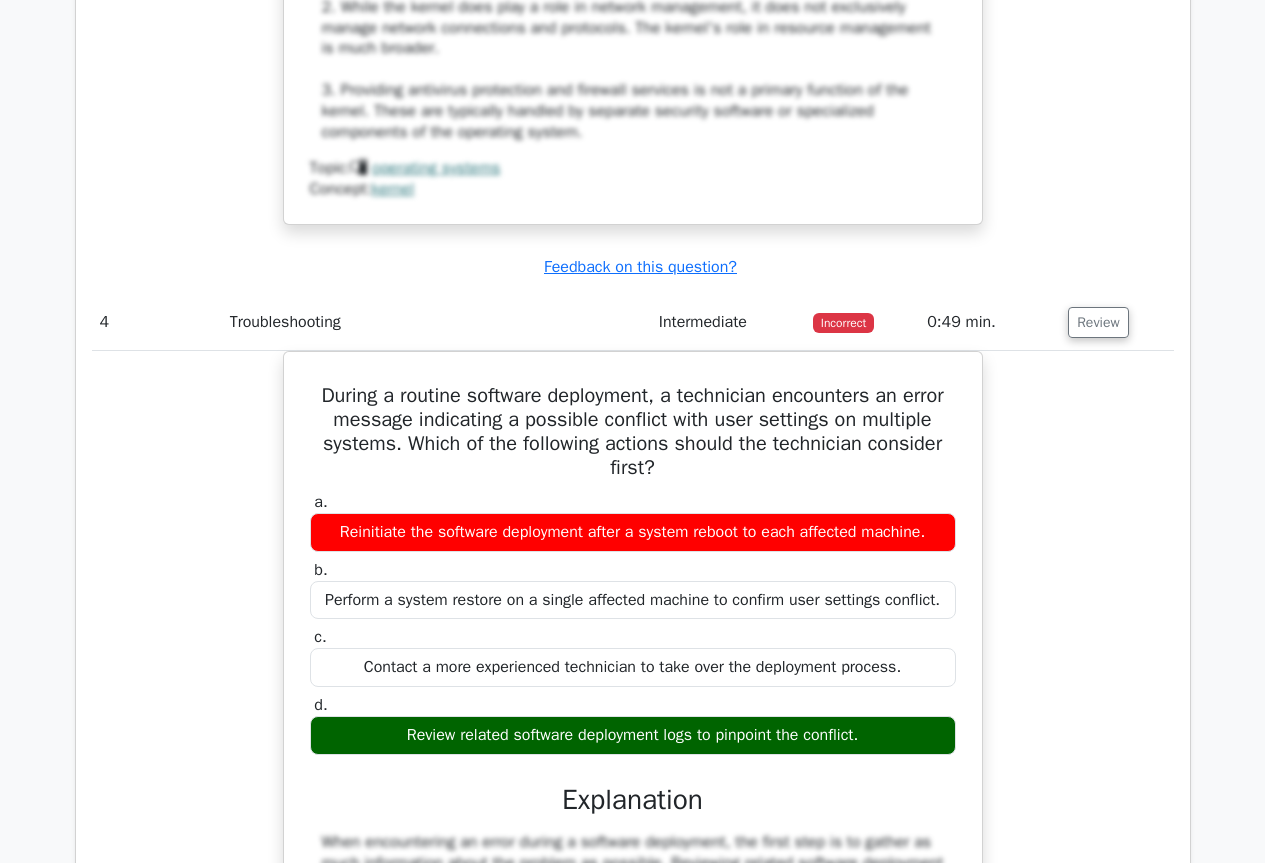 click on "During a routine software deployment, a technician encounters an error message indicating a possible conflict with user settings on multiple systems. Which of the following actions should the technician consider first?
a.
Reinitiate the software deployment after a system reboot to each affected machine.
b." at bounding box center (633, 853) 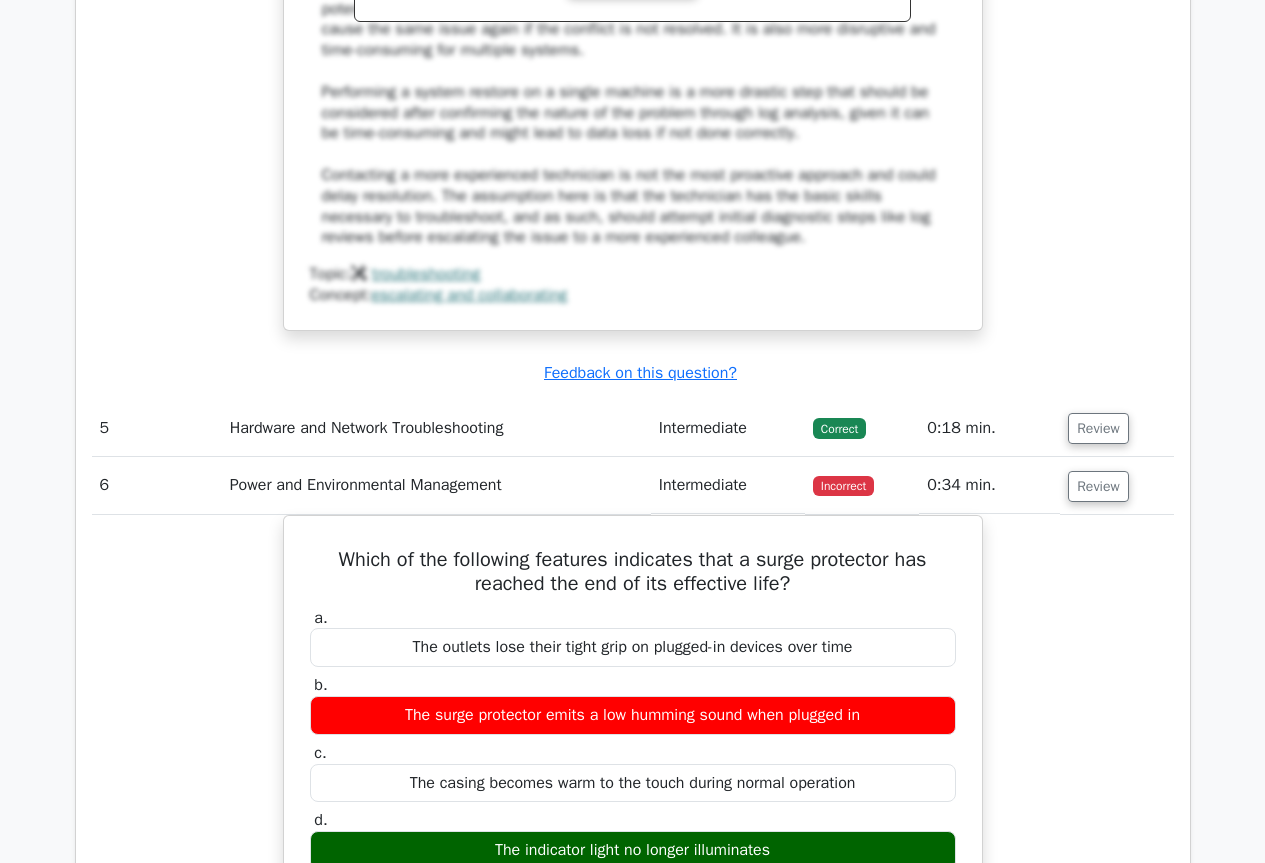 scroll, scrollTop: 4300, scrollLeft: 0, axis: vertical 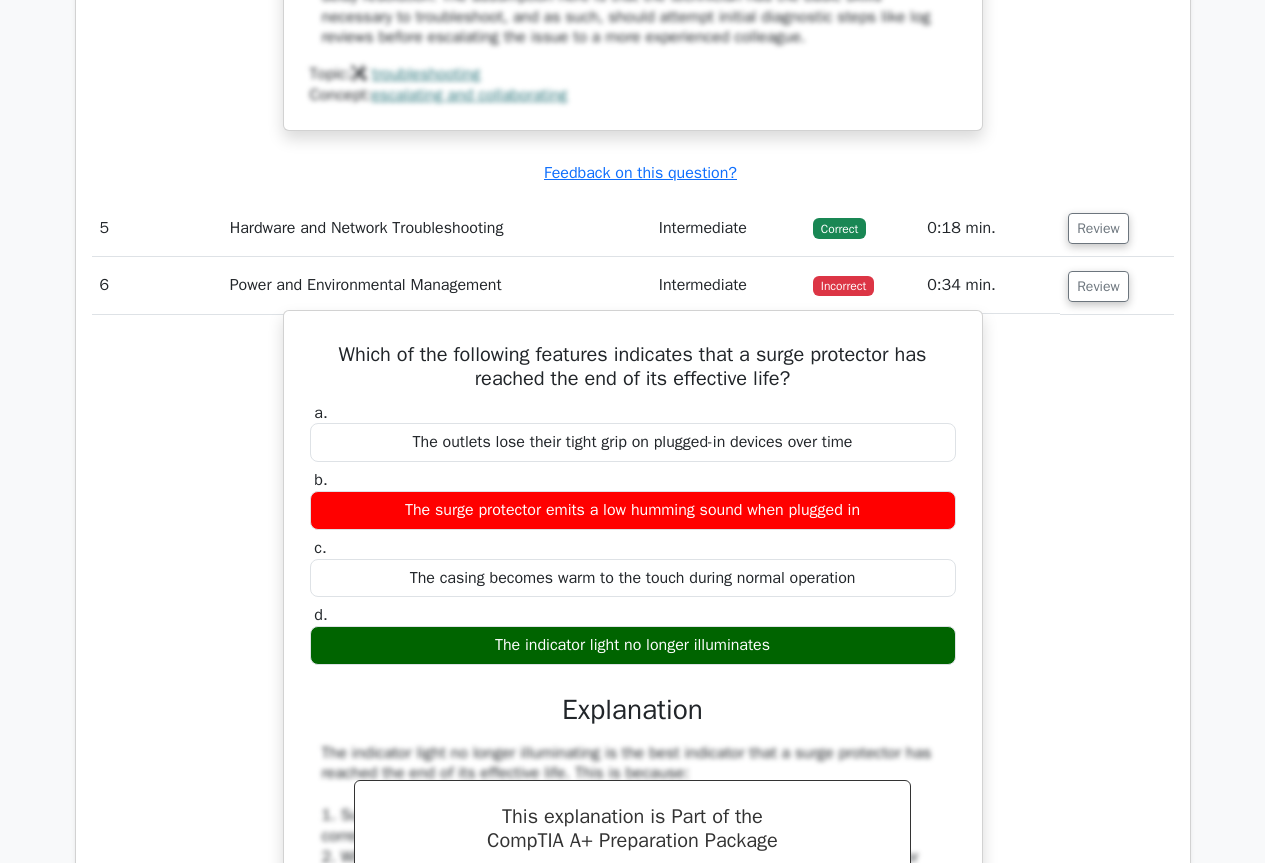 drag, startPoint x: 326, startPoint y: 358, endPoint x: 786, endPoint y: 640, distance: 539.5591 